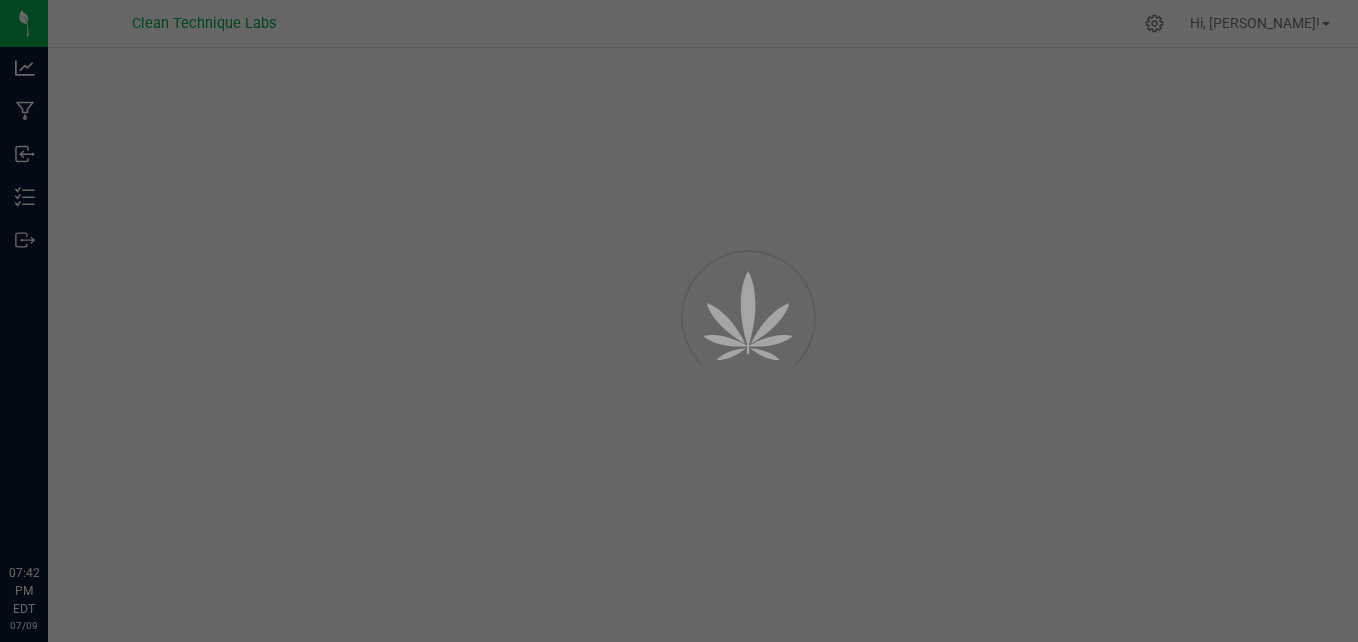 scroll, scrollTop: 0, scrollLeft: 0, axis: both 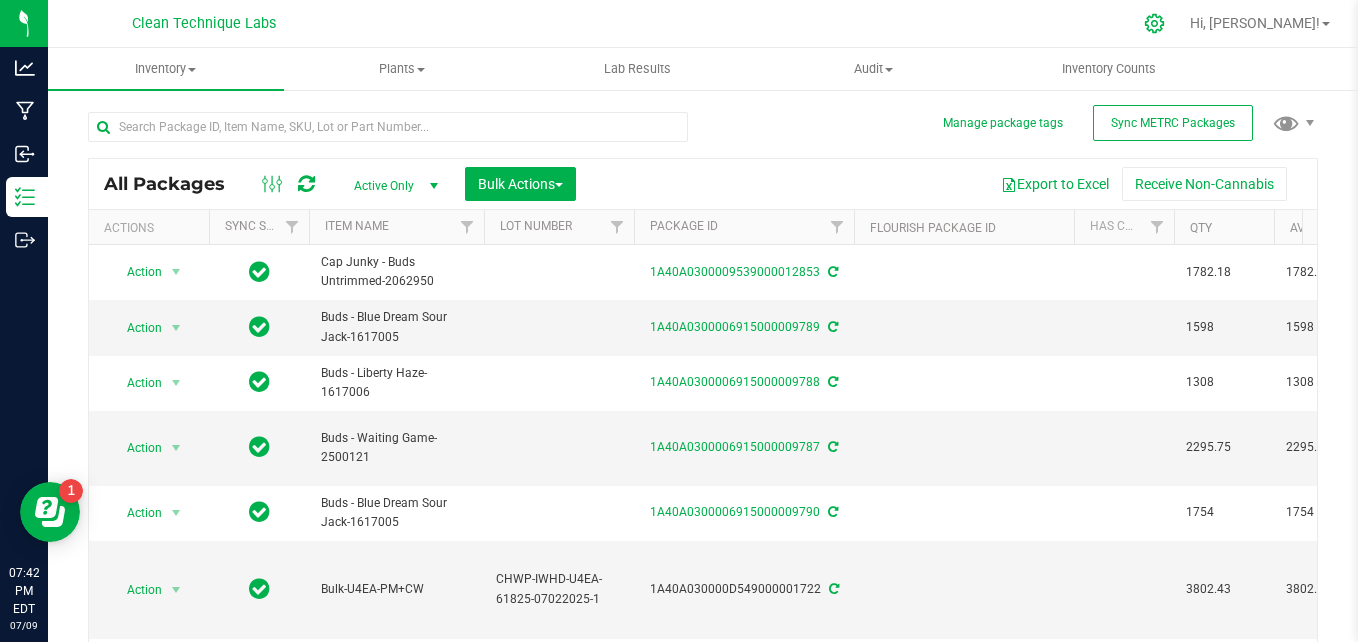 click at bounding box center [1155, 23] 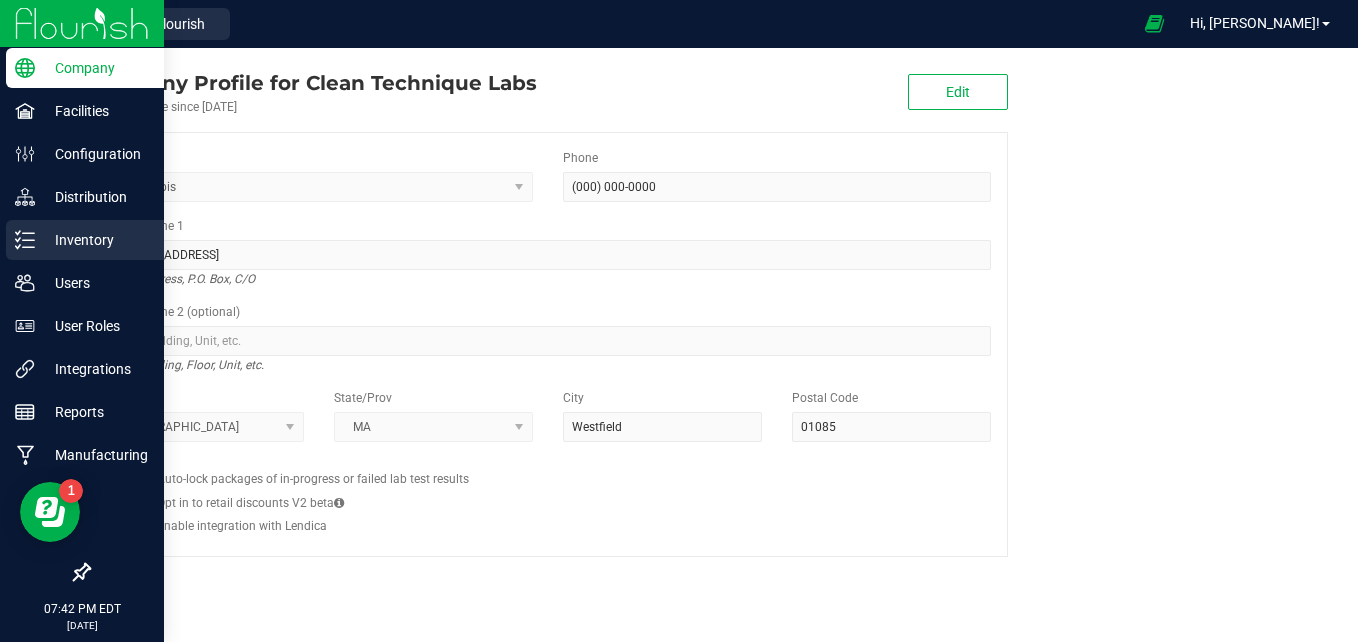 click on "Inventory" at bounding box center (95, 240) 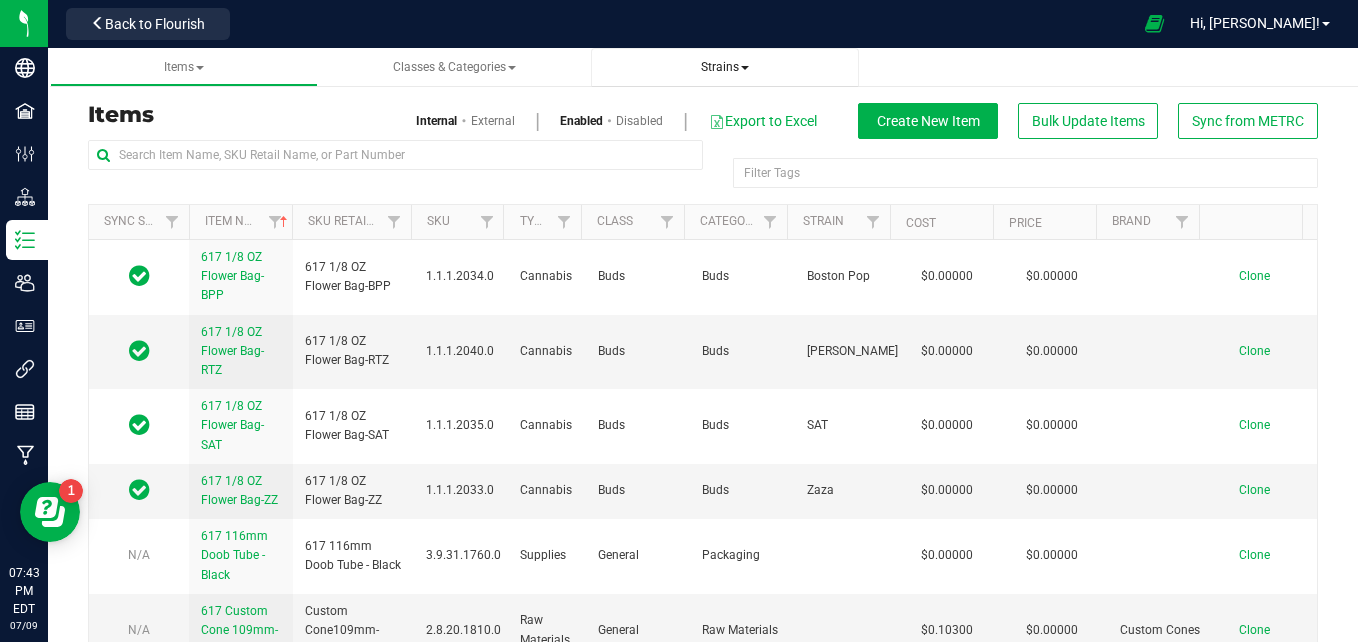 click on "Strains" at bounding box center (725, 67) 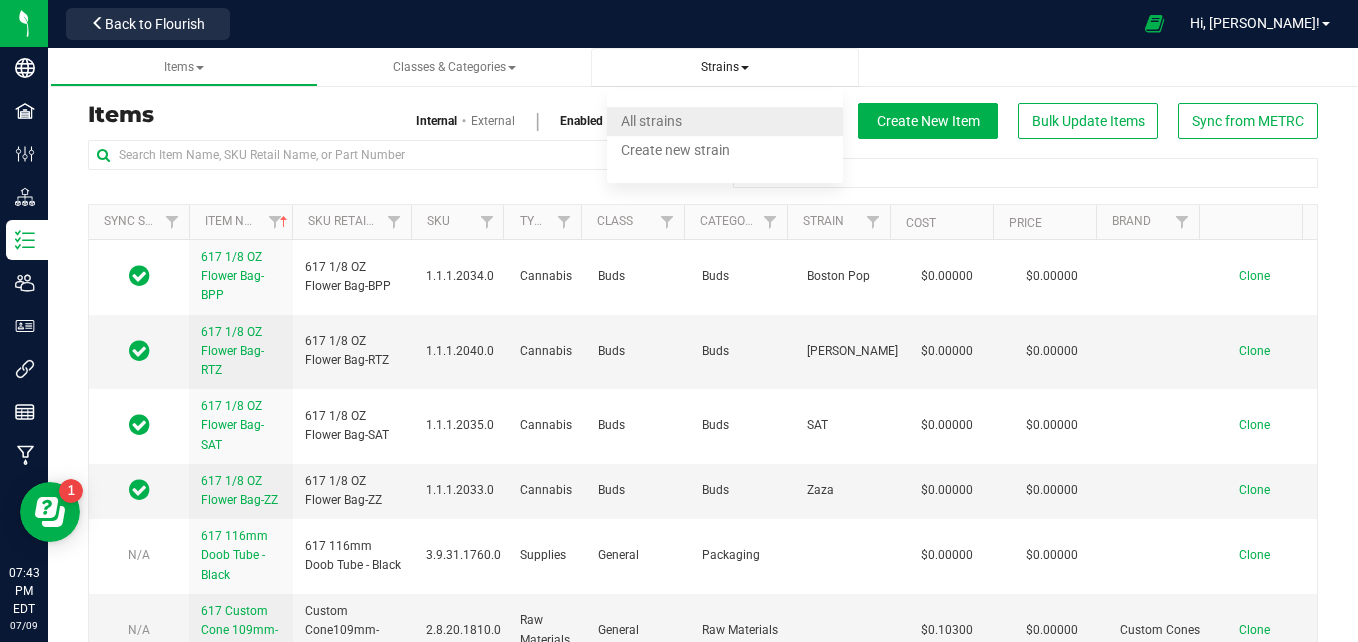 click on "All strains" at bounding box center [725, 121] 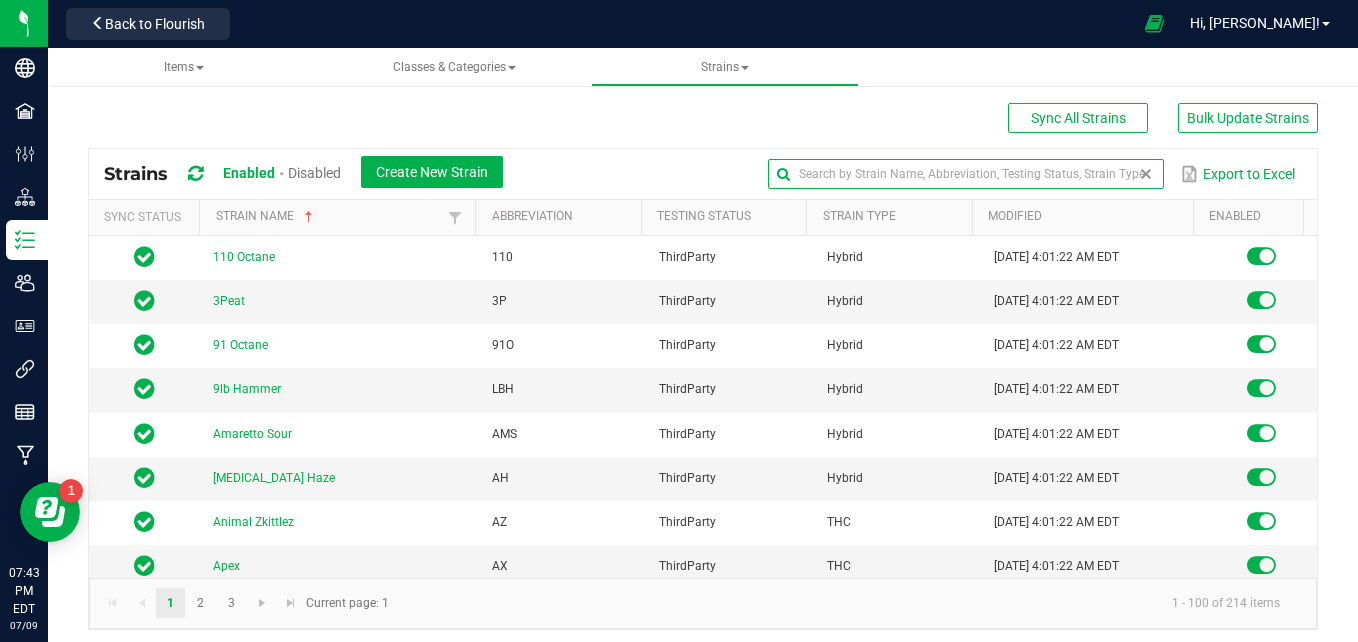 click at bounding box center (966, 174) 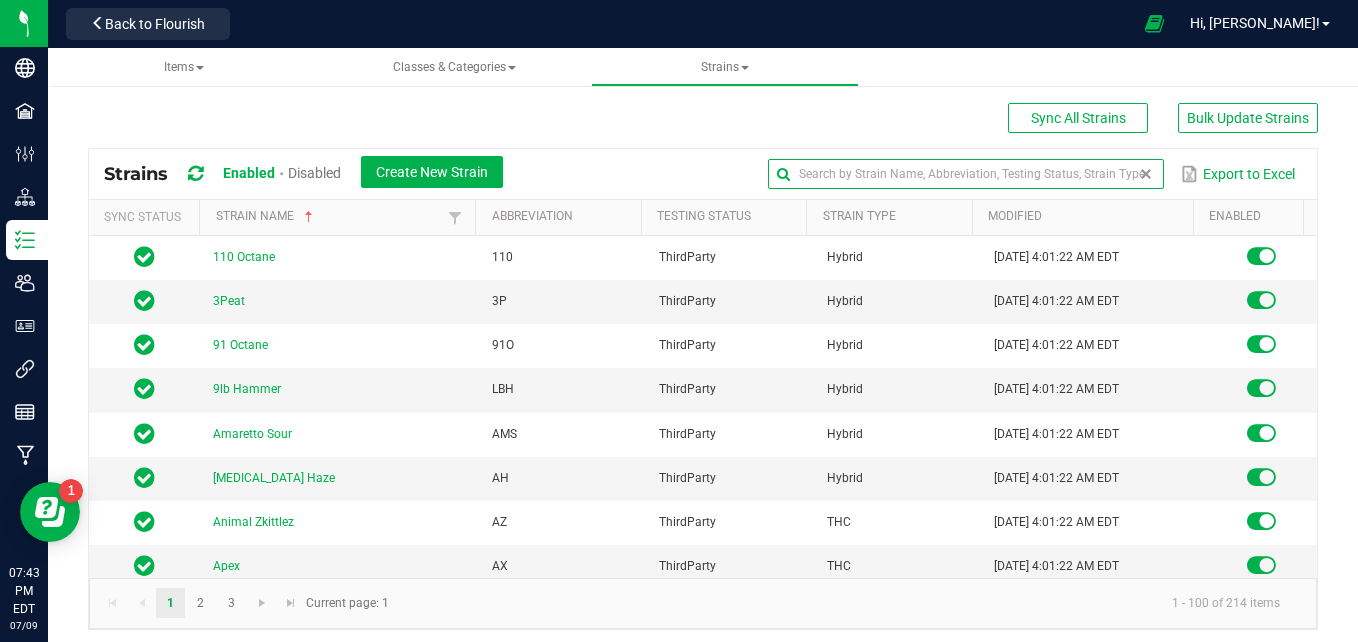 paste on "Cap Junky" 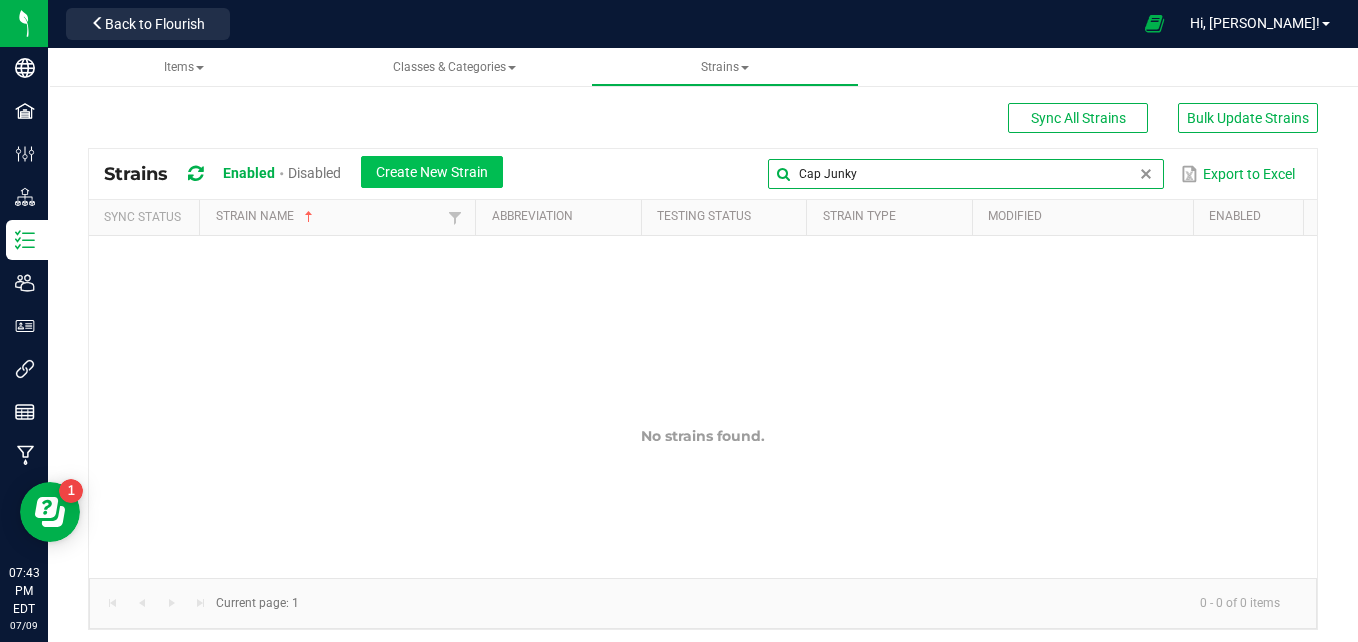 type on "Cap Junky" 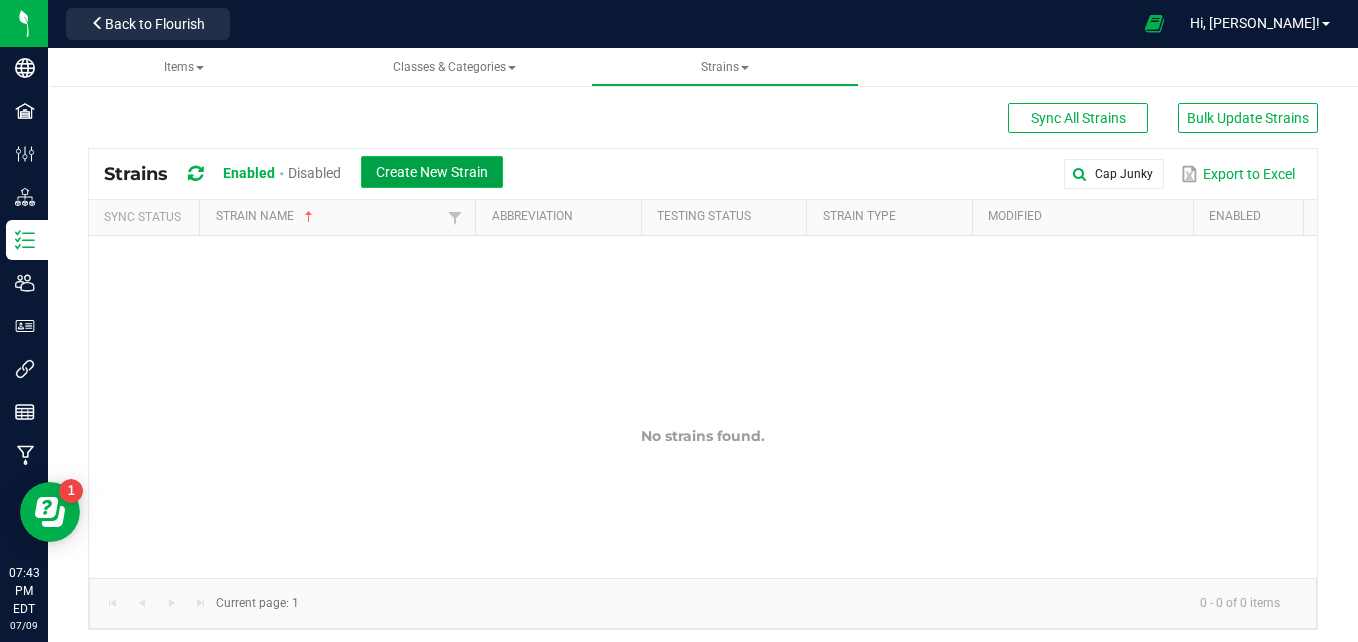 click on "Create New Strain" at bounding box center [432, 172] 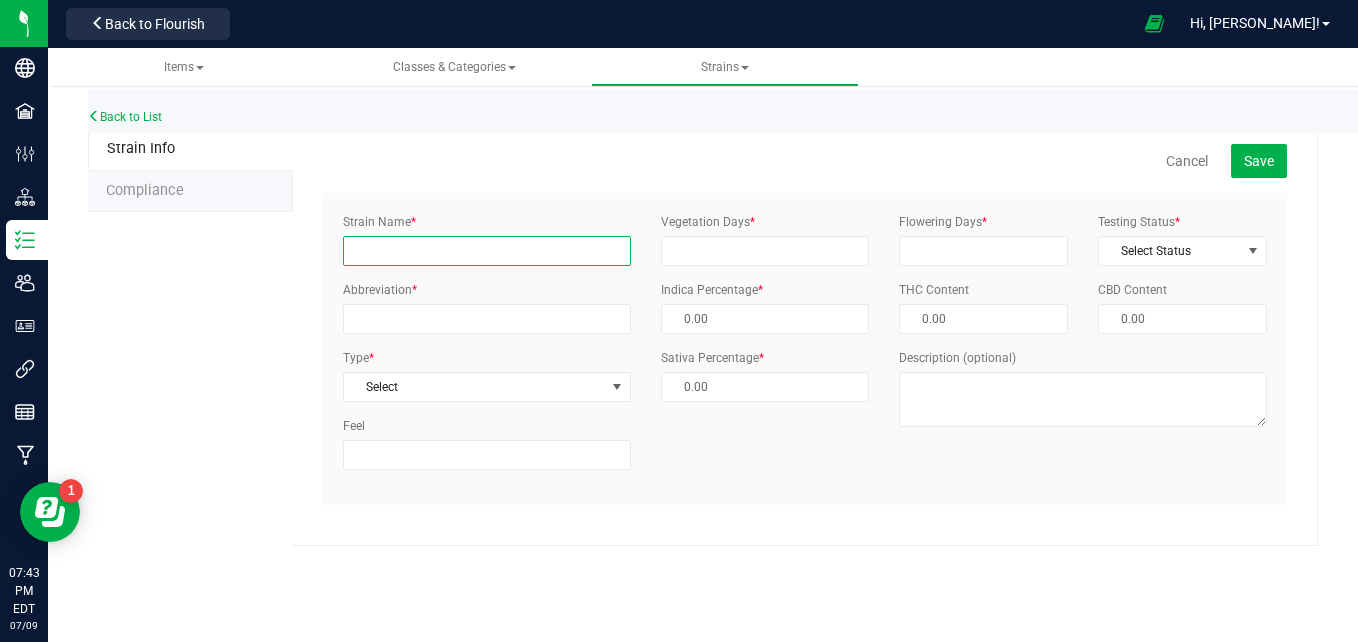 click on "Strain Name
*" at bounding box center (487, 251) 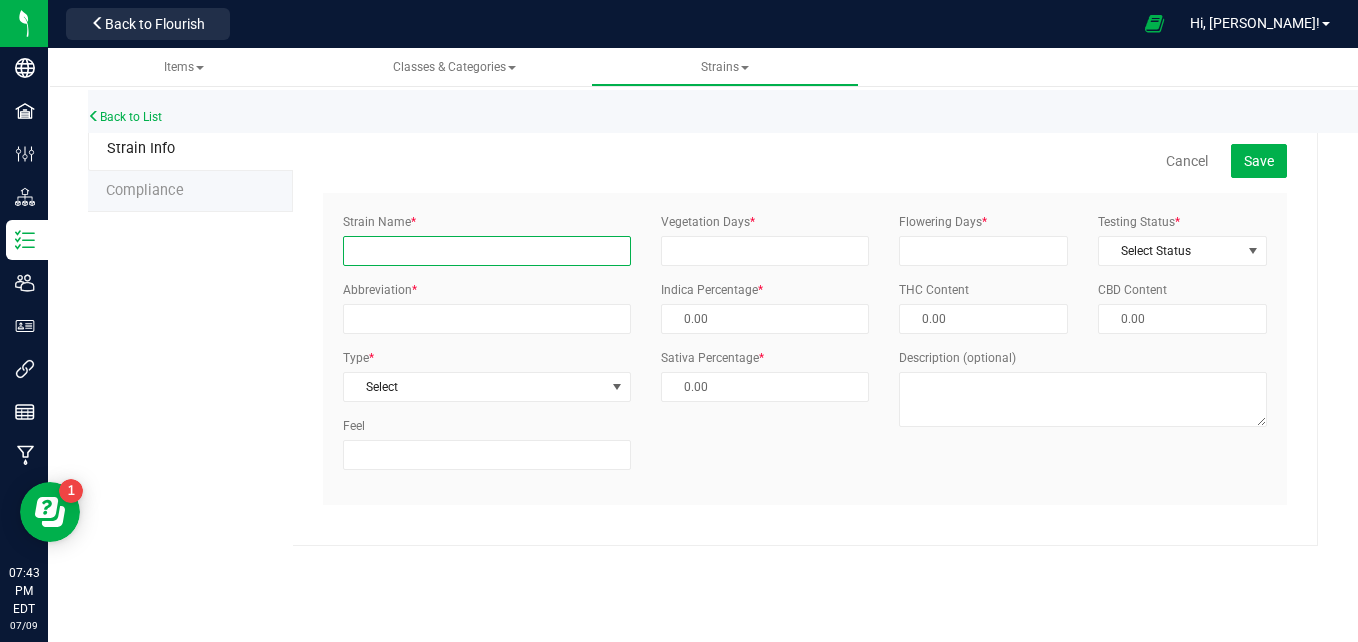 paste on "Cap Junky" 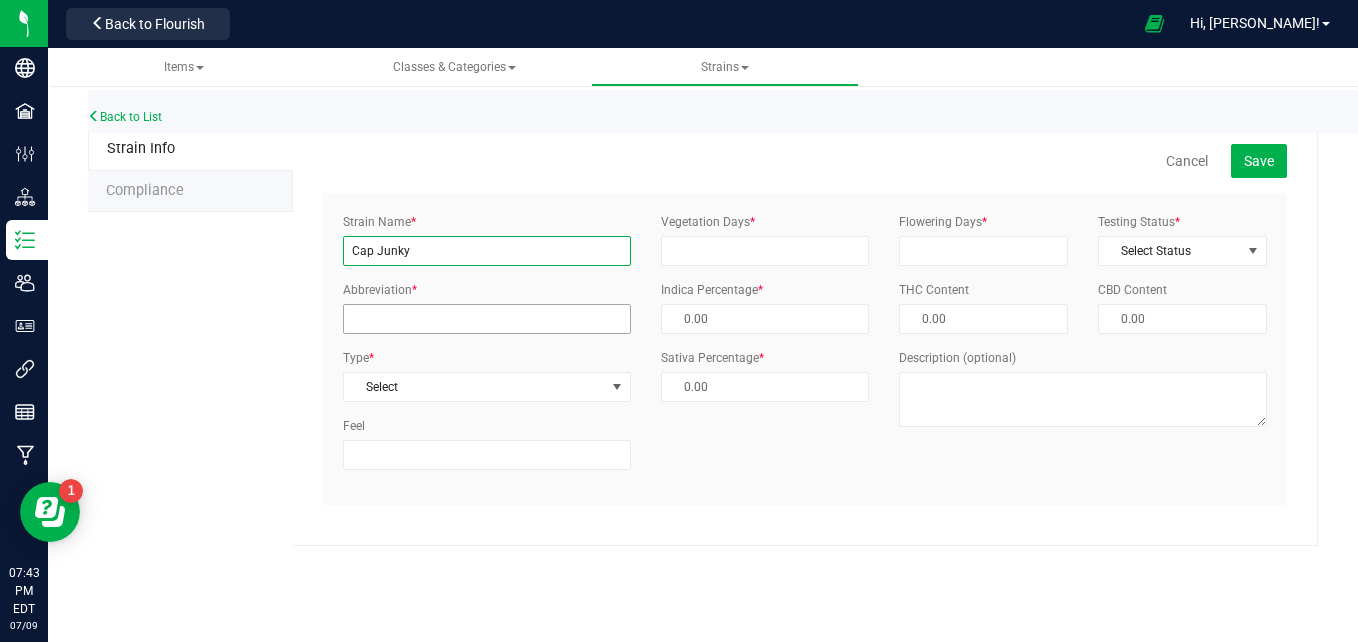 type on "Cap Junky" 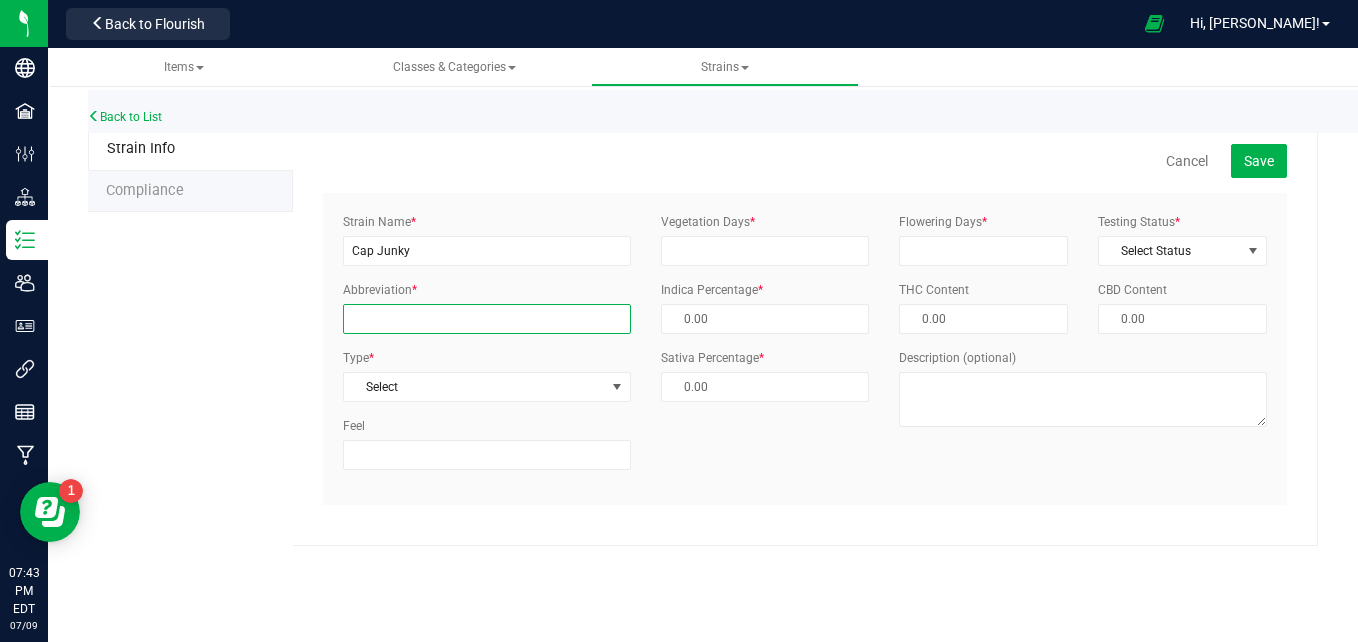 click on "Abbreviation
*" at bounding box center [487, 319] 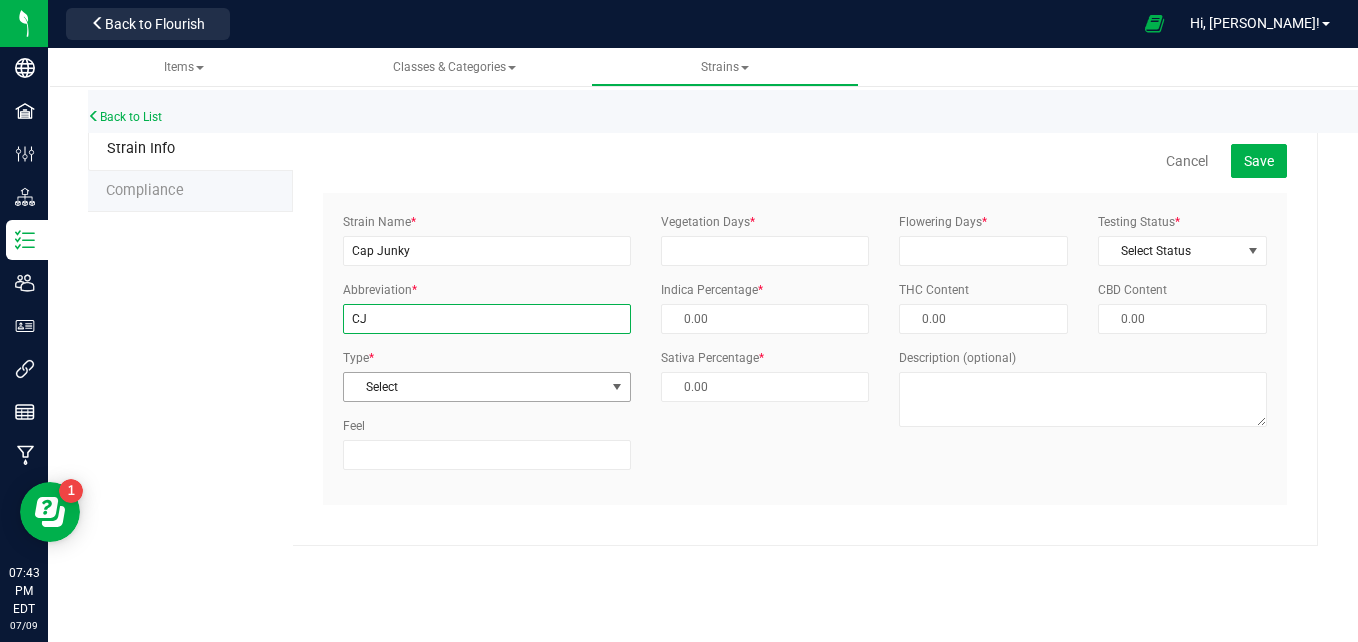 type on "CJ" 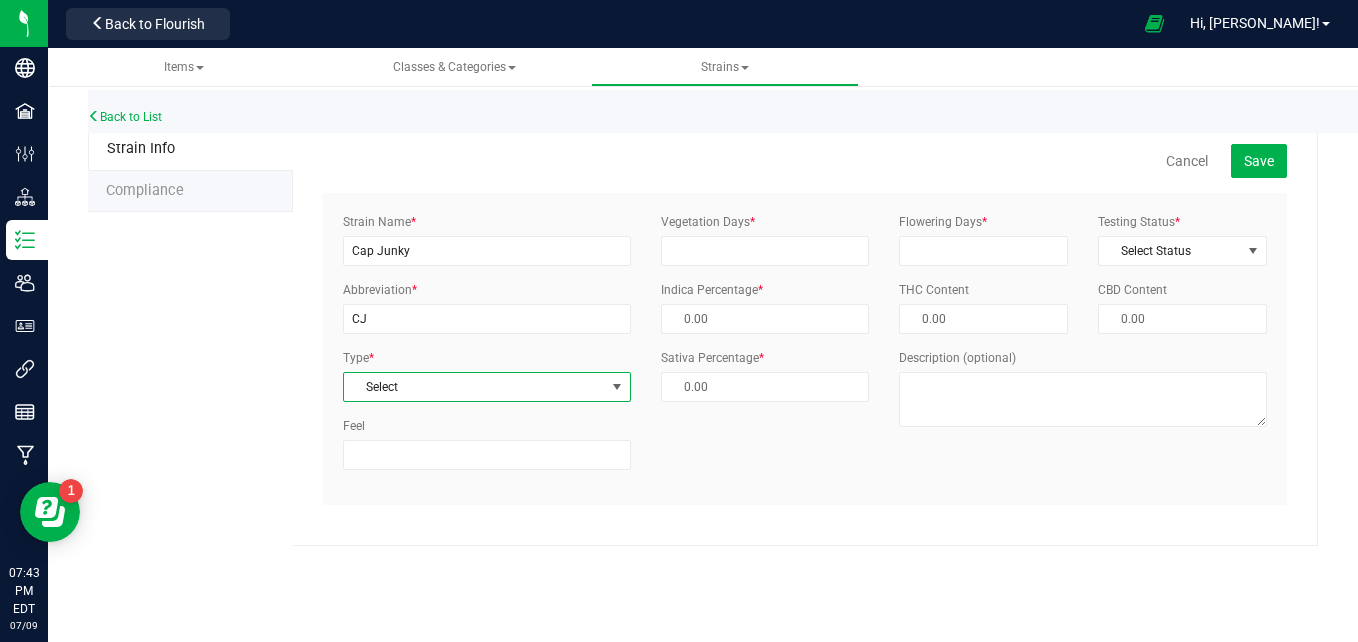 click on "Select" at bounding box center [474, 387] 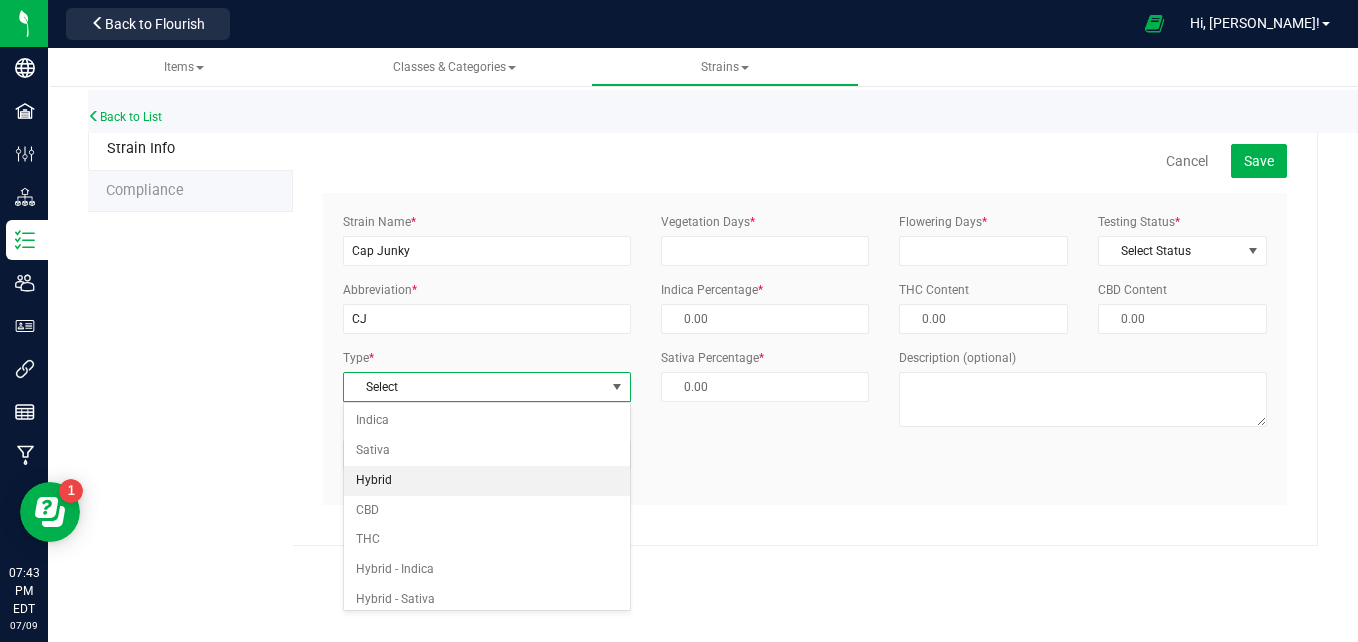 click on "Hybrid" at bounding box center (487, 481) 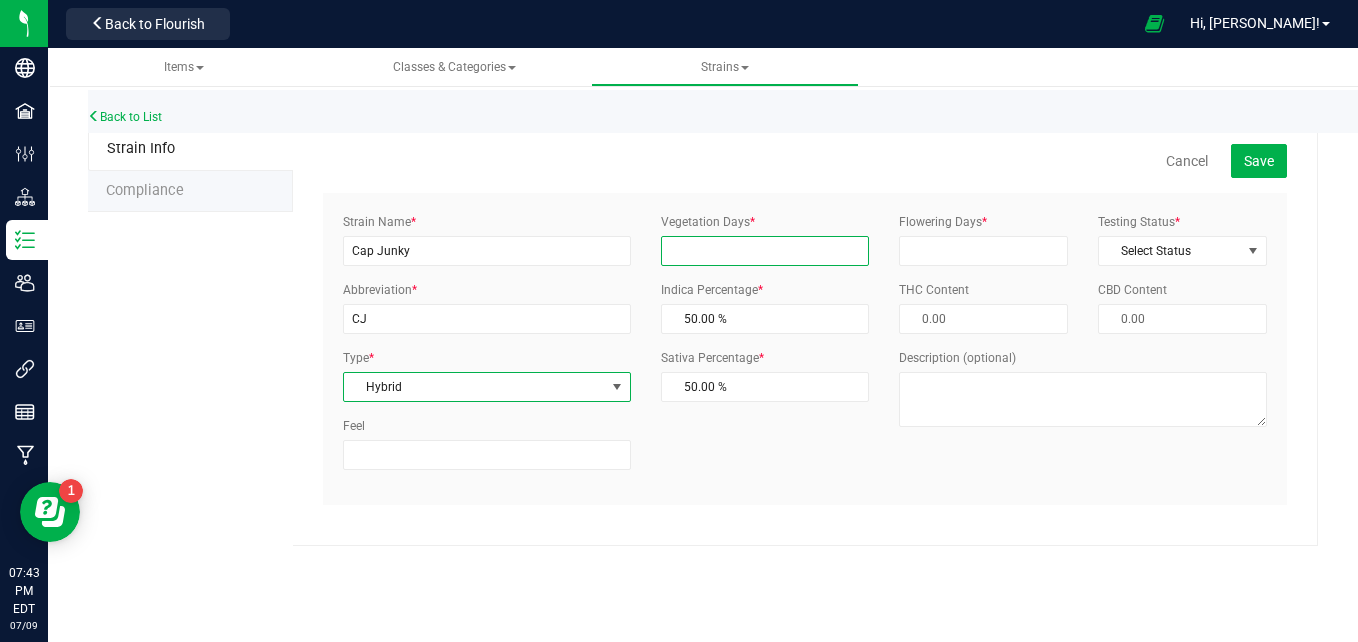 click on "Vegetation Days
*" at bounding box center (765, 251) 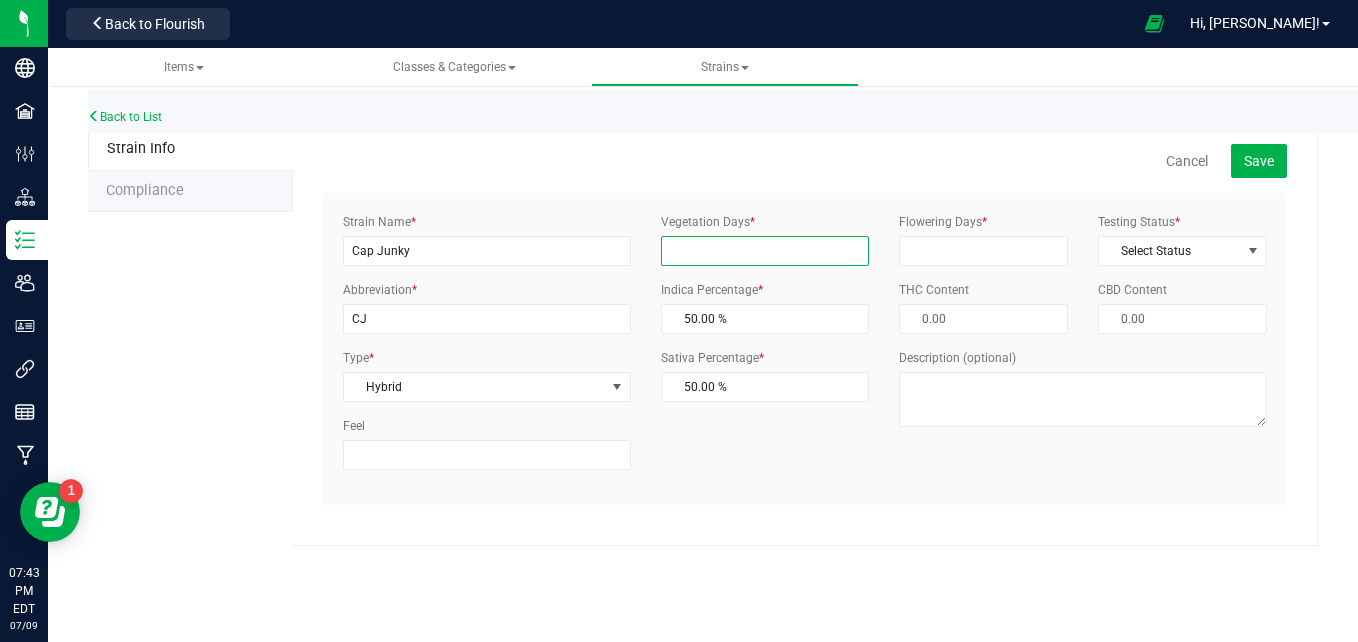 type on "20" 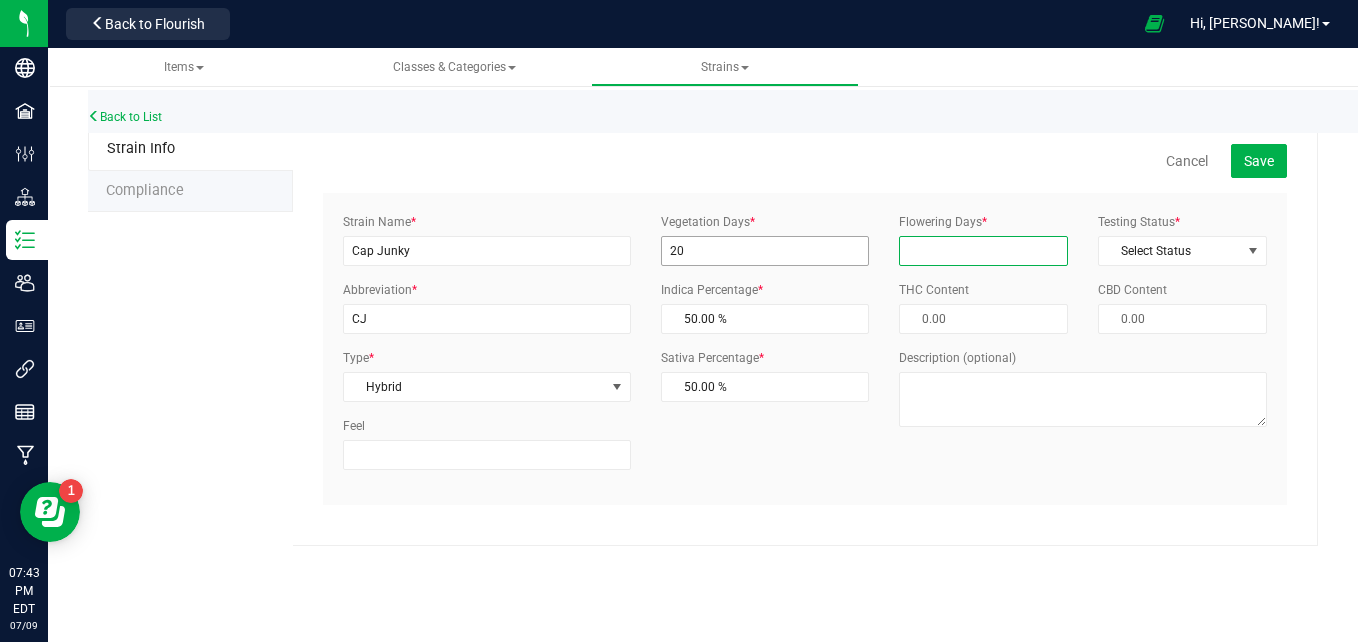 type on "20" 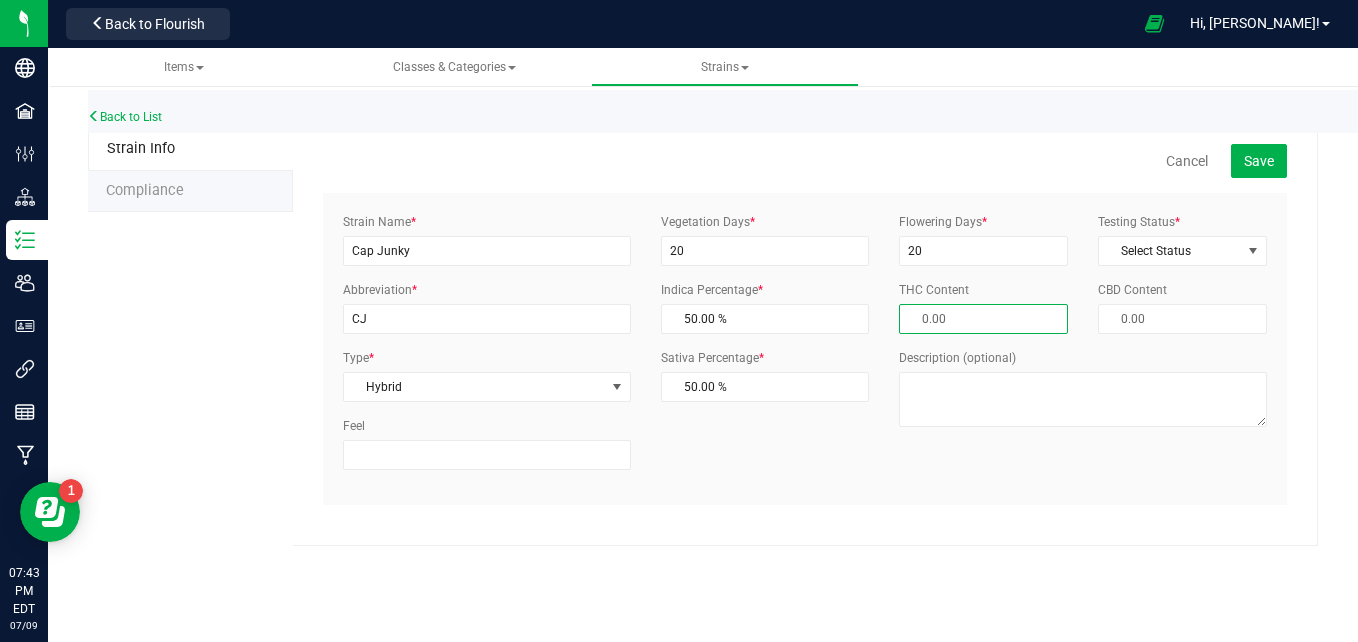 click on "Flowering Days
*
20
Testing Status
*
Select Status Select Status InHouse ThirdParty None
THC Content
CBD Content
Description (optional)" at bounding box center (1083, 327) 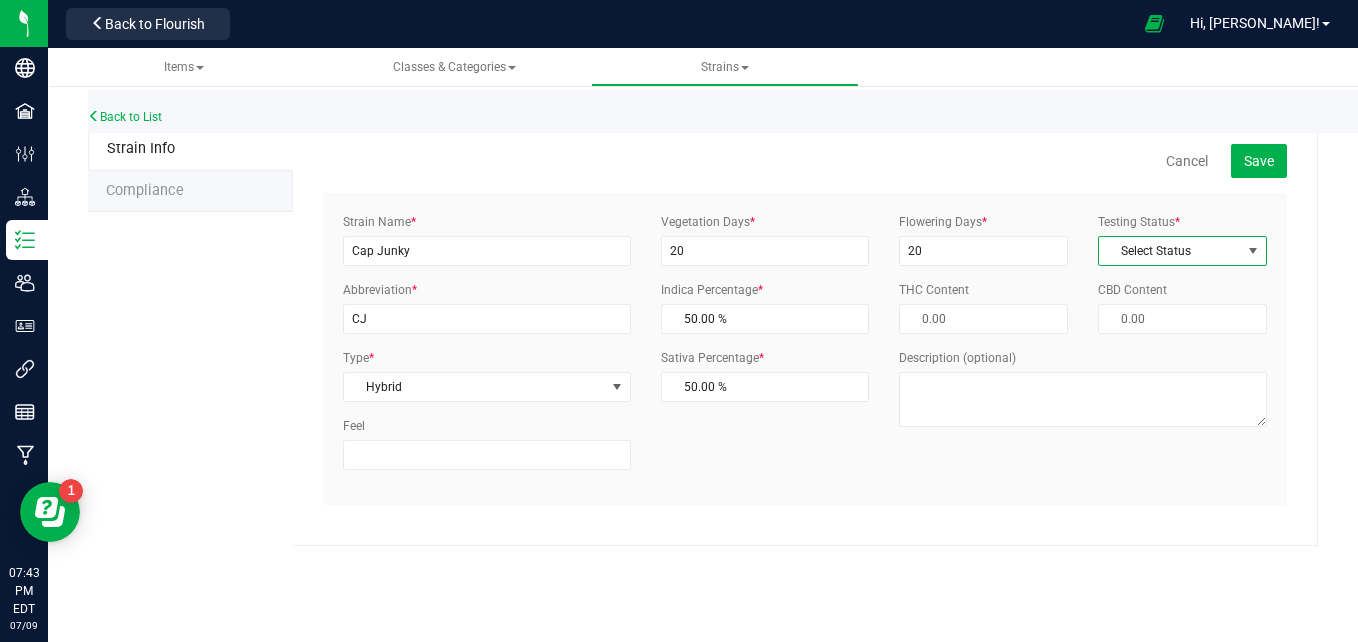 click on "Select Status" at bounding box center (1170, 251) 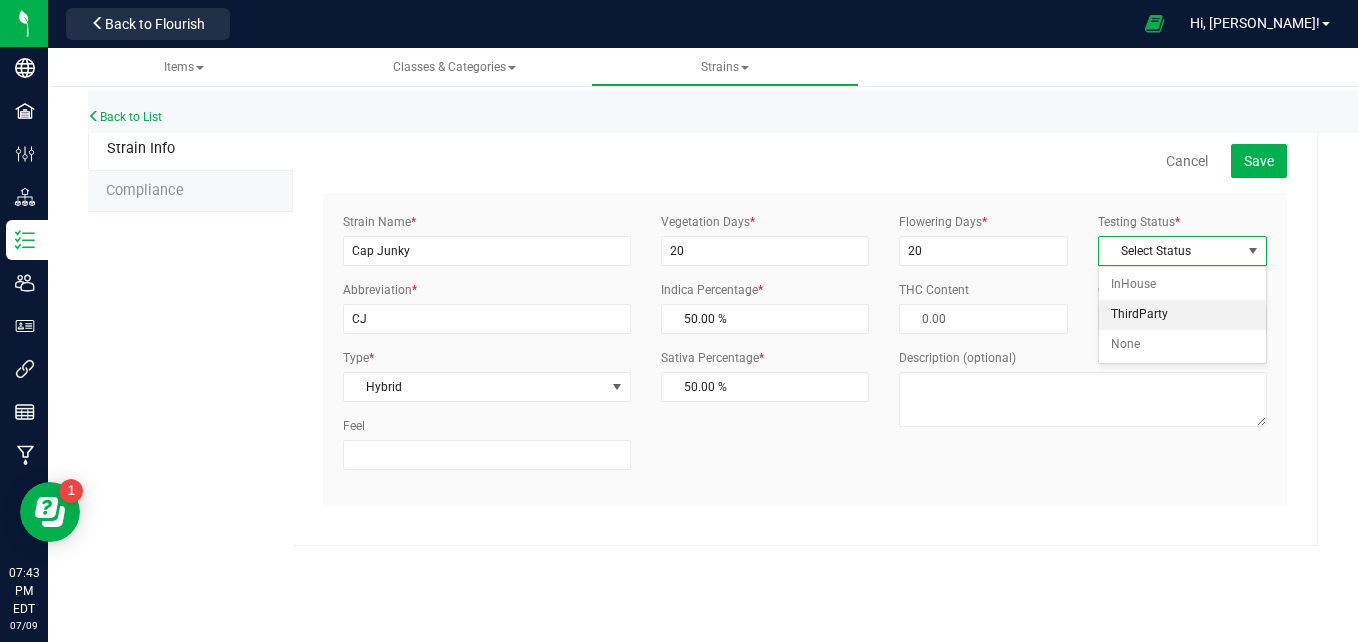 click on "ThirdParty" at bounding box center [1182, 315] 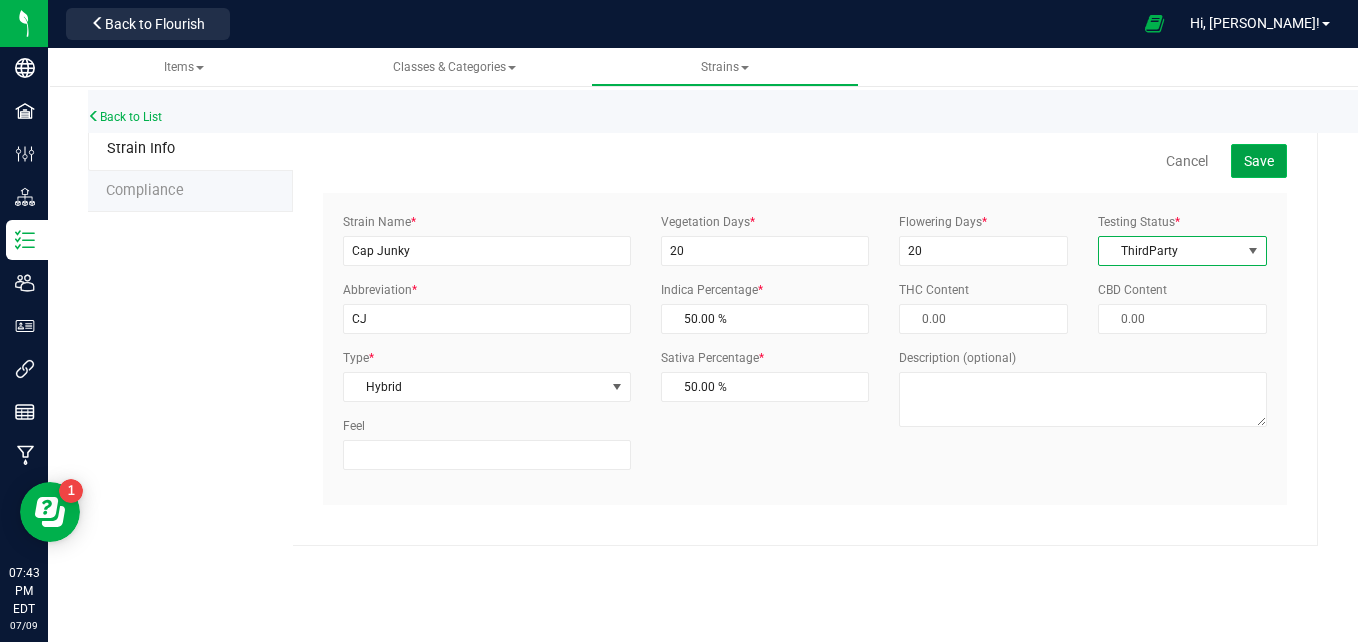 click on "Save" at bounding box center (1259, 161) 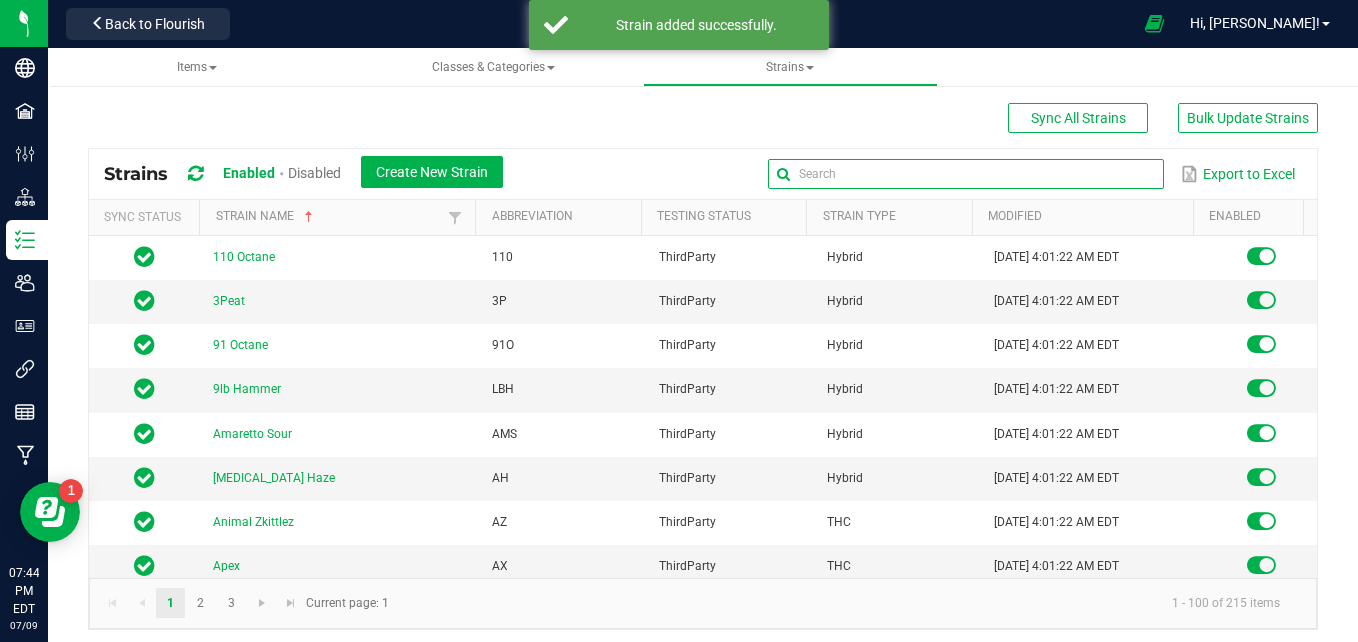 click at bounding box center (966, 174) 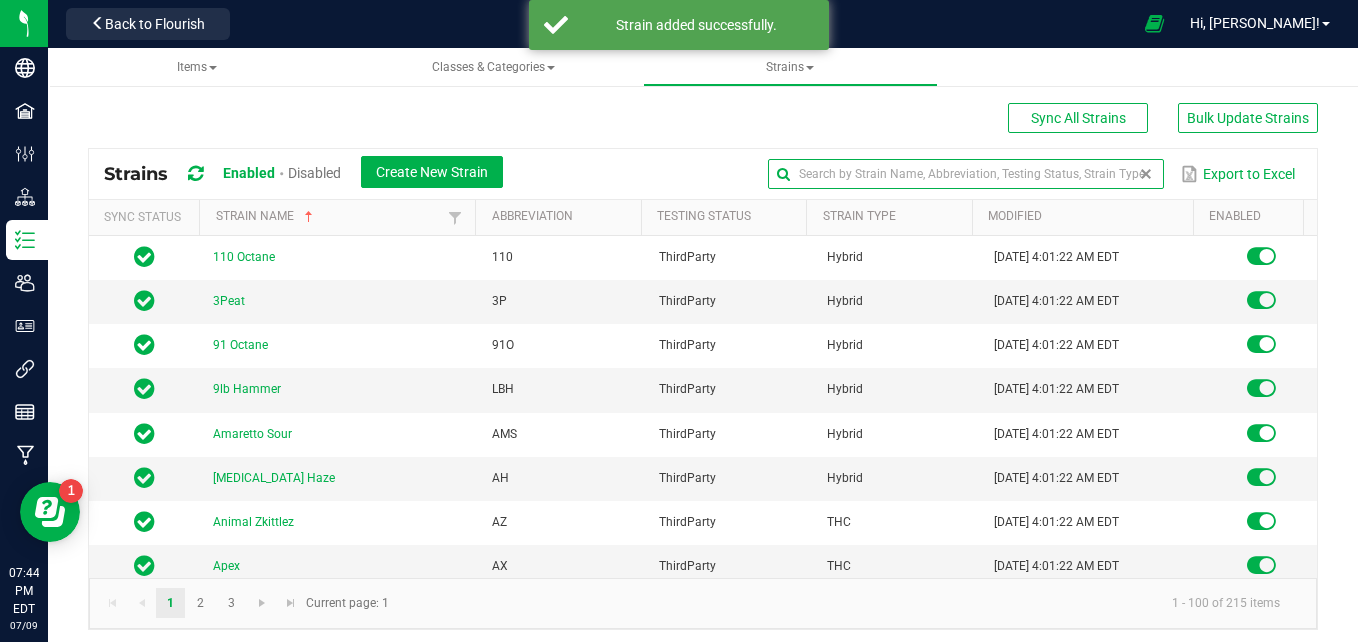 drag, startPoint x: 1119, startPoint y: 176, endPoint x: 1118, endPoint y: 164, distance: 12.0415945 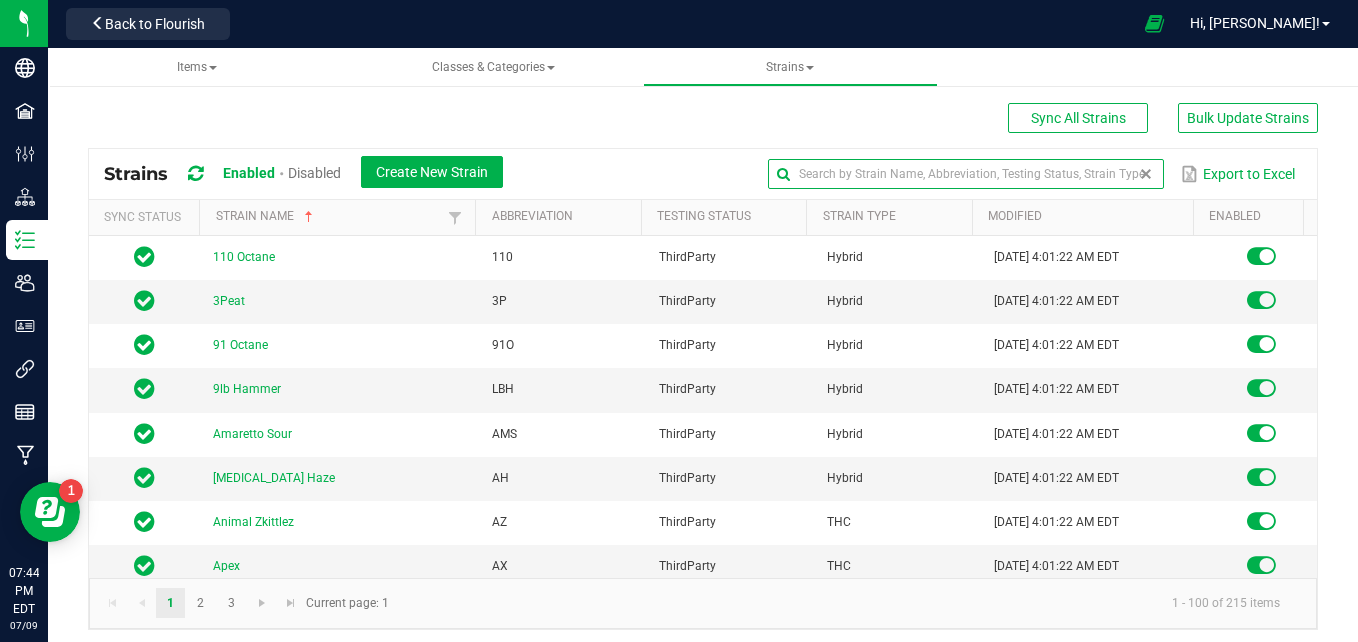 drag, startPoint x: 1118, startPoint y: 164, endPoint x: 899, endPoint y: 167, distance: 219.02055 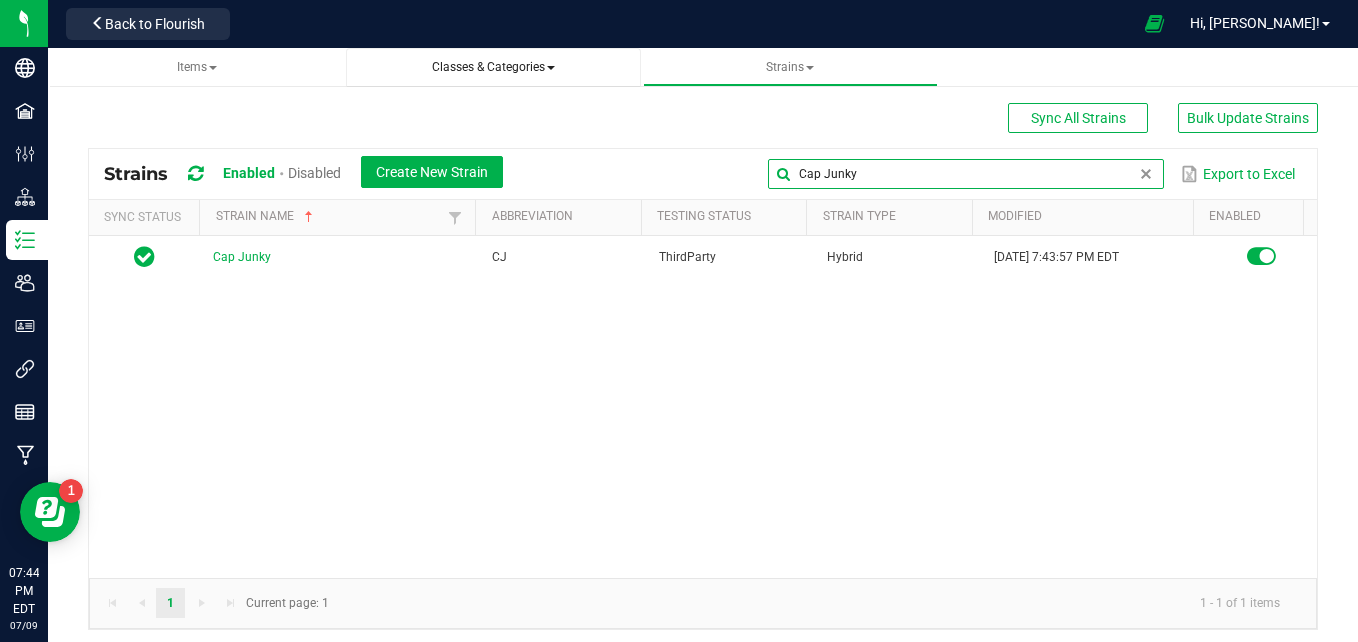type on "Cap Junky" 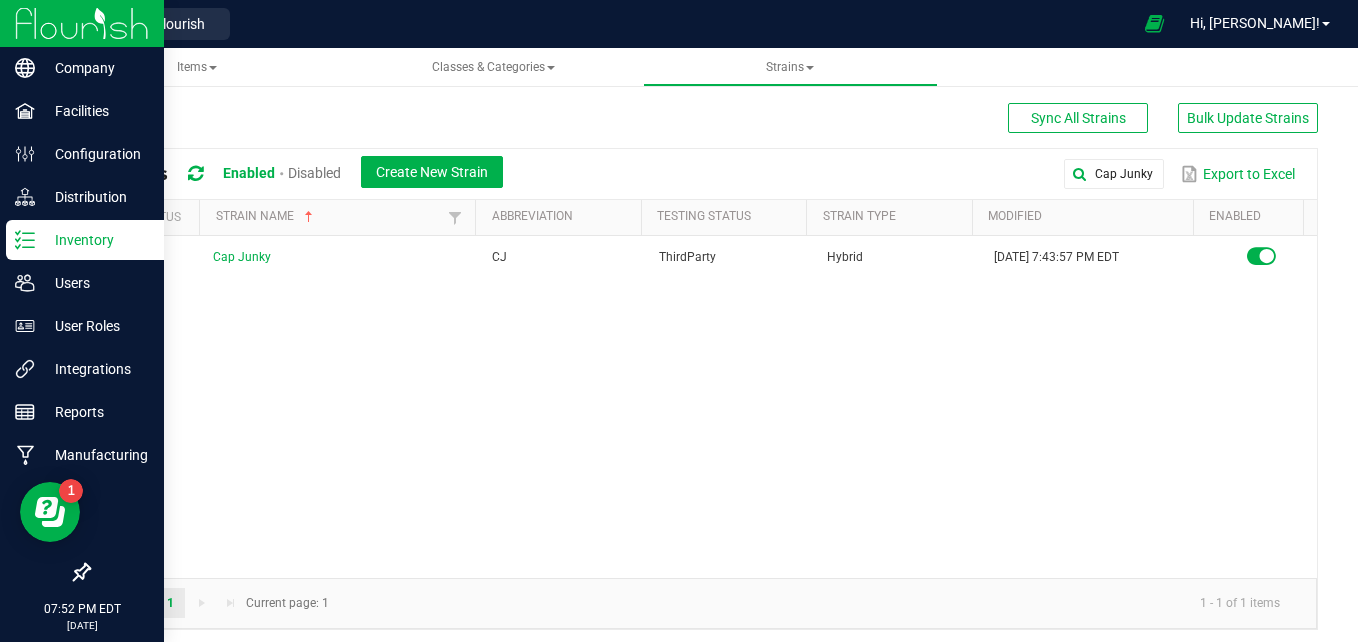 click at bounding box center [82, 23] 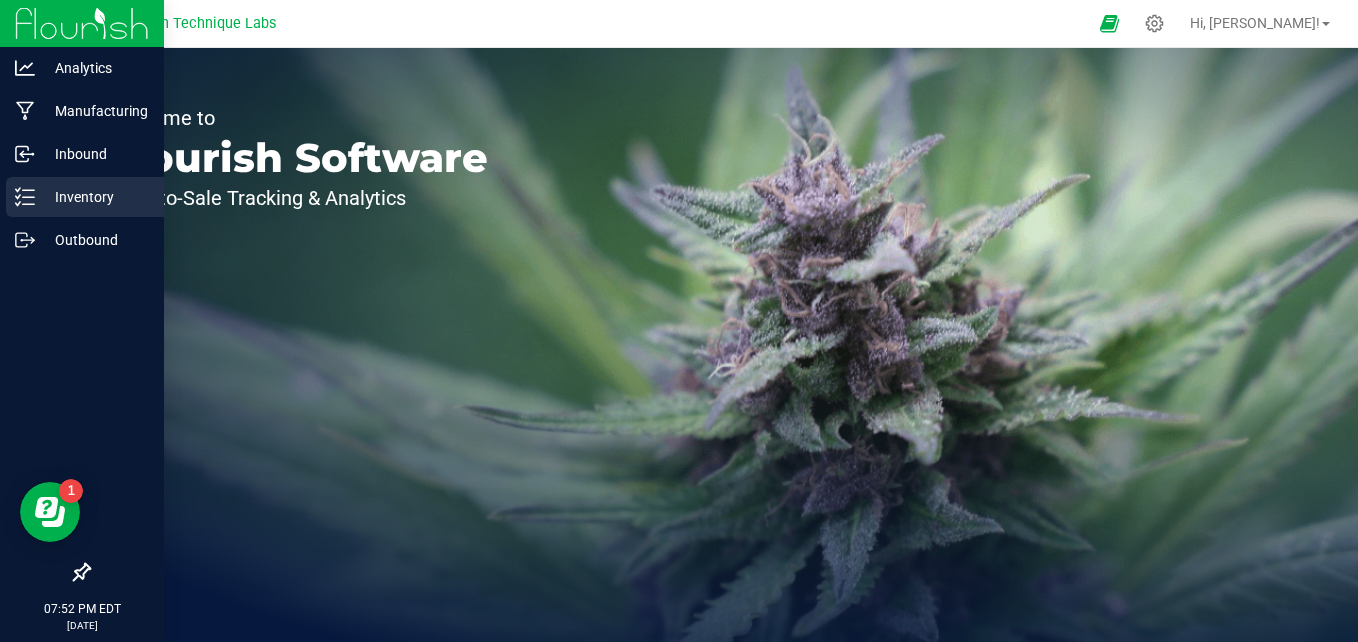 click on "Inventory" at bounding box center [95, 197] 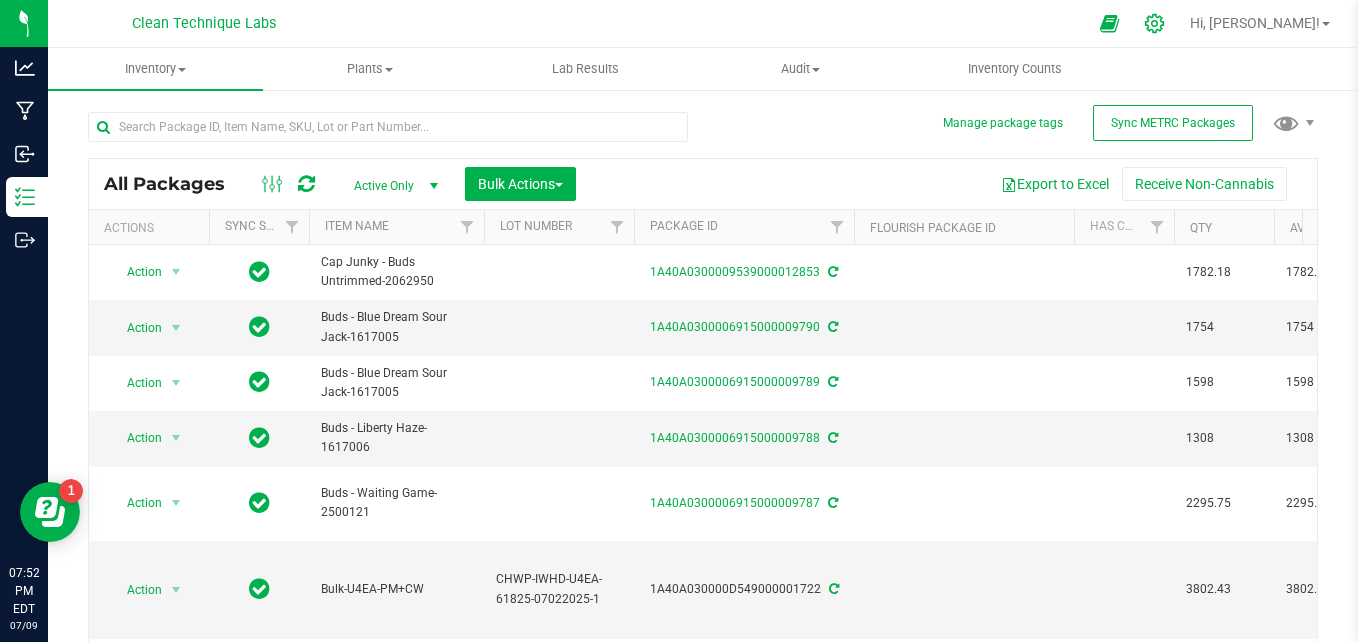 click at bounding box center (1155, 23) 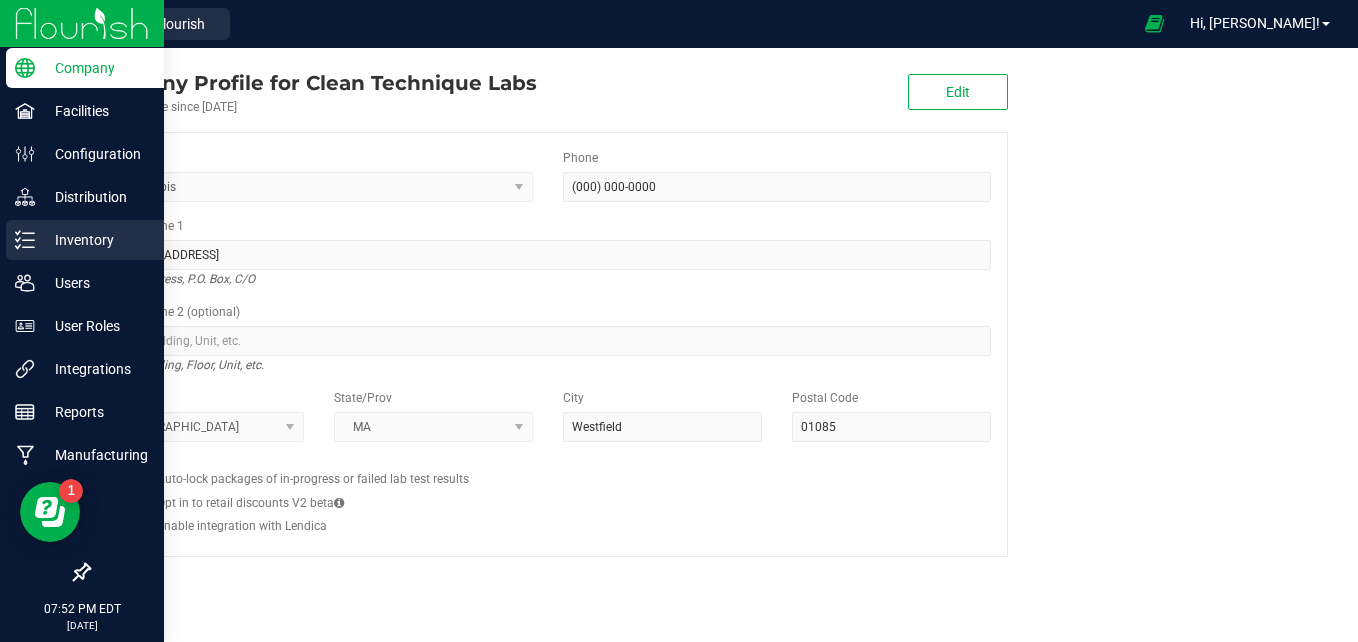 click on "Inventory" at bounding box center [85, 240] 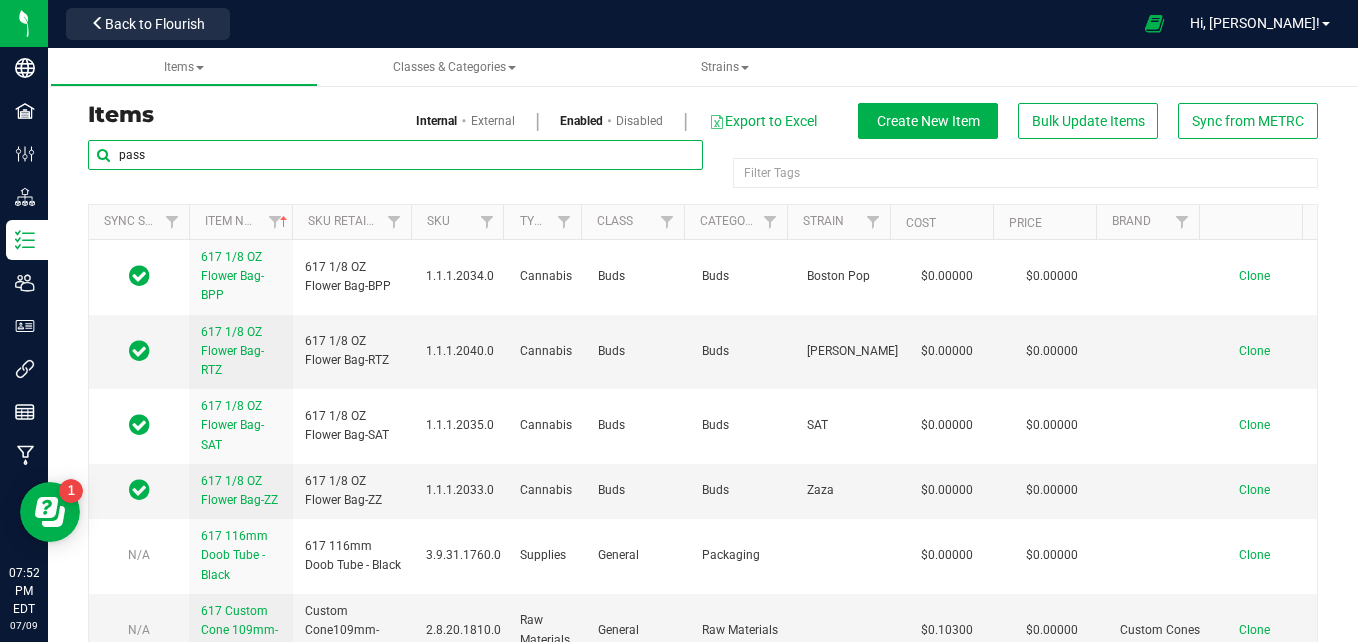 type on "pass" 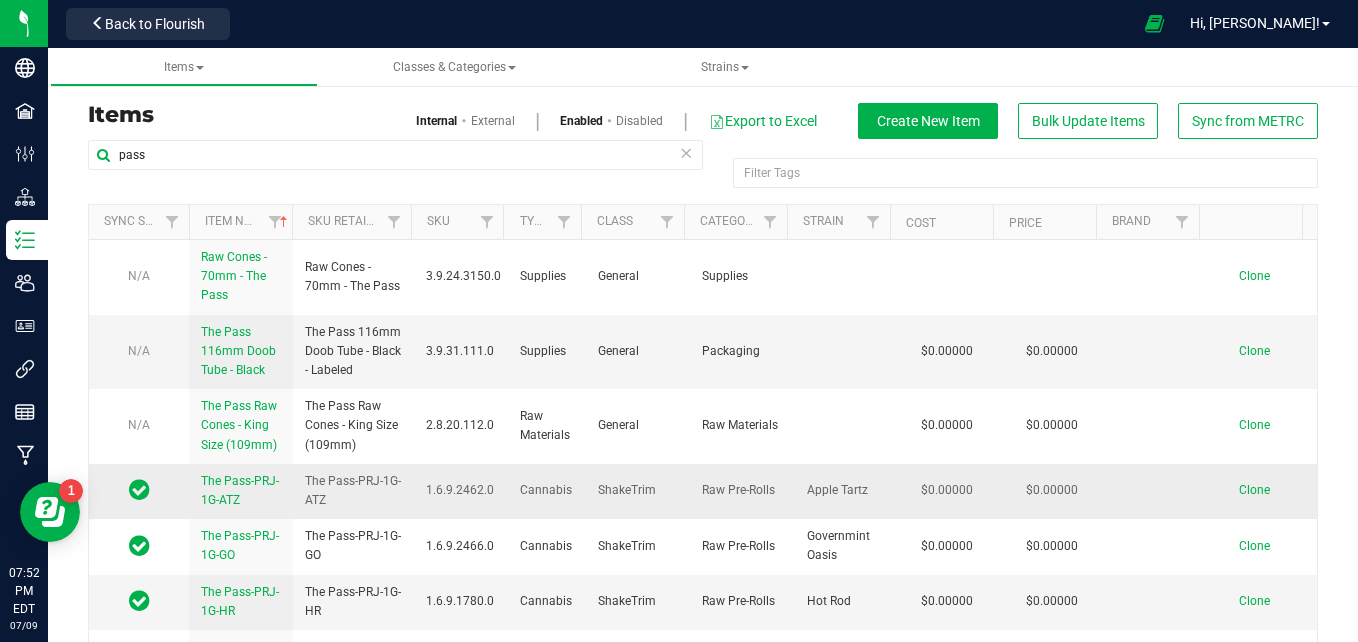 click on "The Pass-PRJ-1G-ATZ" at bounding box center [241, 491] 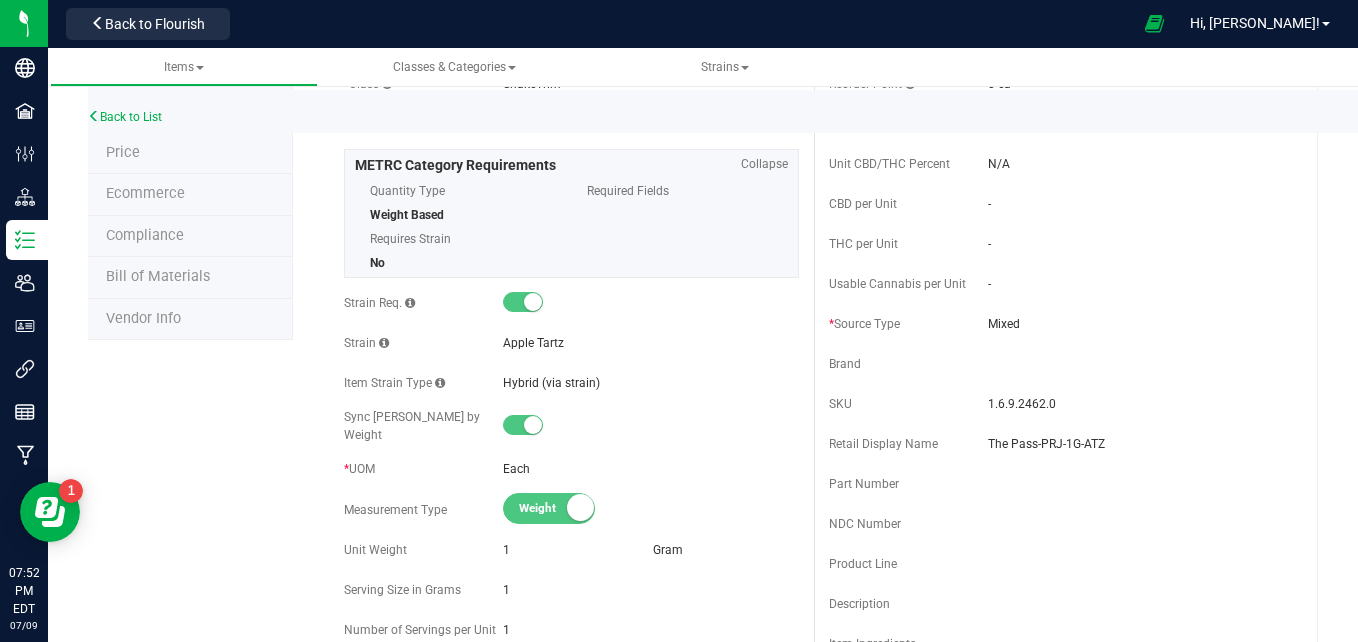 scroll, scrollTop: 357, scrollLeft: 0, axis: vertical 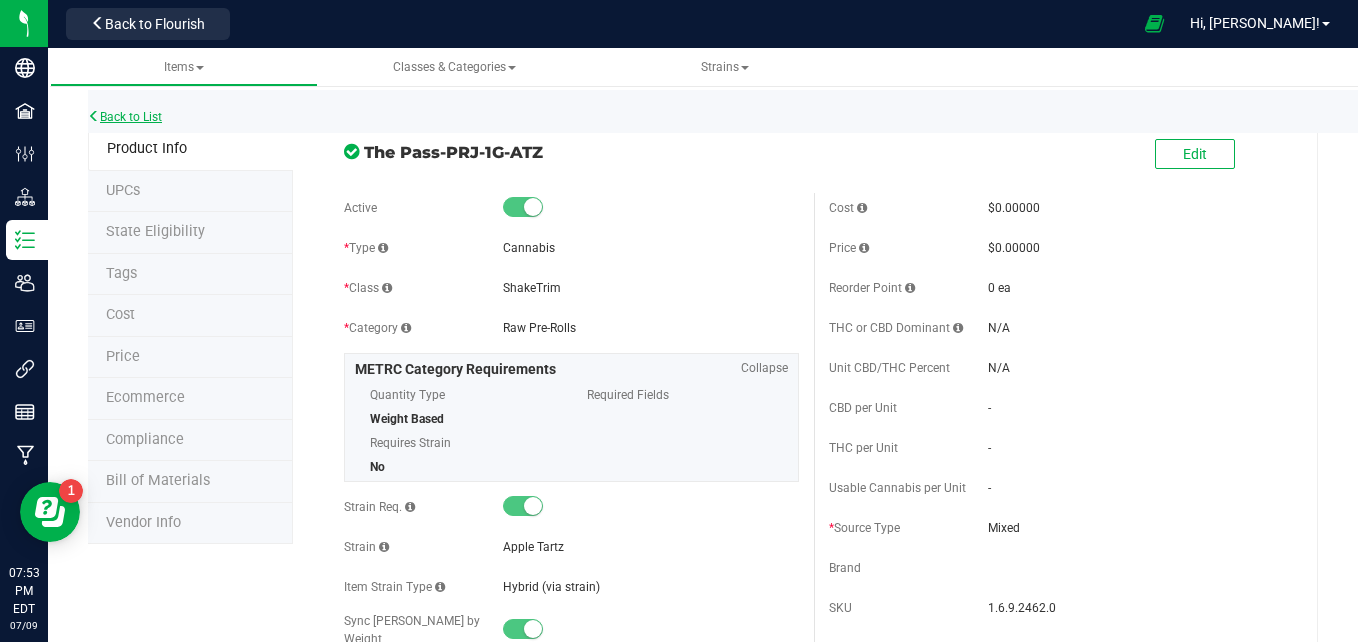 click on "Back to List" at bounding box center (125, 117) 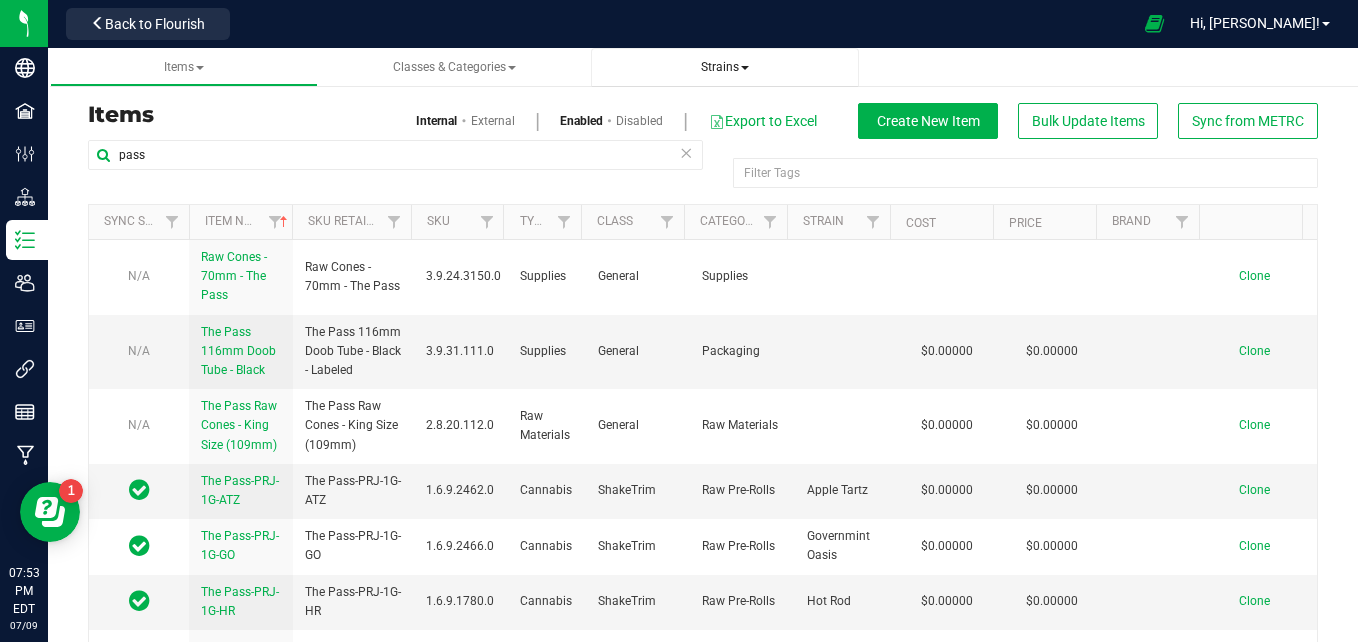 click on "Strains" at bounding box center (725, 67) 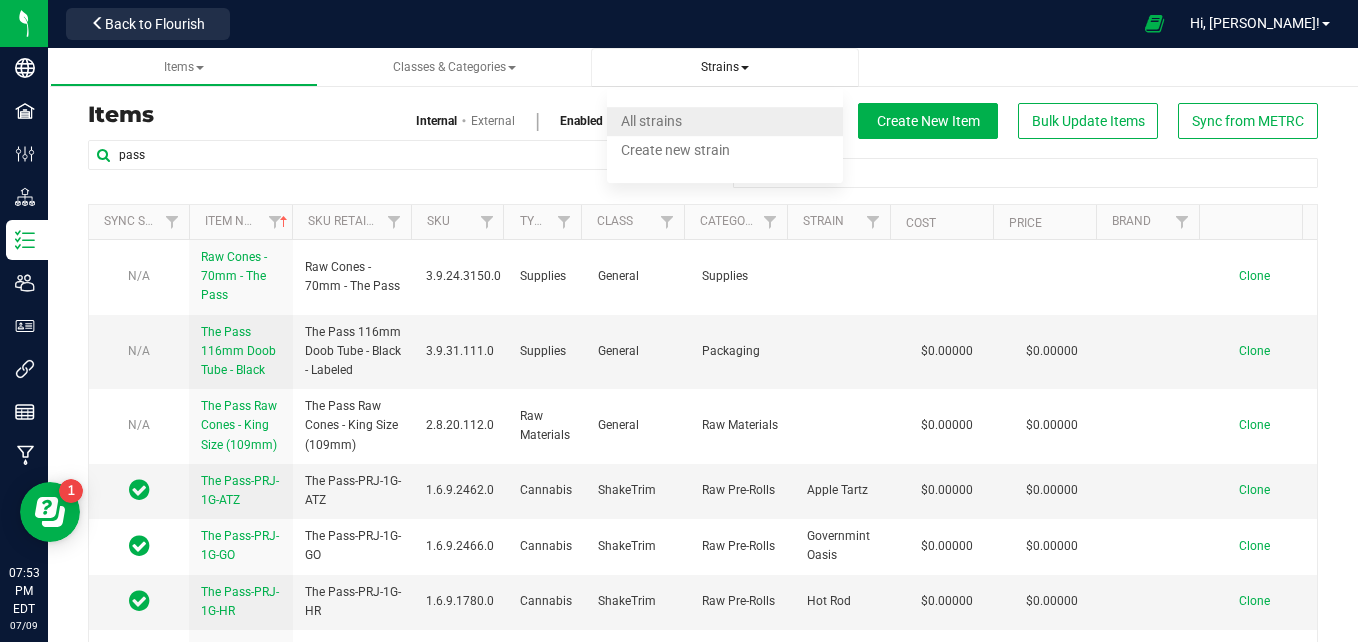 click on "All strains" at bounding box center [725, 121] 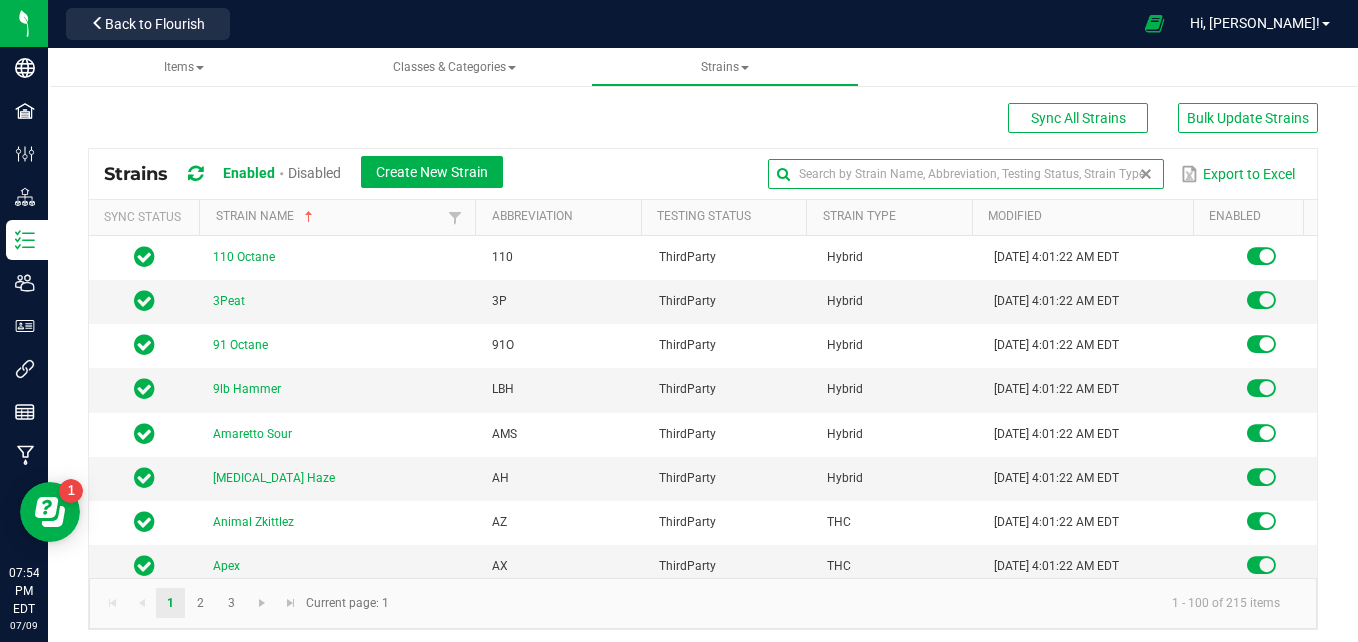 paste on "617-PRJ-0.5g-BPP" 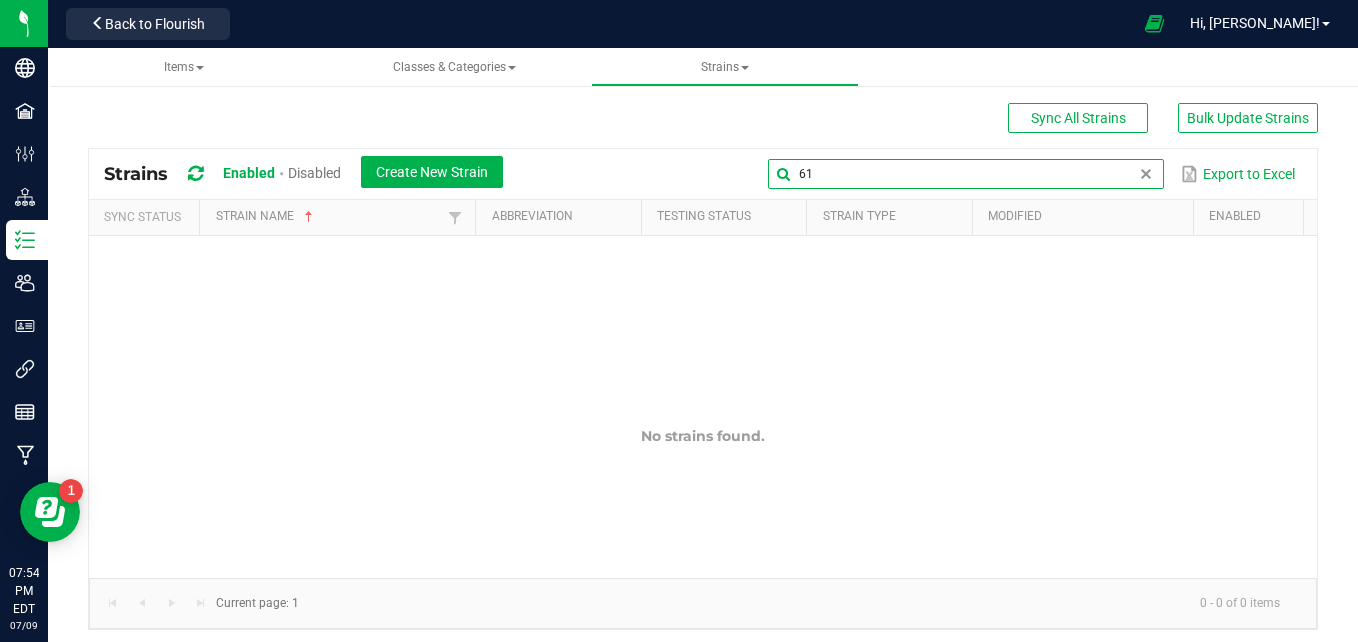 type on "6" 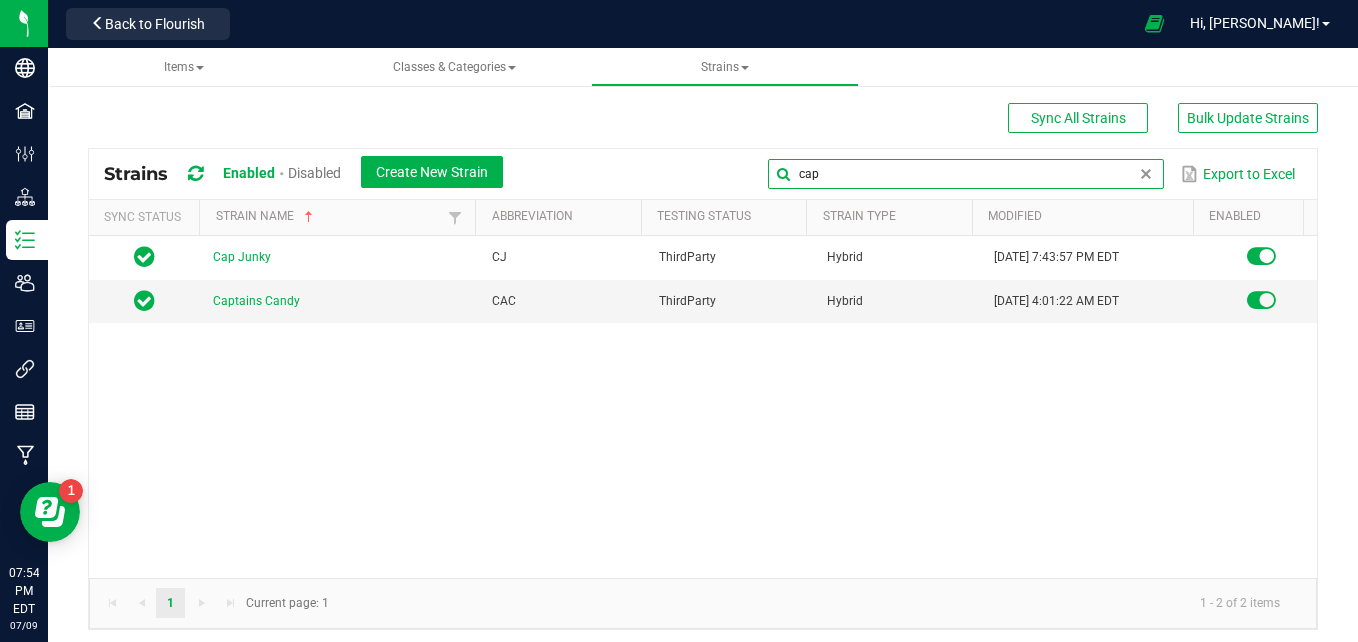 type on "cap" 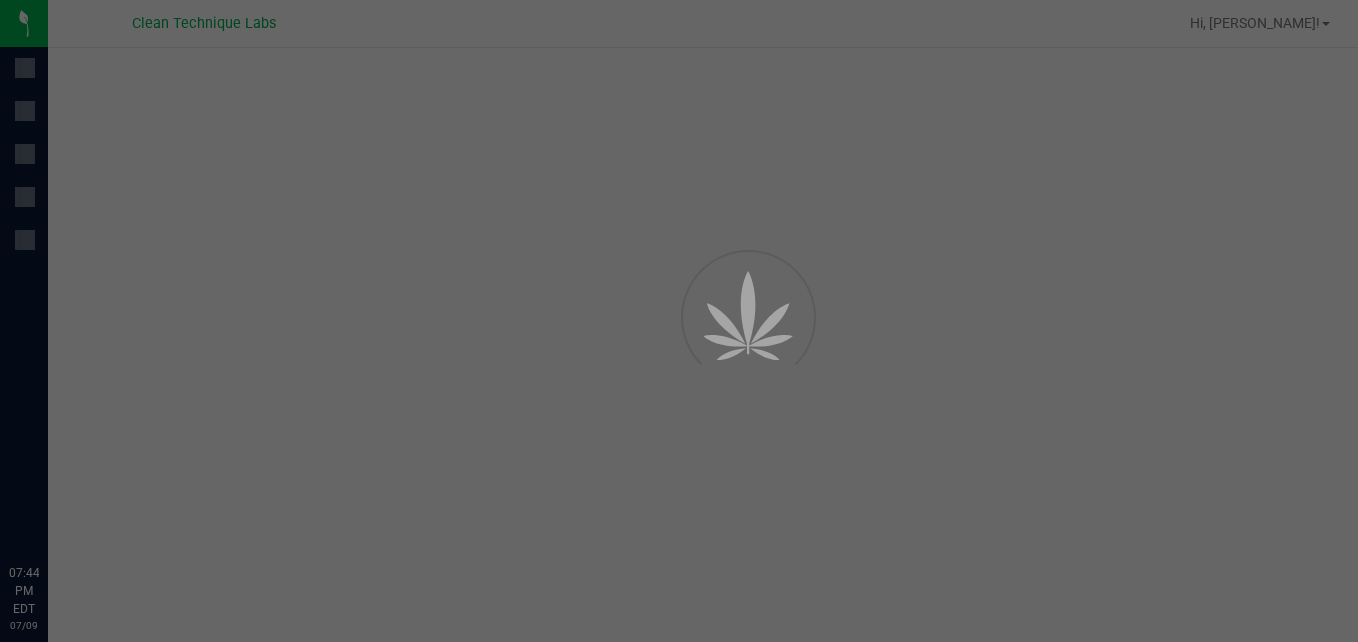 scroll, scrollTop: 0, scrollLeft: 0, axis: both 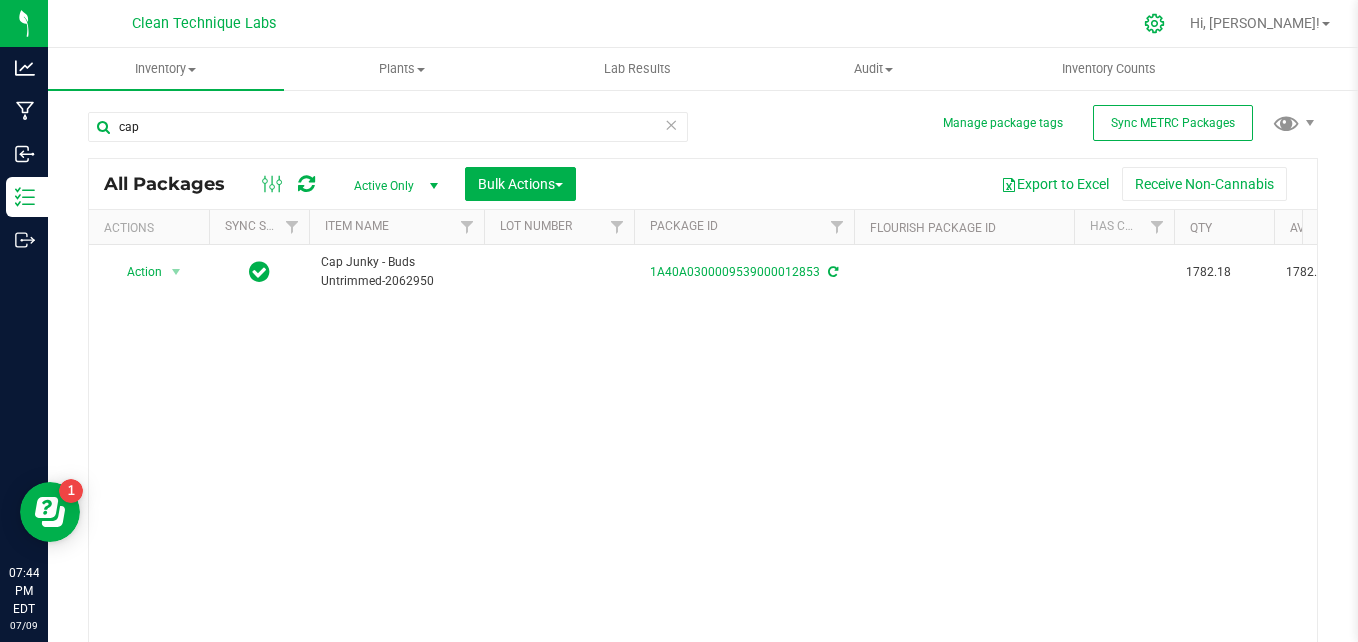 click 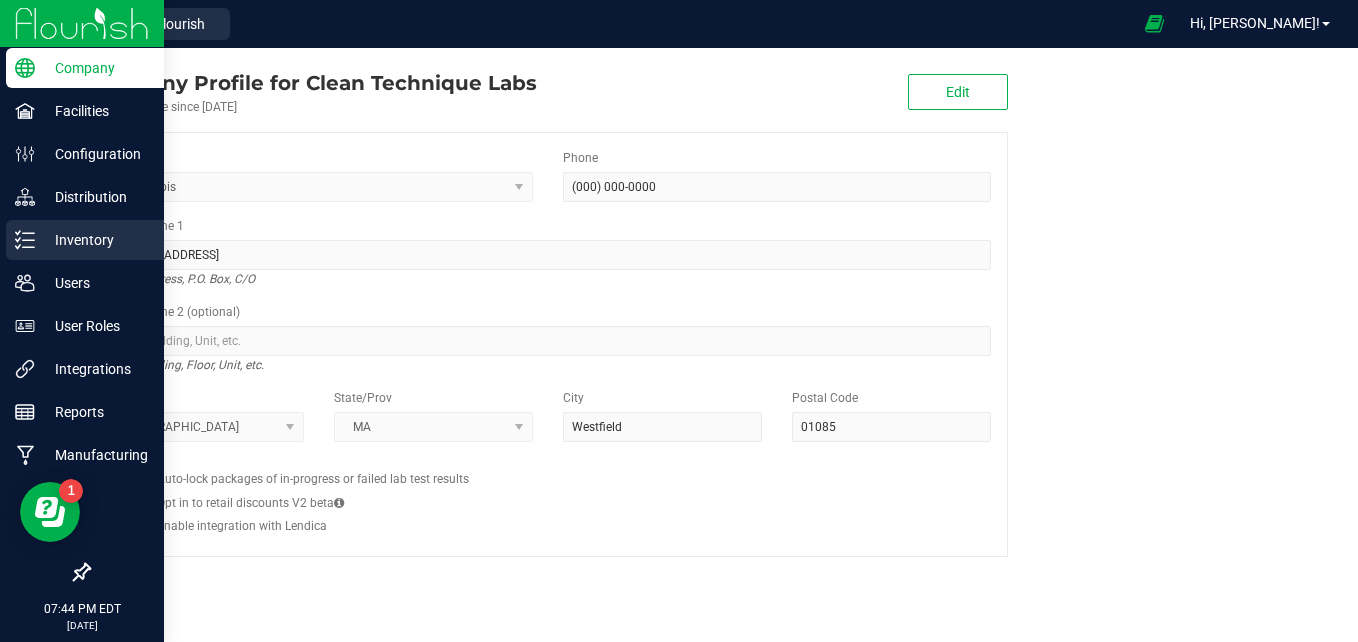 click 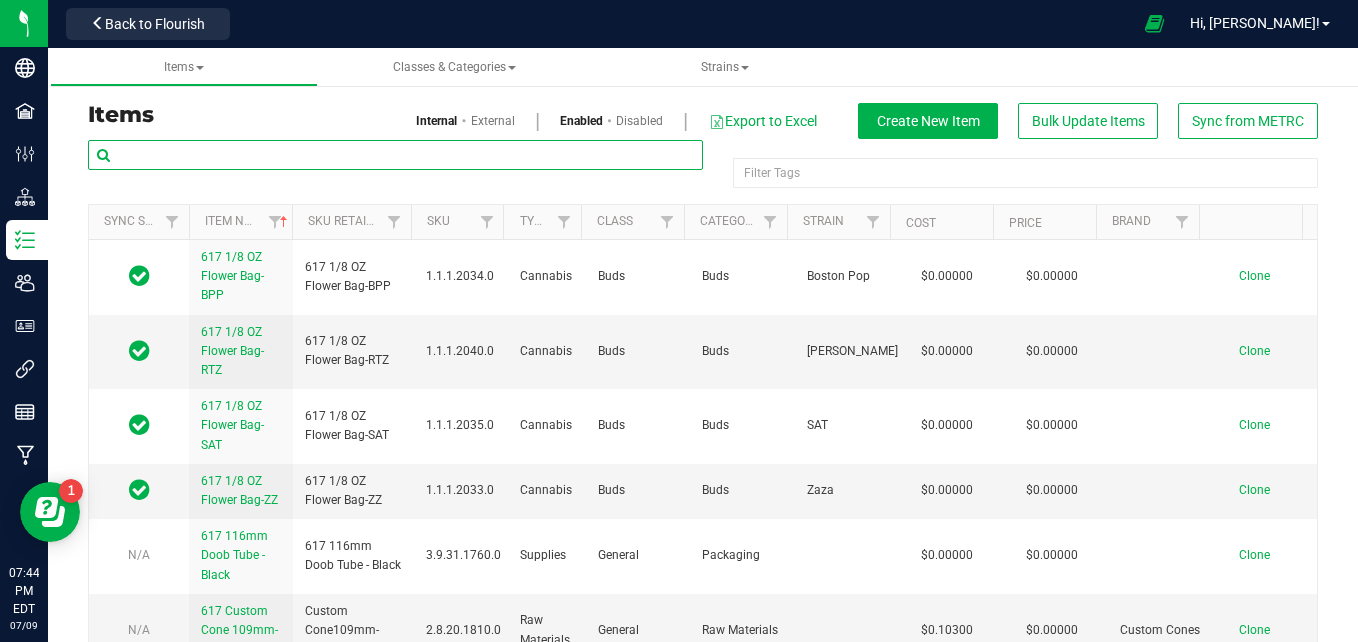 click at bounding box center (395, 155) 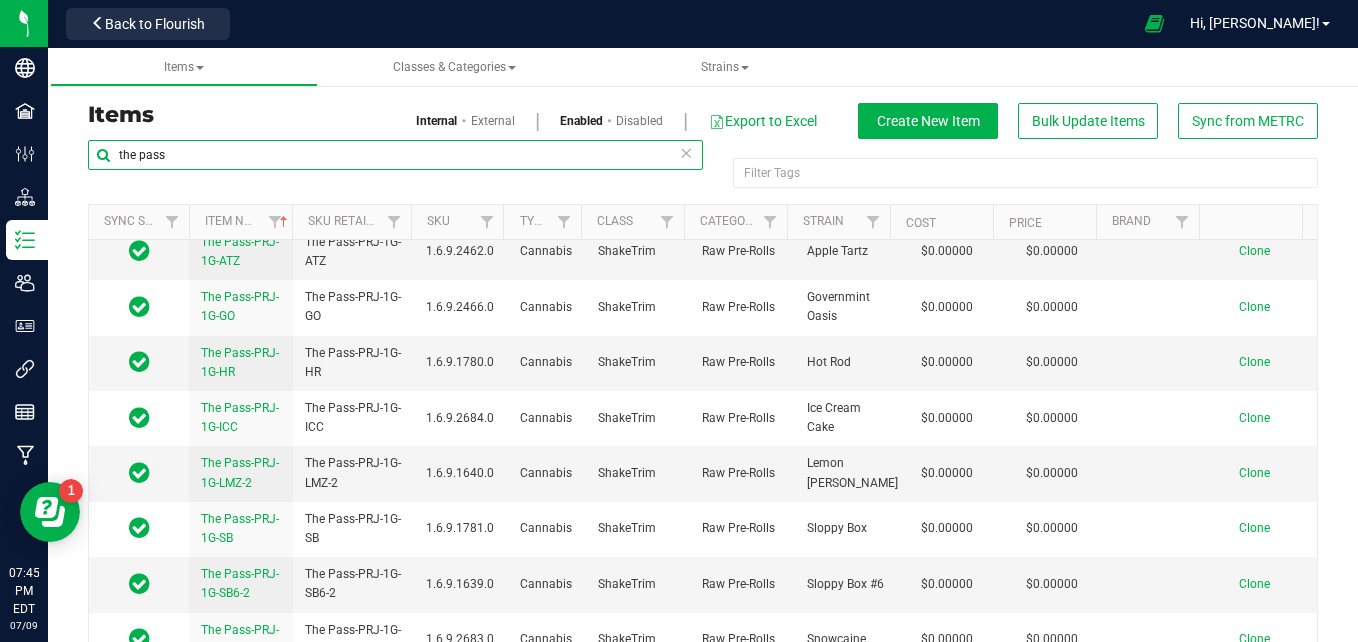 scroll, scrollTop: 281, scrollLeft: 0, axis: vertical 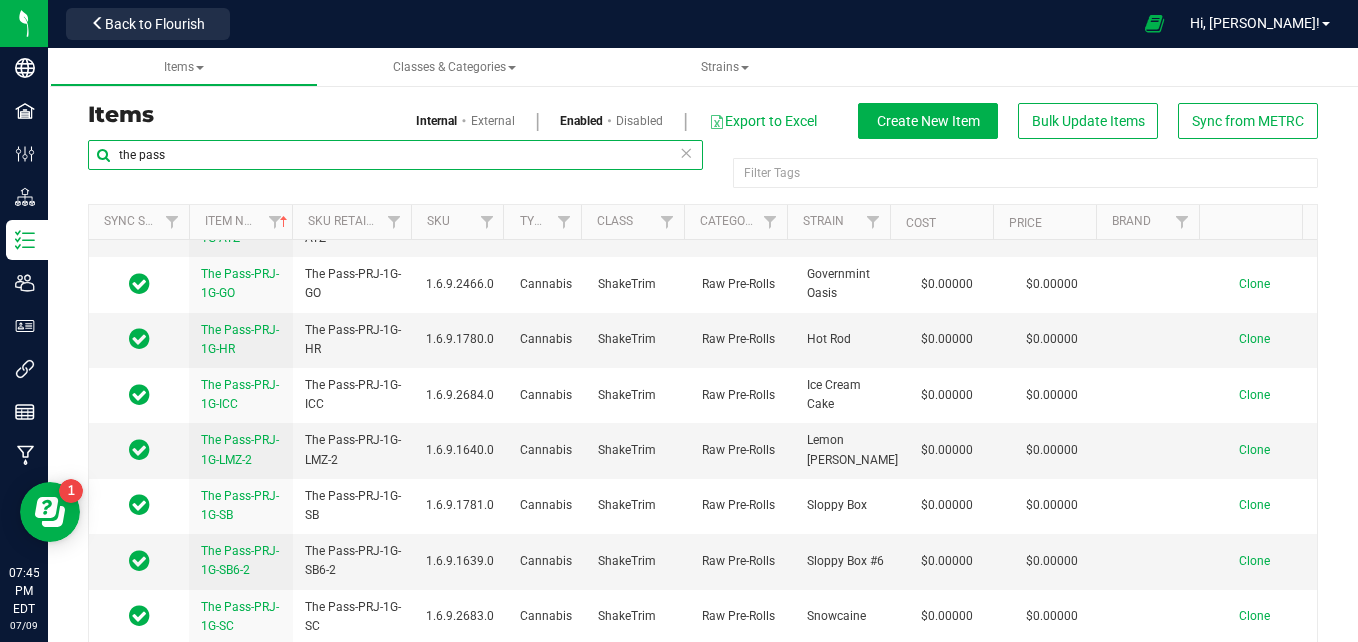 click on "the pass" at bounding box center (395, 155) 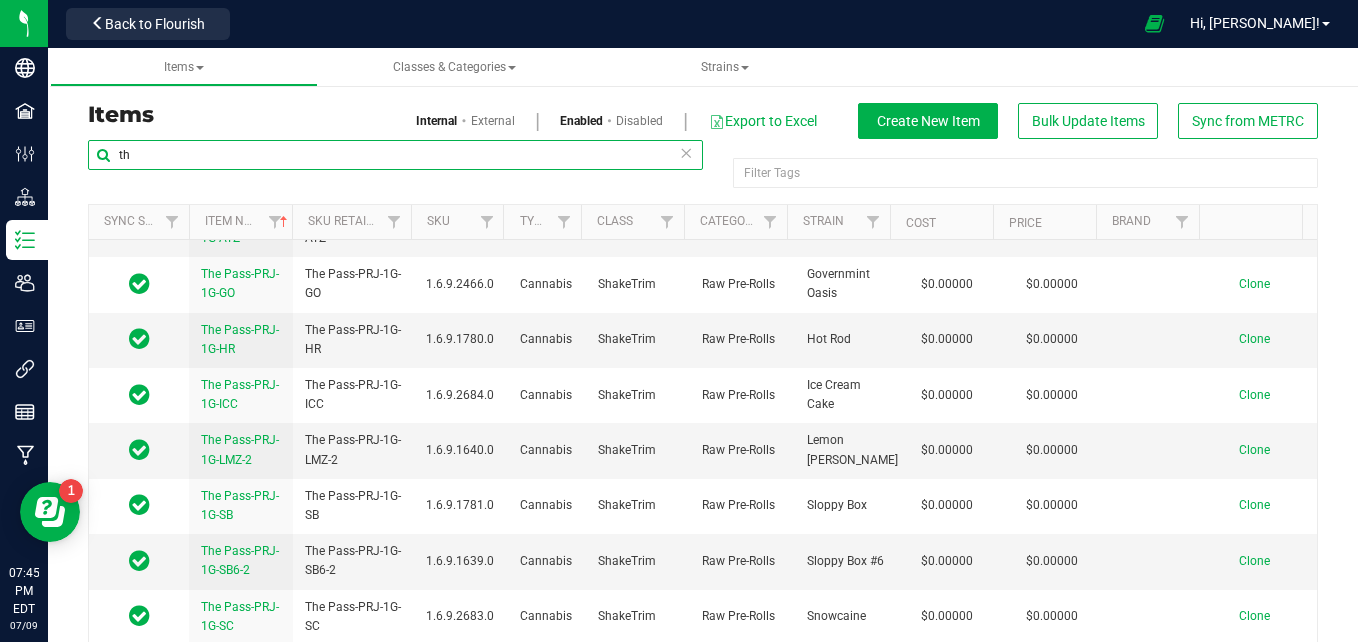 type on "t" 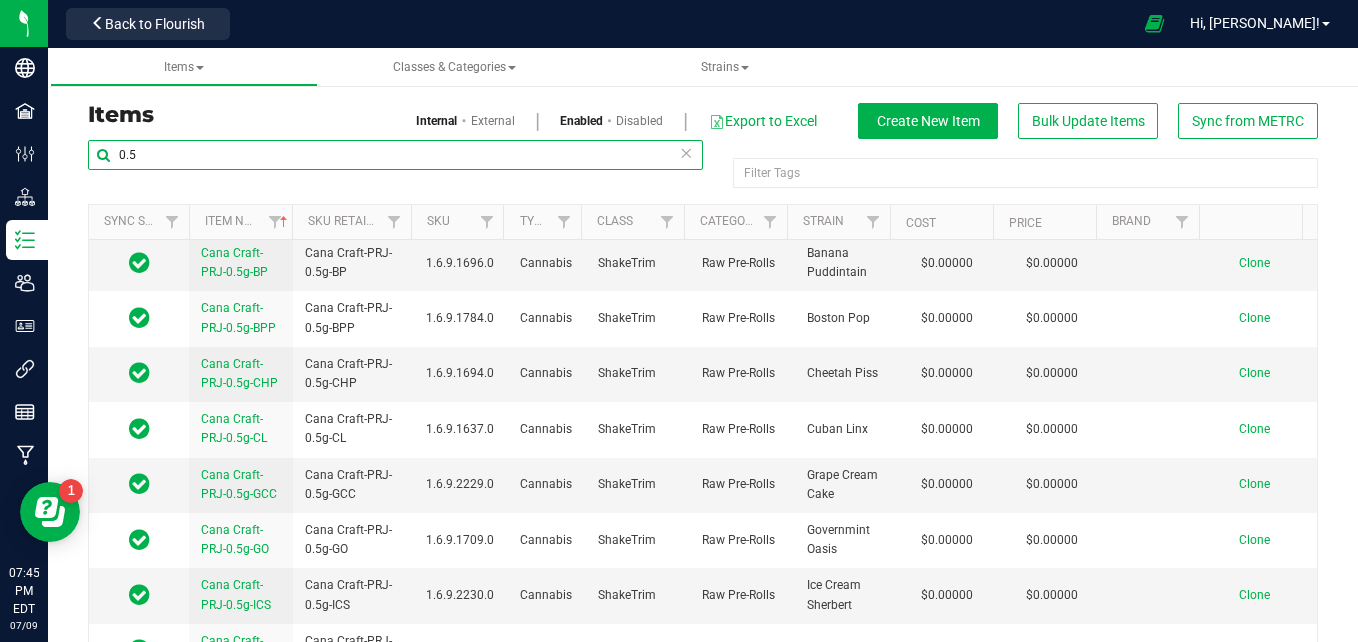 scroll, scrollTop: 0, scrollLeft: 0, axis: both 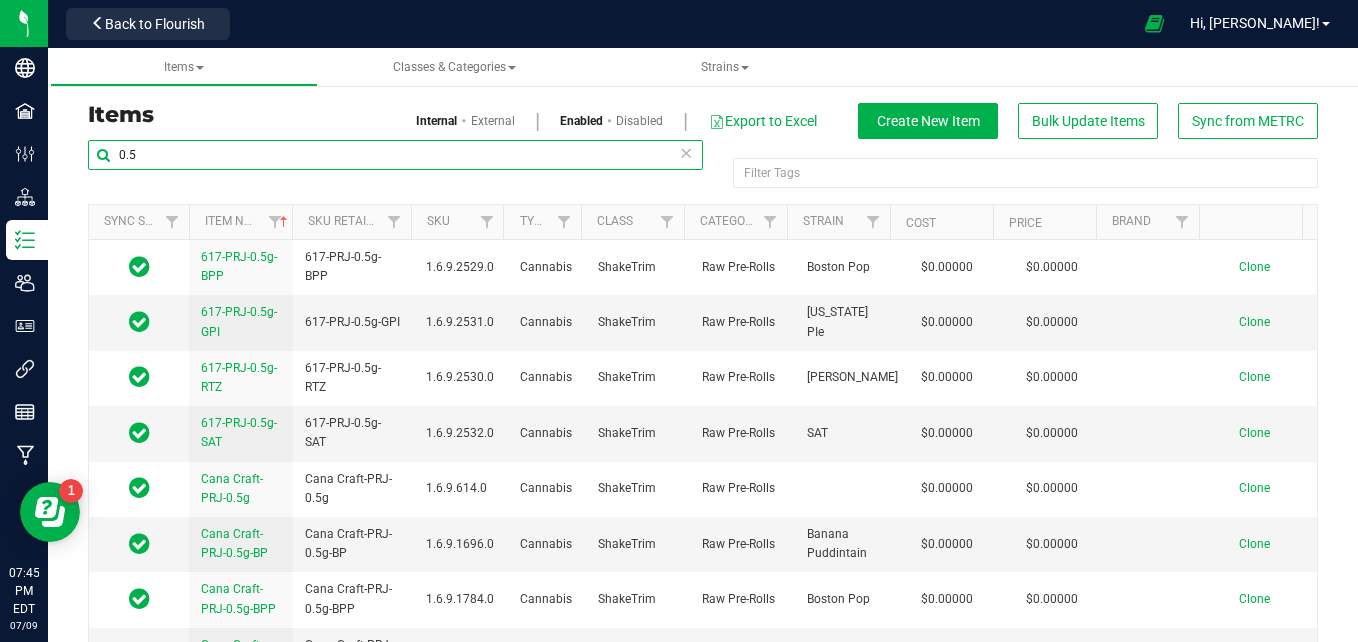 type on "0.5" 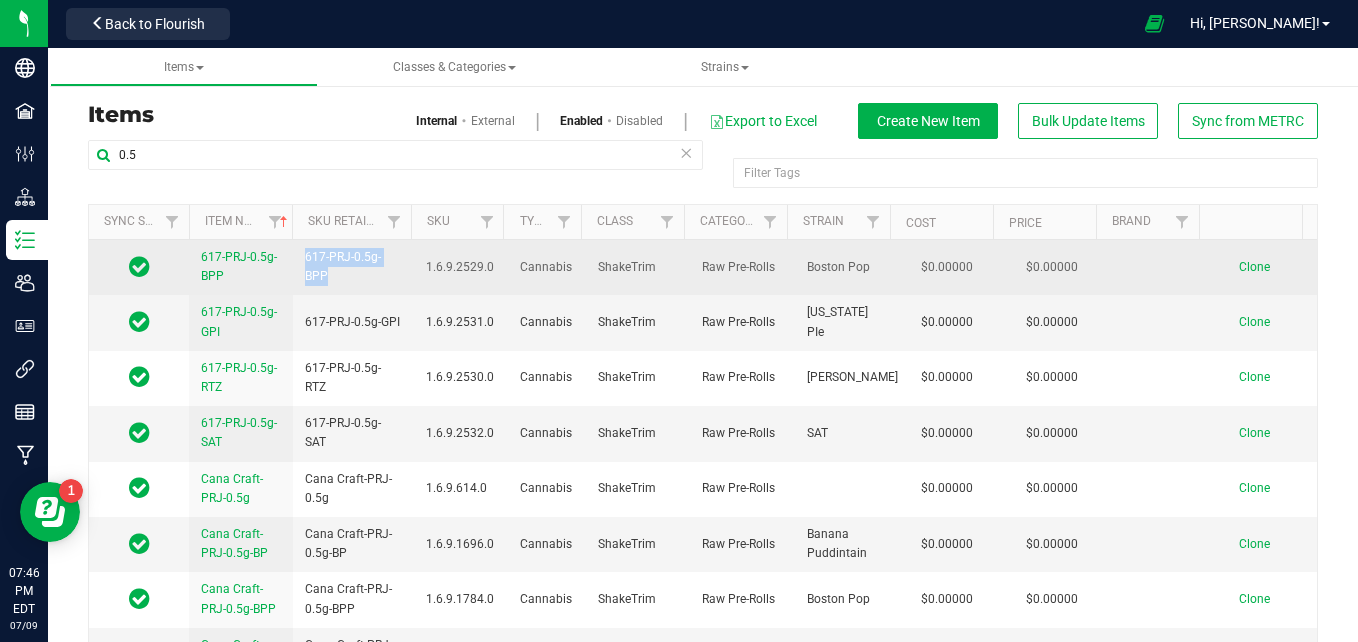 drag, startPoint x: 328, startPoint y: 273, endPoint x: 299, endPoint y: 264, distance: 30.364452 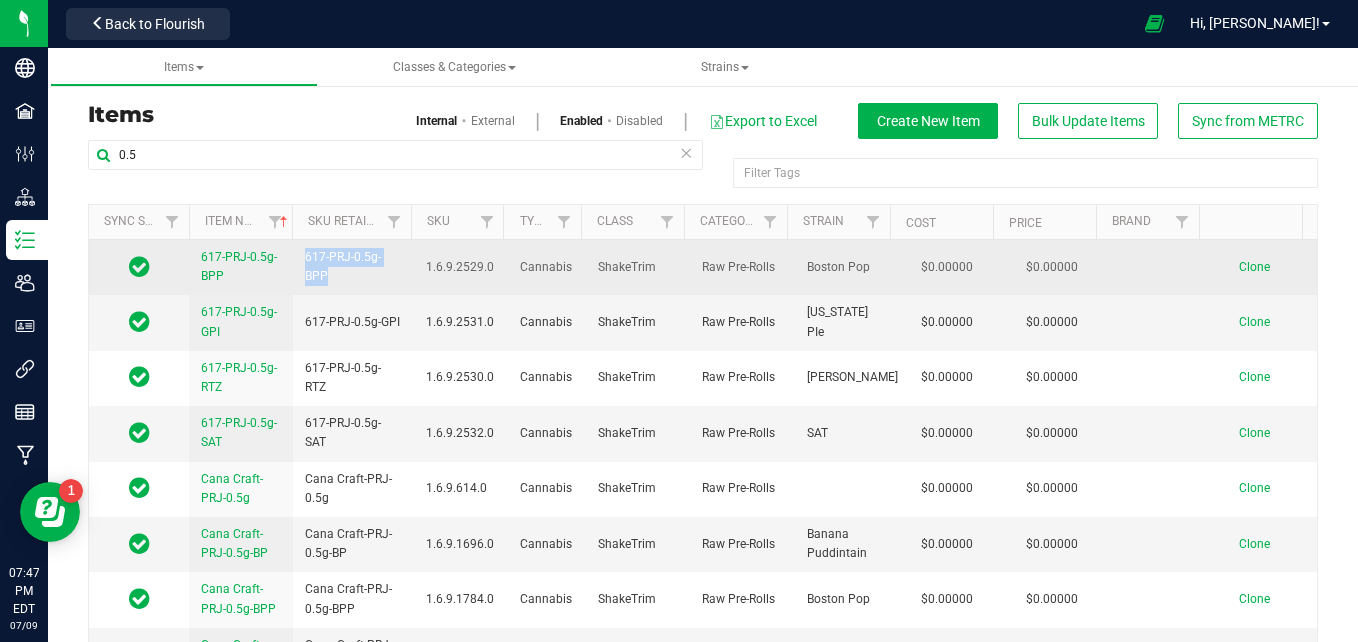 click on "Clone" at bounding box center (1254, 267) 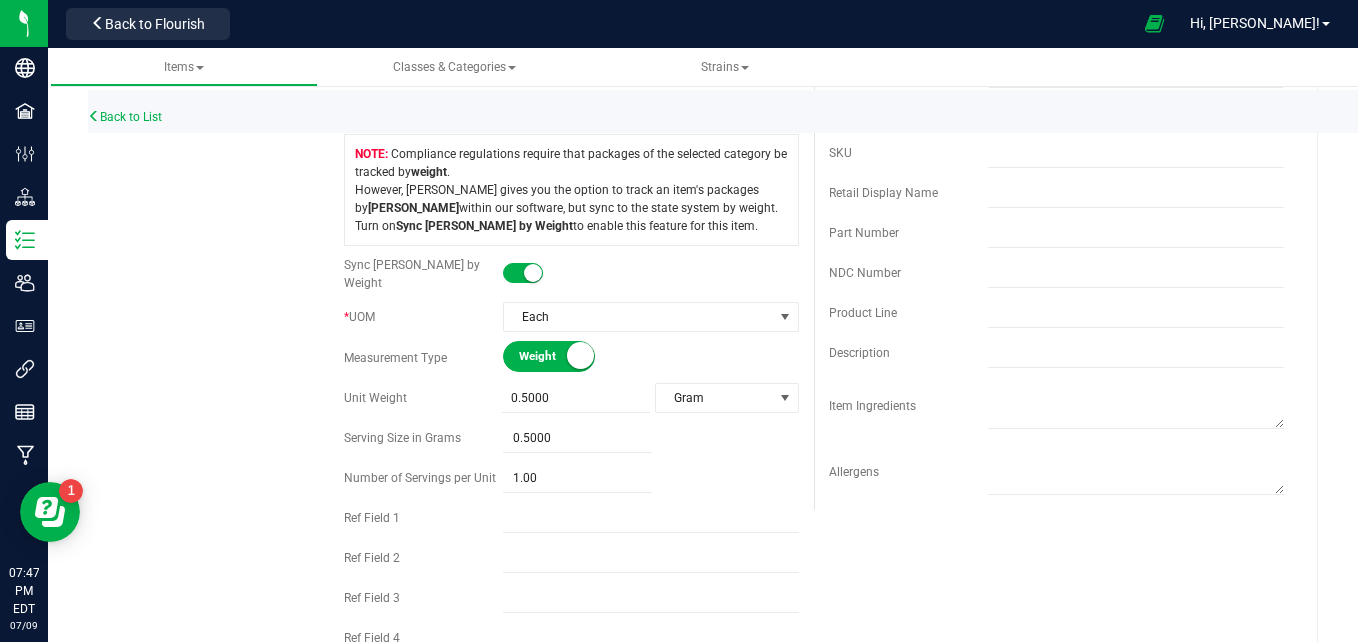 scroll, scrollTop: 484, scrollLeft: 0, axis: vertical 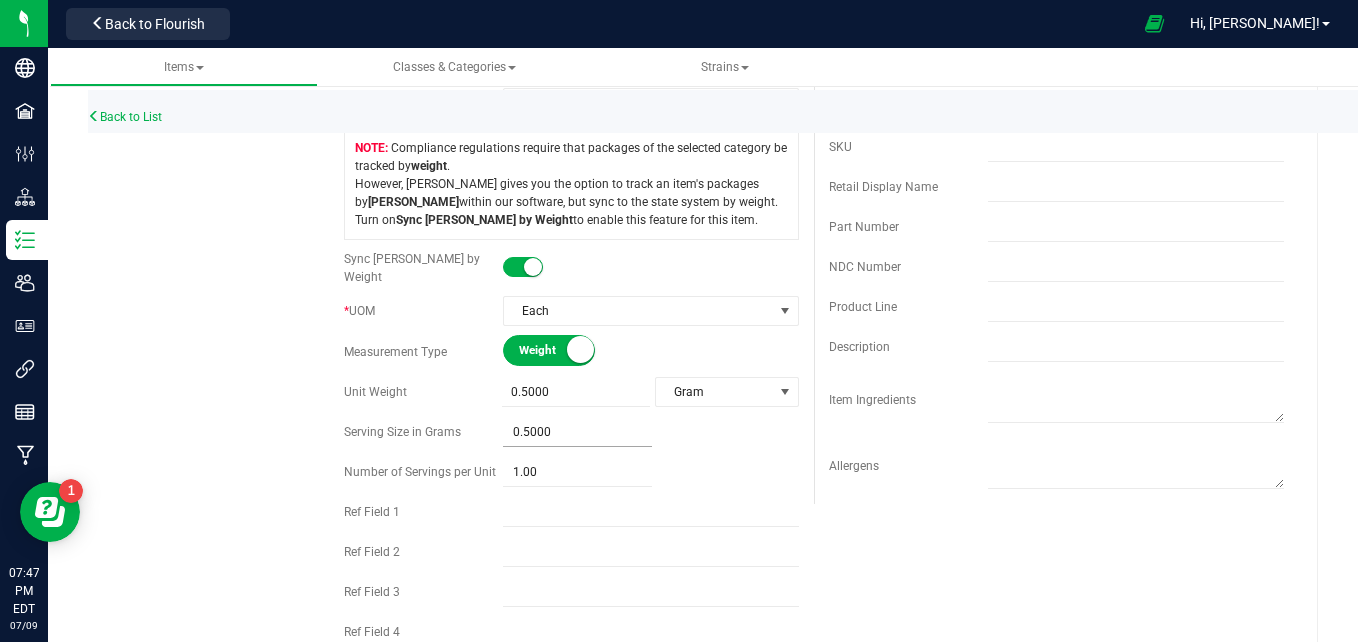 click on "0.5000 0.5" at bounding box center (577, 432) 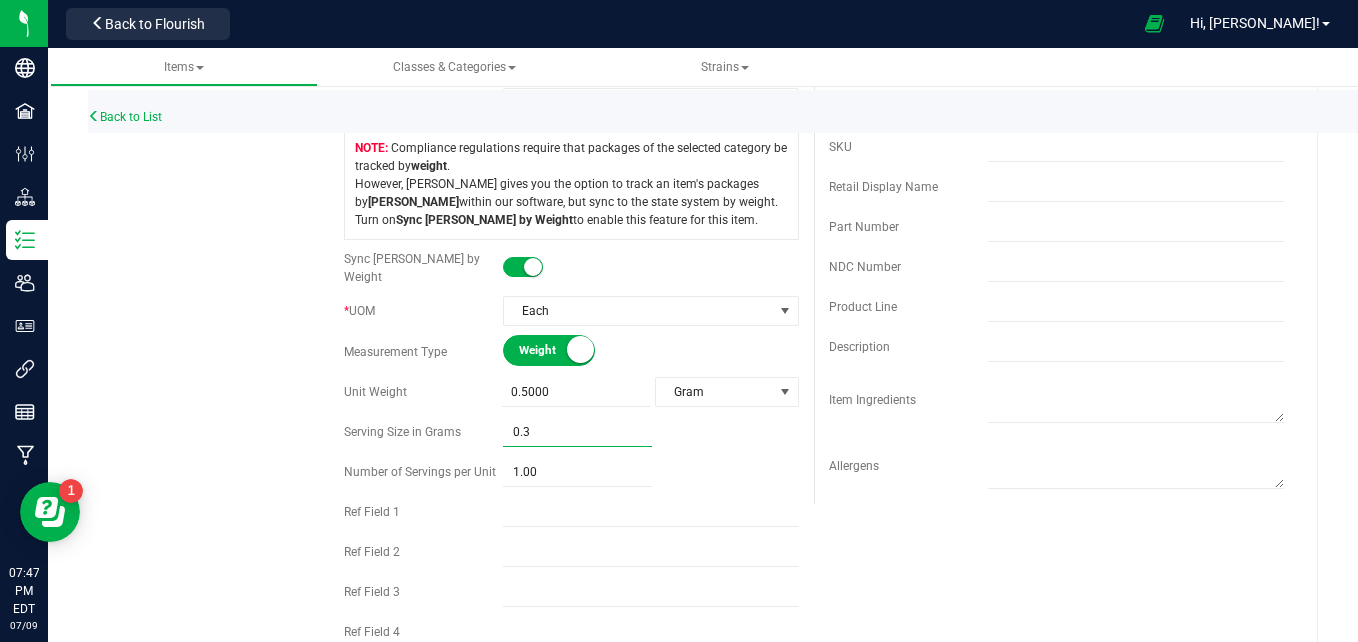 type on "0.35" 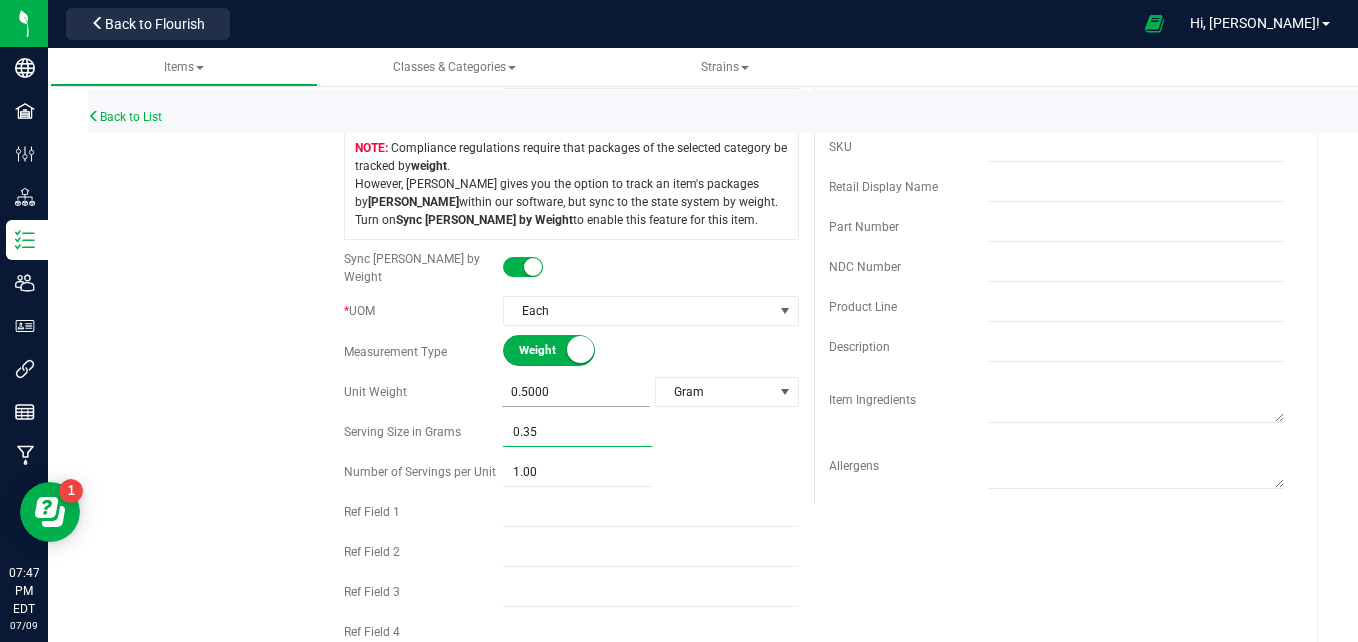 type on "0.3500" 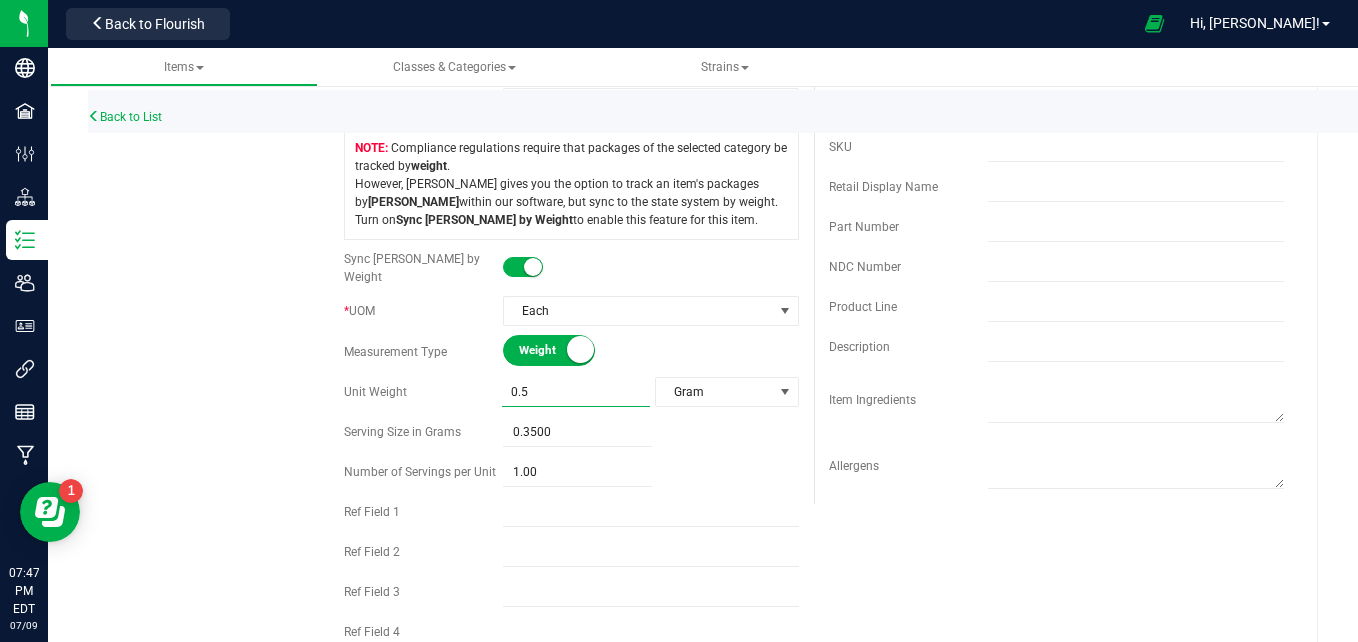 click on "0.5000 0.5" at bounding box center [576, 392] 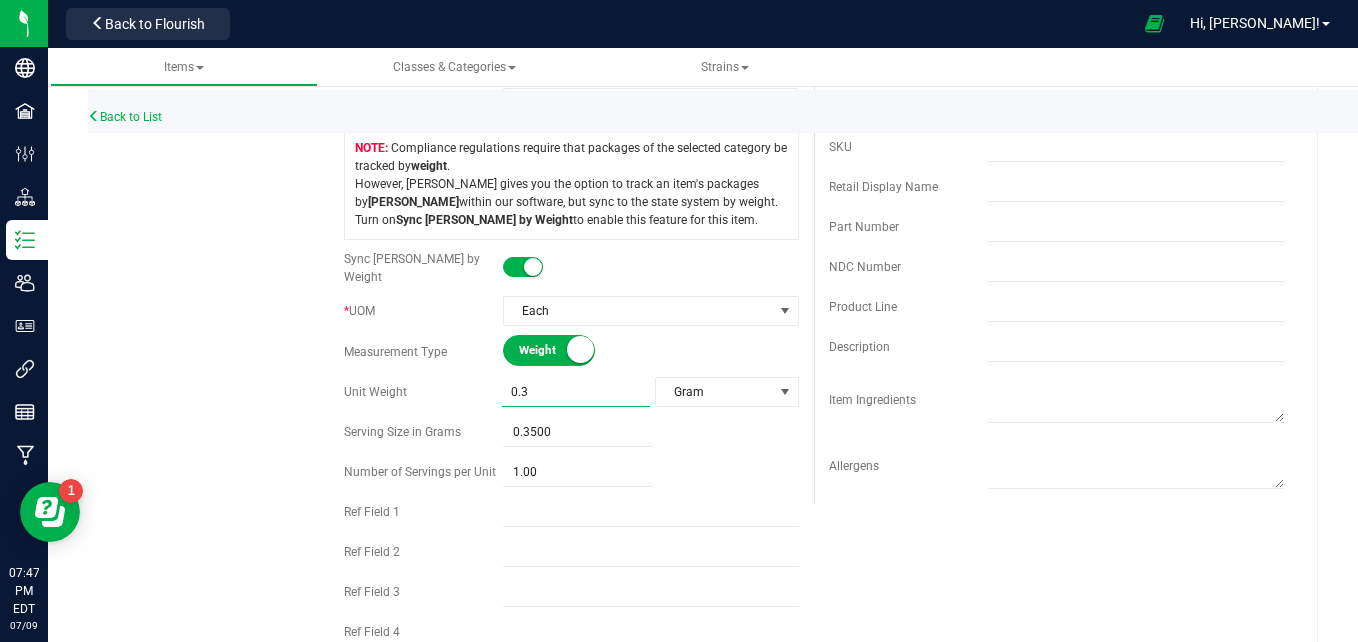 type on "0.35" 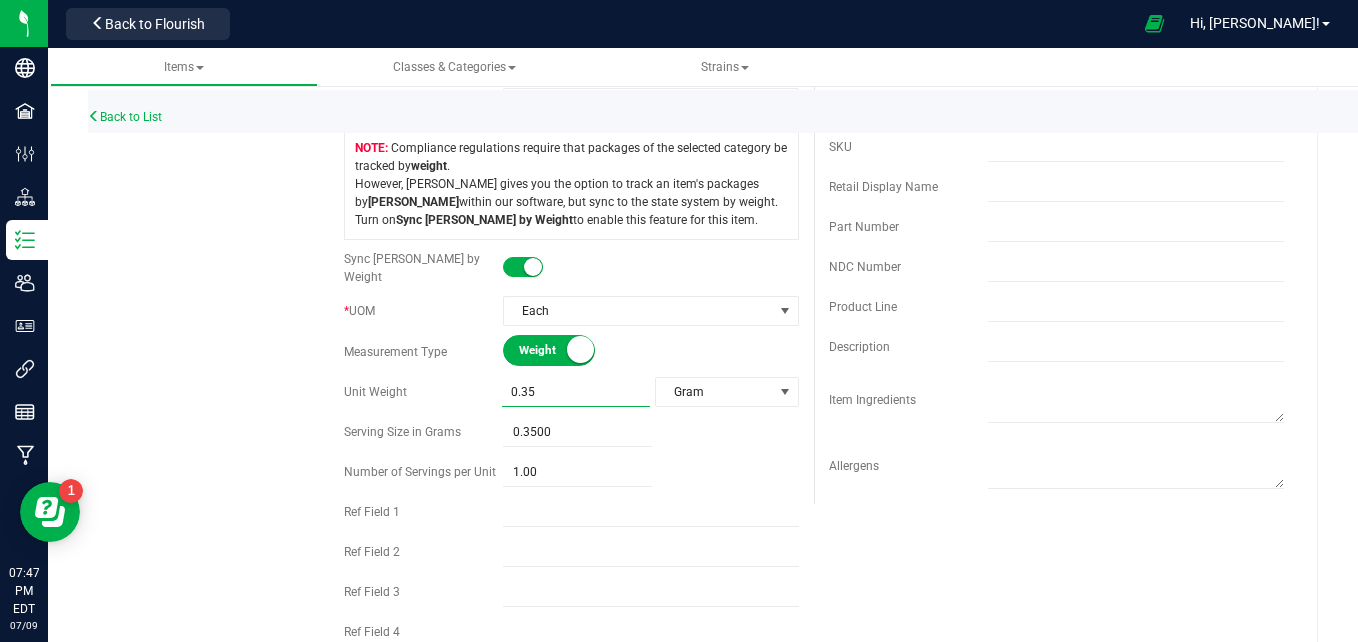 type on "0.3500" 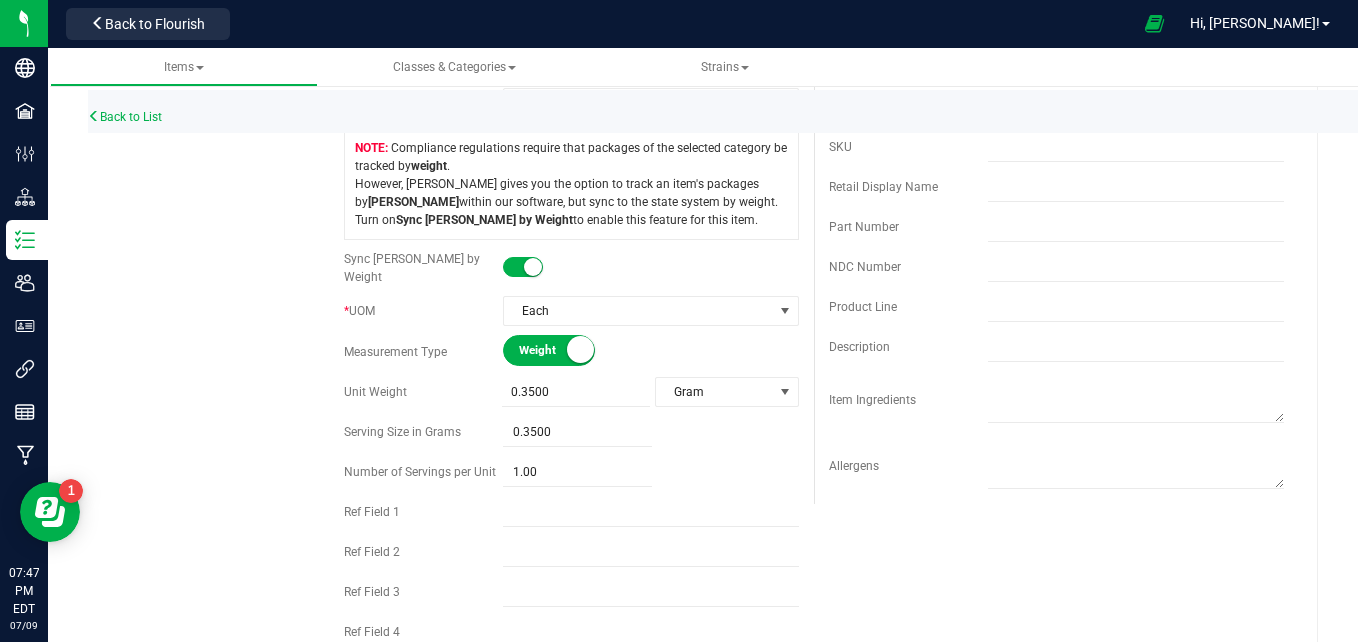 click on "Active
*
Type
Cannabis Select type Cannabis Non-Inventory Raw Materials Supplies
*
Class
ShakeTrim Select item class Buds Concentrate InfusedEdible InfusedNonEdible Other Plants ShakeTrim" at bounding box center [571, 203] 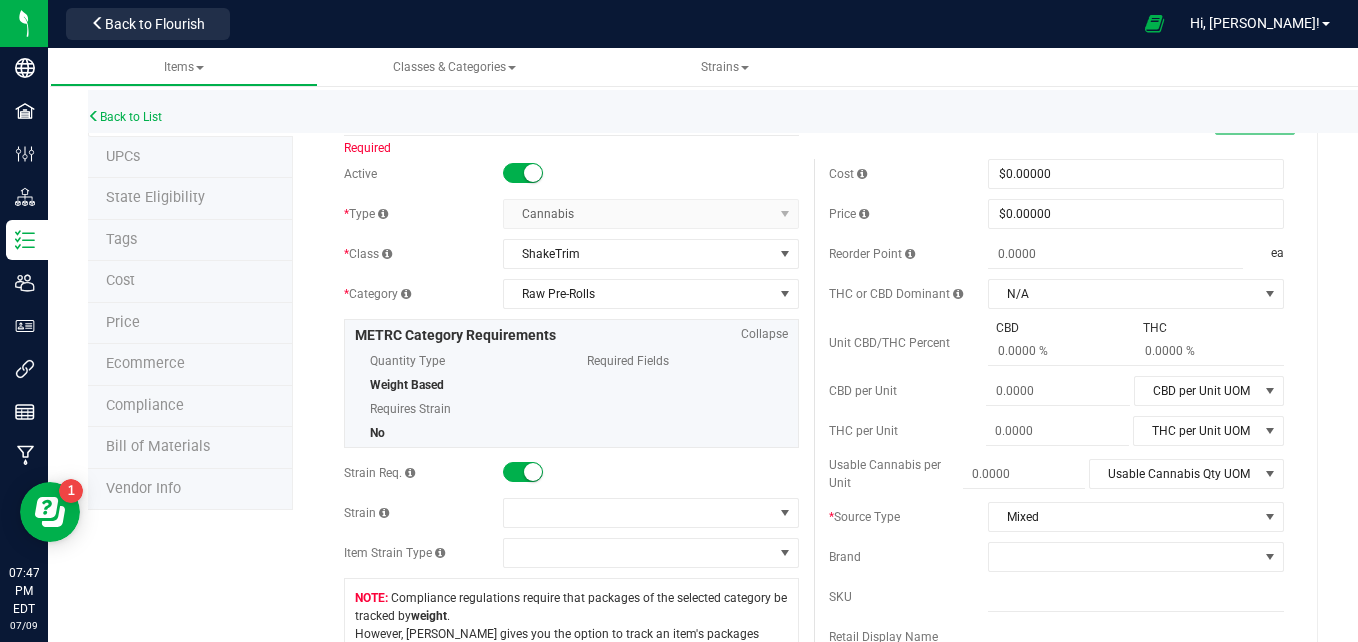 scroll, scrollTop: 0, scrollLeft: 0, axis: both 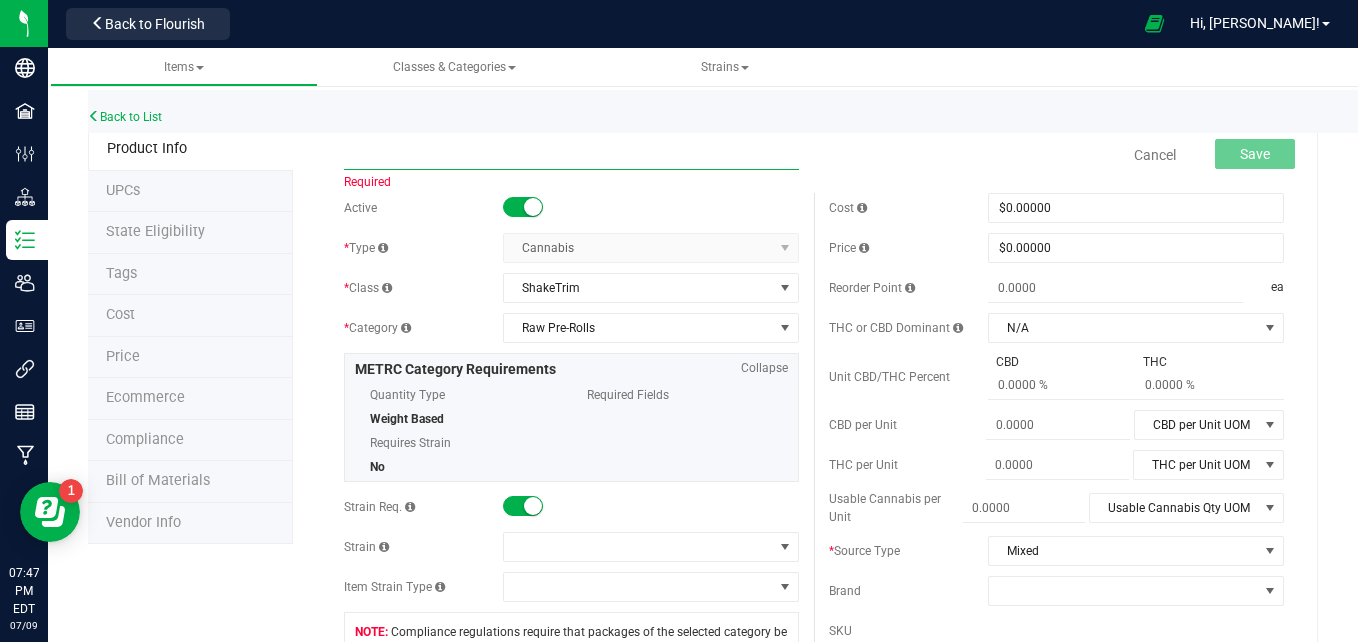 click at bounding box center (571, 155) 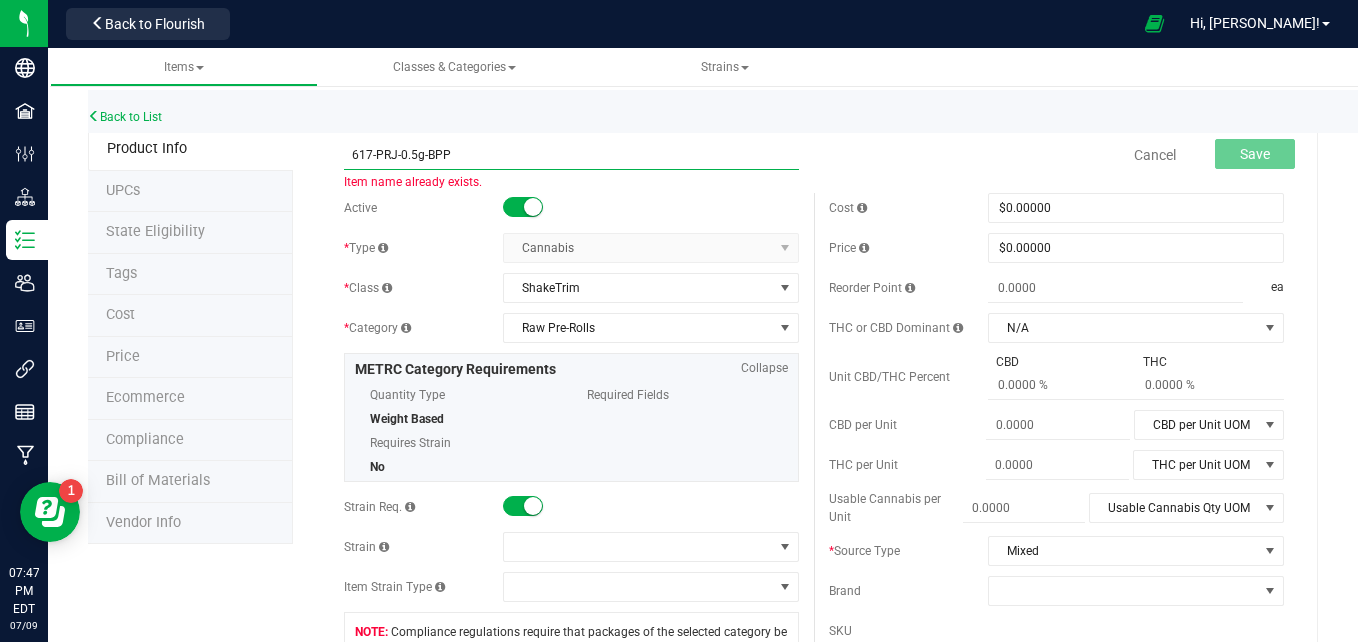 click on "617-PRJ-0.5g-BPP" at bounding box center [571, 155] 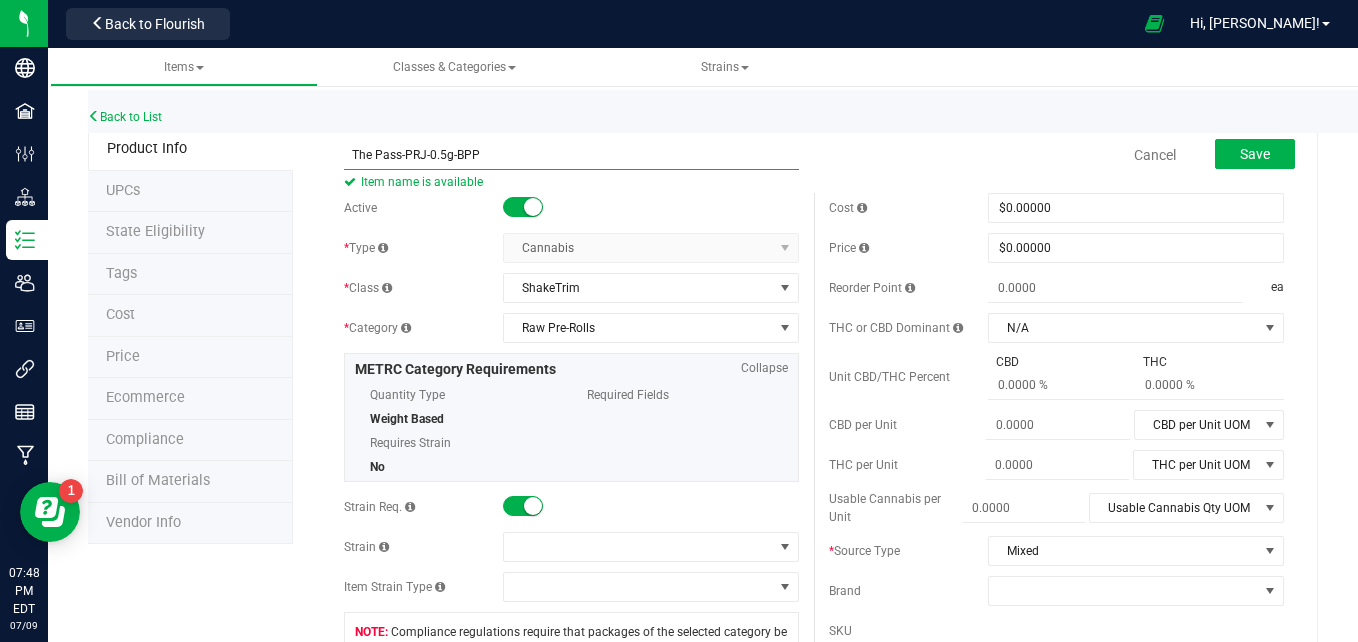 click on "The Pass-PRJ-0.5g-BPP" at bounding box center (571, 155) 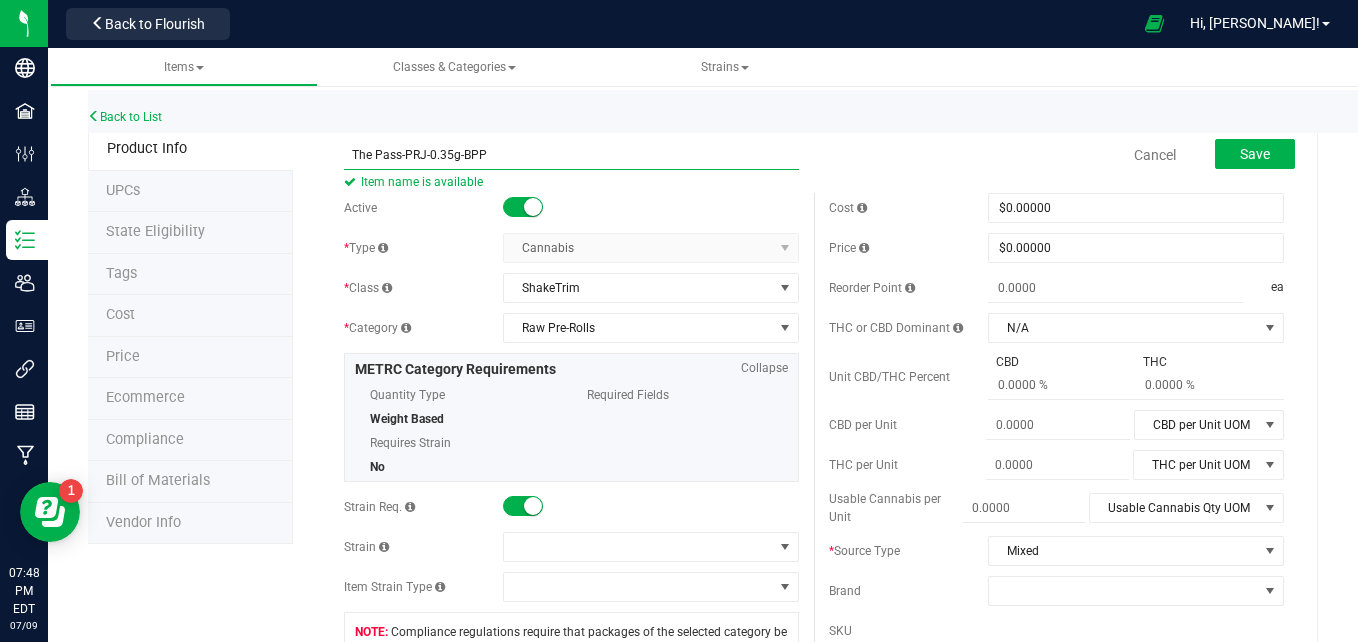 click on "The Pass-PRJ-0.35g-BPP" at bounding box center [571, 155] 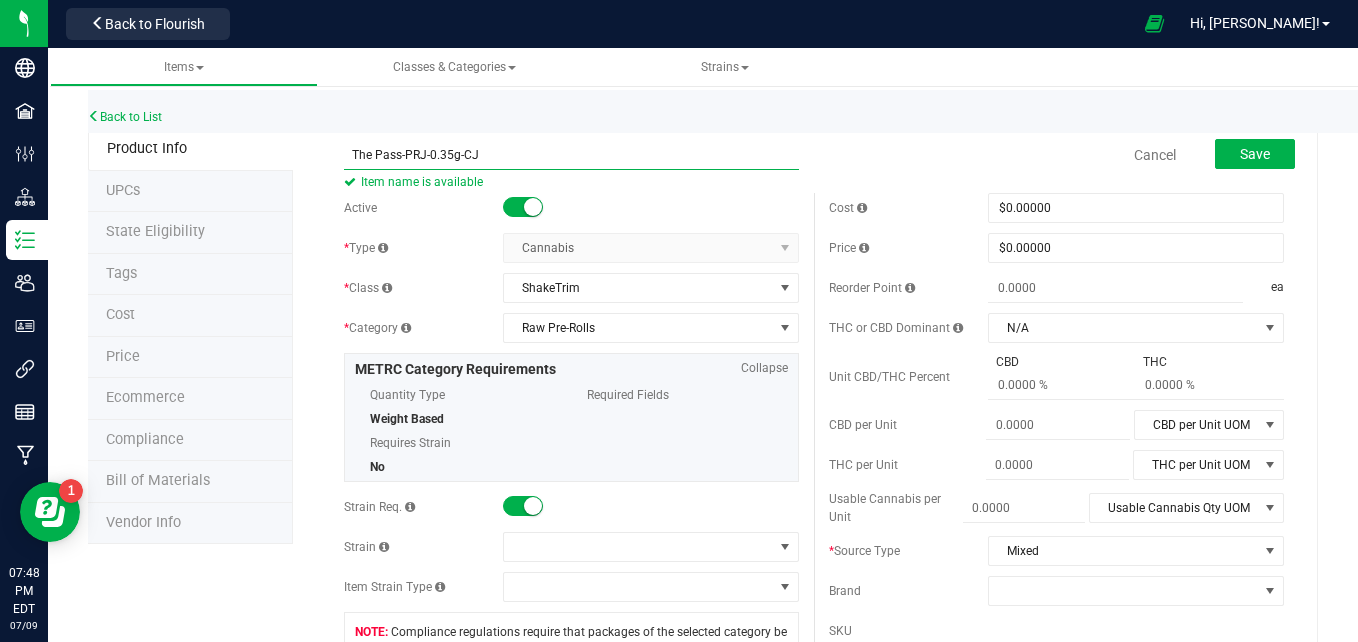 type on "The Pass-PRJ-0.35g-CJ" 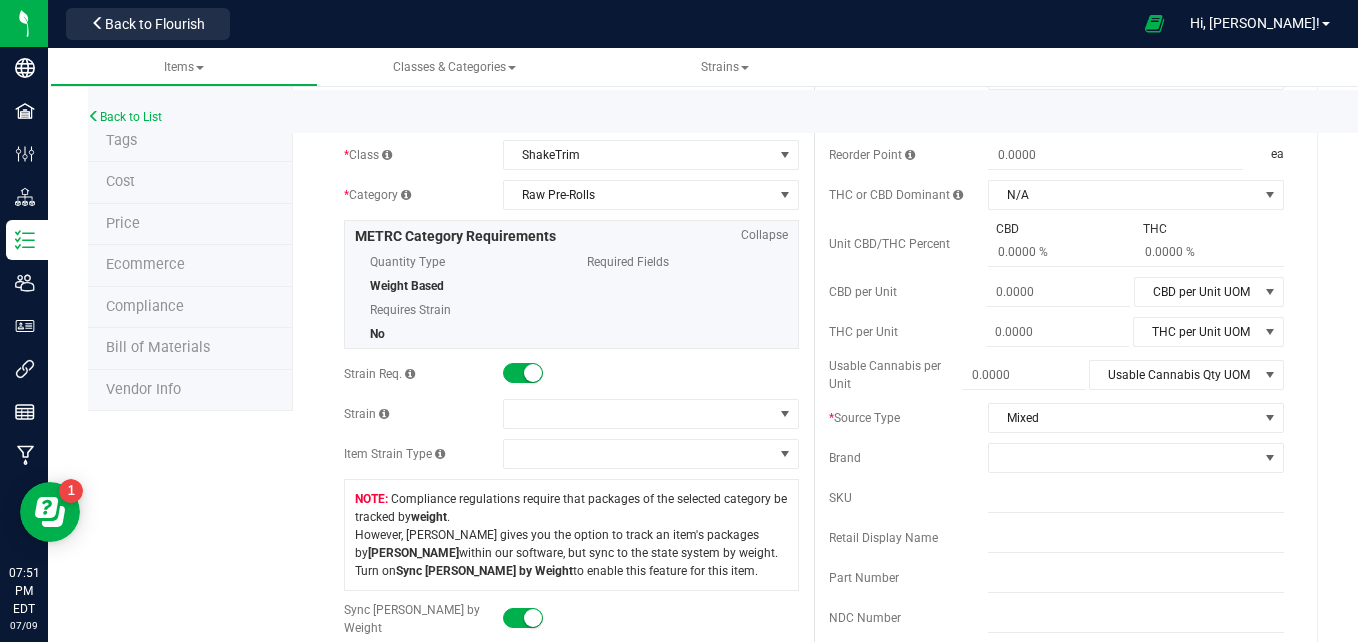 scroll, scrollTop: 136, scrollLeft: 0, axis: vertical 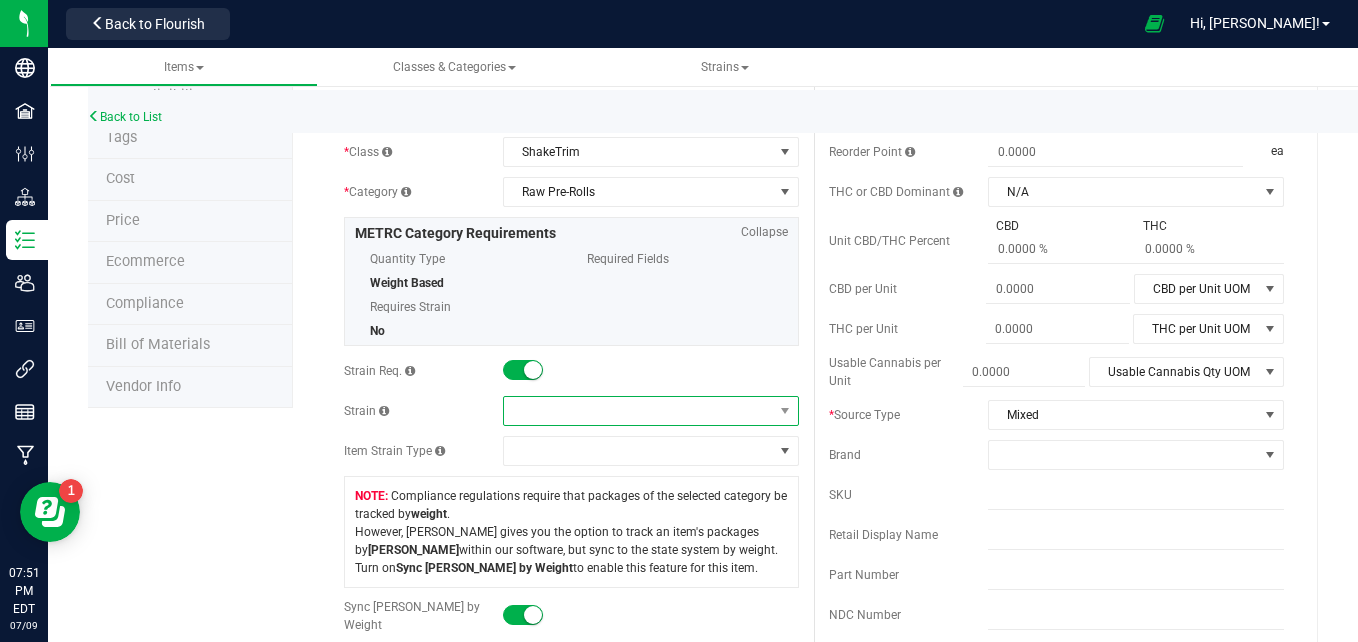 click at bounding box center [638, 411] 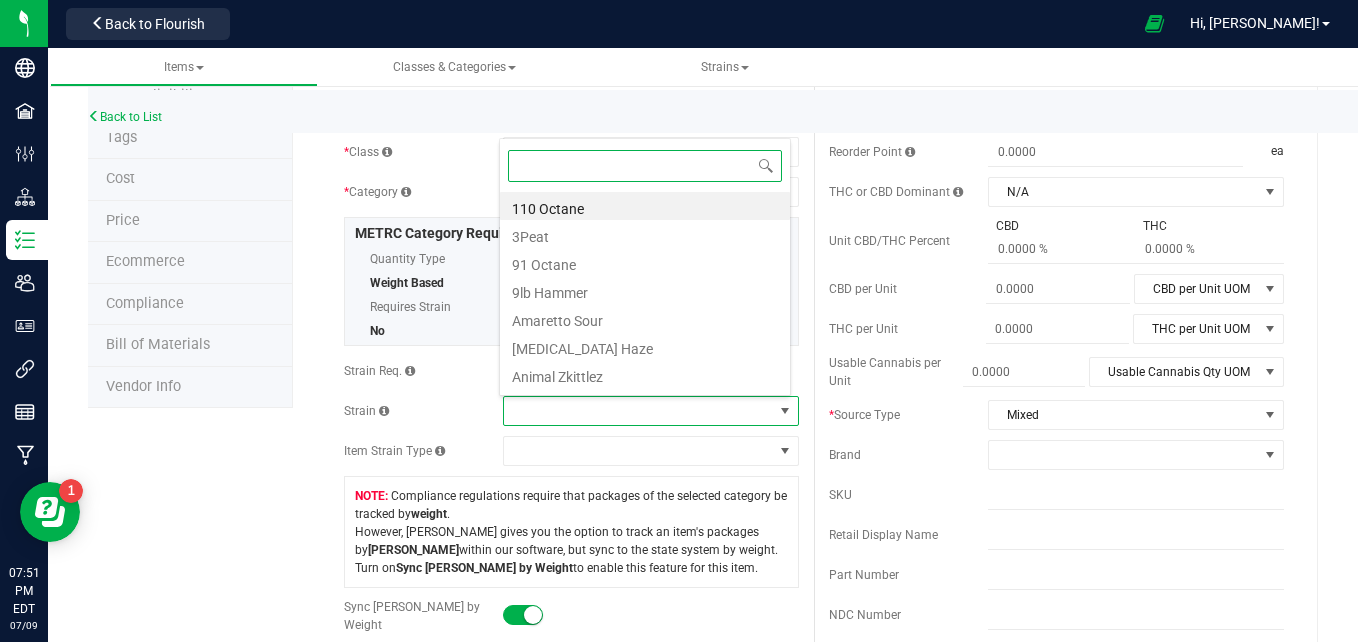 scroll, scrollTop: 0, scrollLeft: 0, axis: both 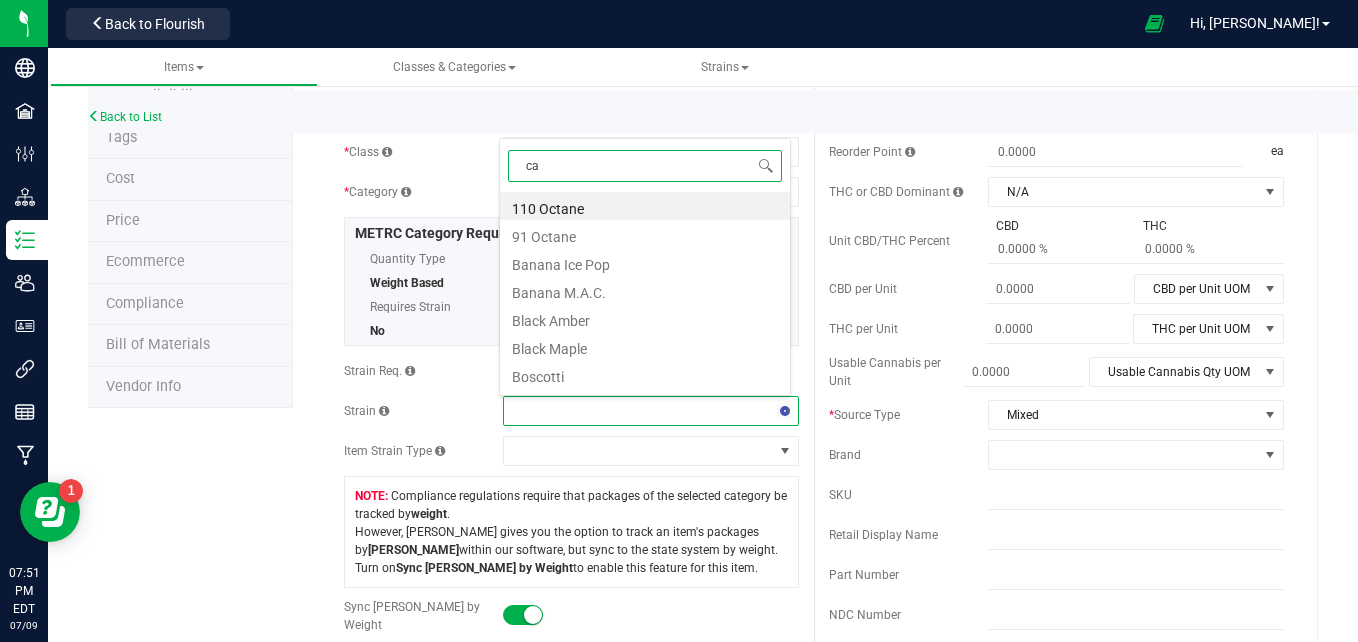 type on "cap" 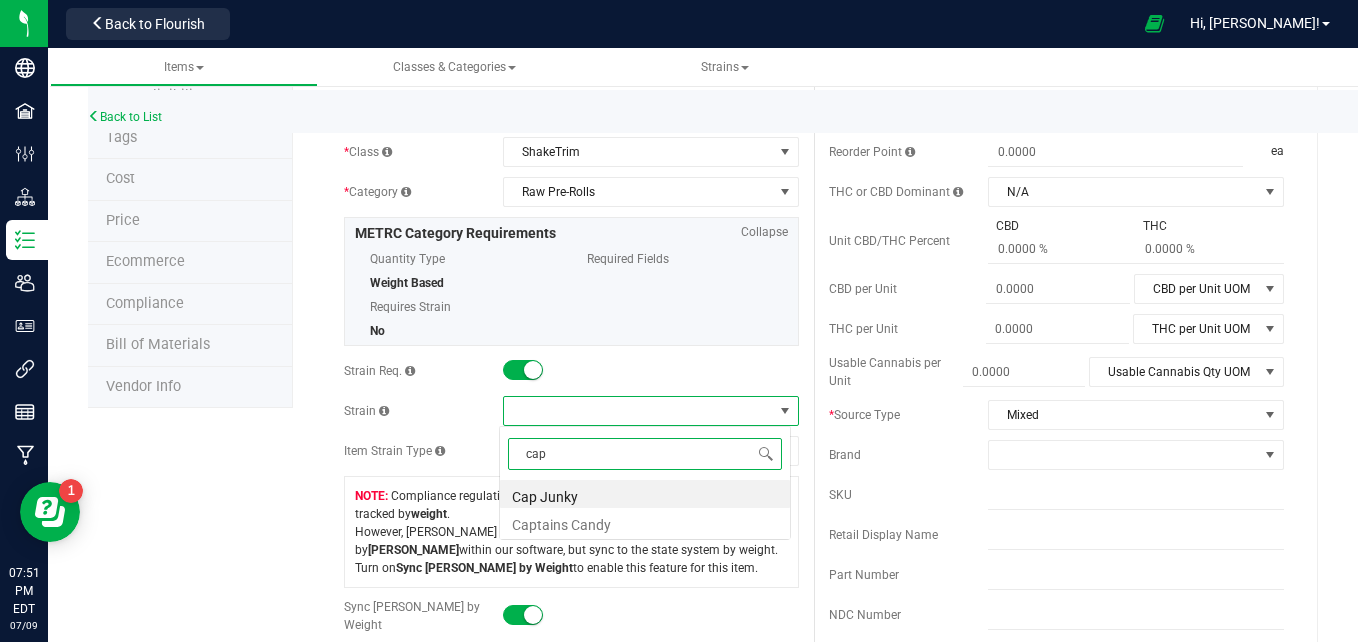 scroll, scrollTop: 0, scrollLeft: 0, axis: both 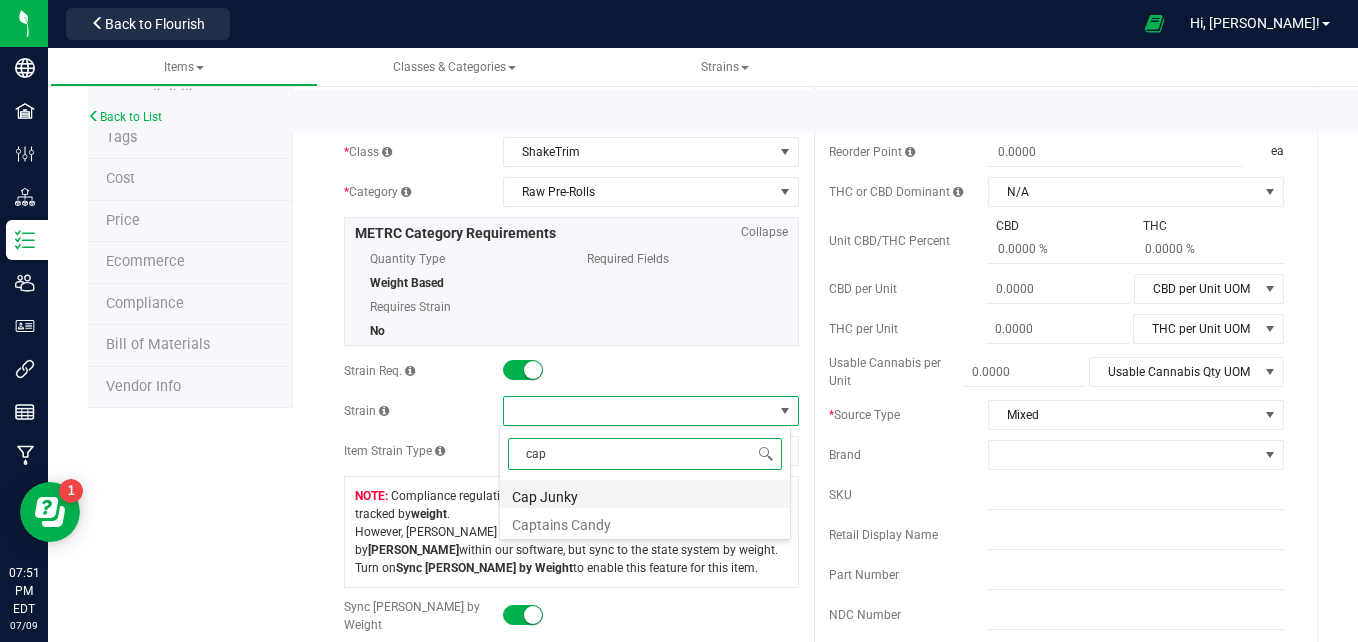 click on "Cap Junky" at bounding box center [645, 494] 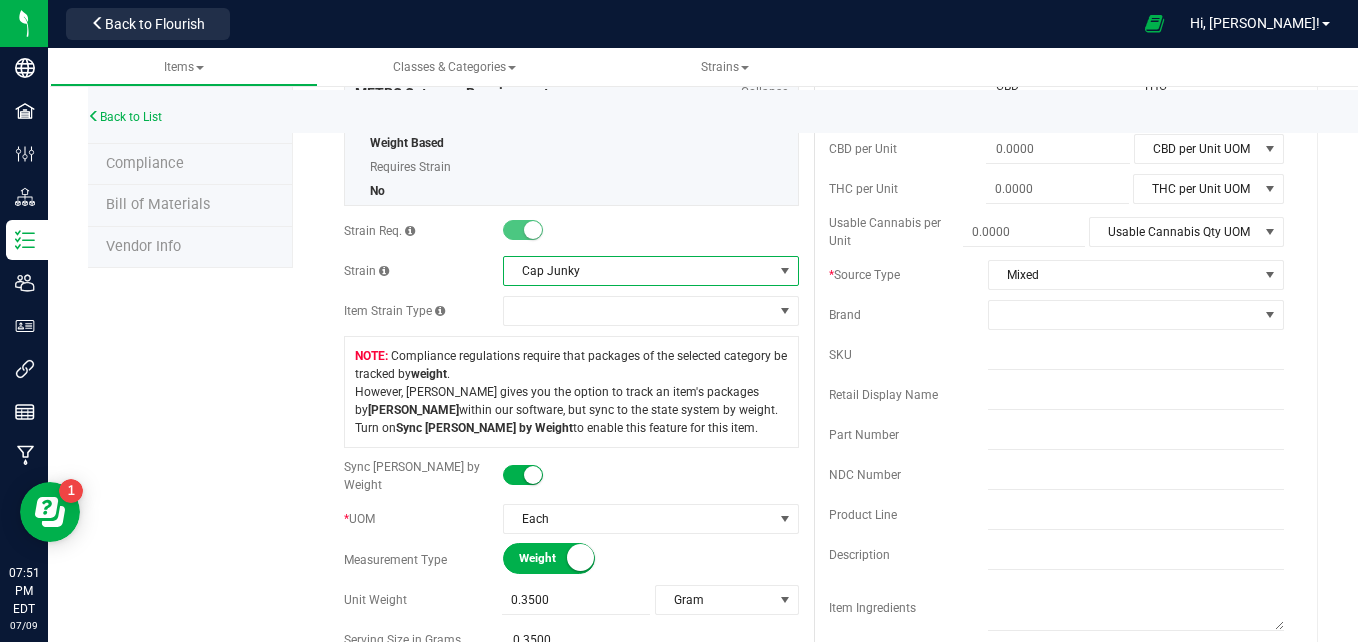 scroll, scrollTop: 287, scrollLeft: 0, axis: vertical 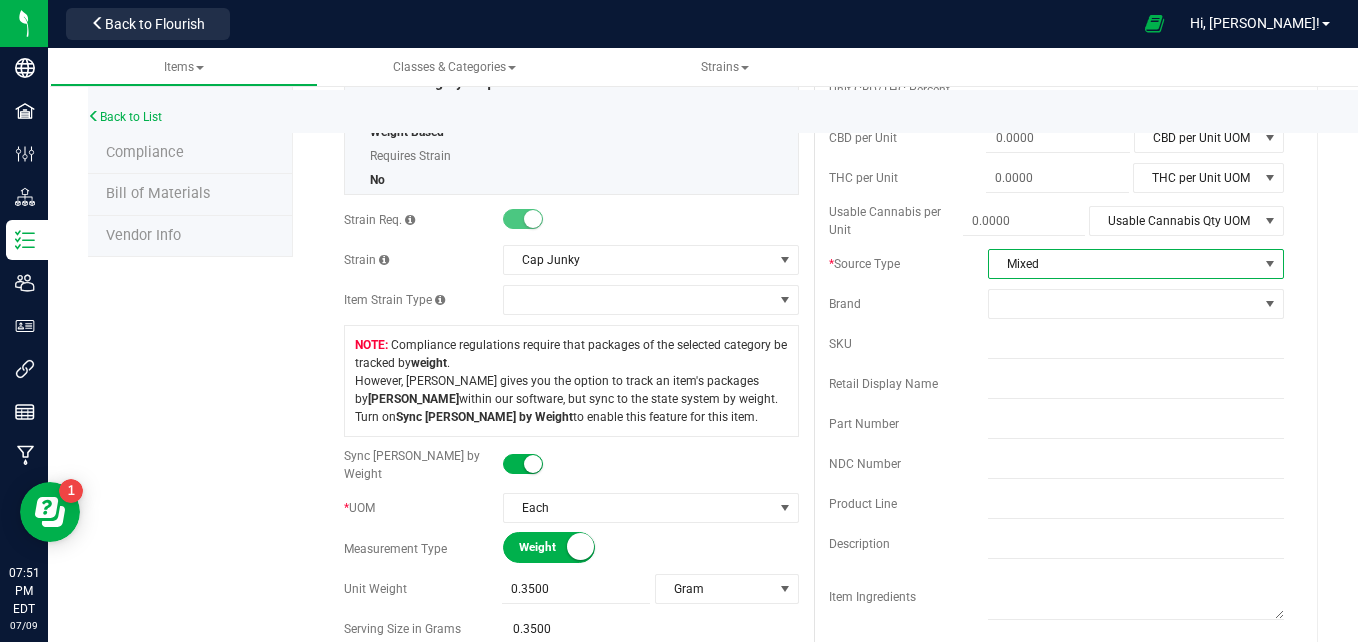 click on "Mixed" at bounding box center [1123, 264] 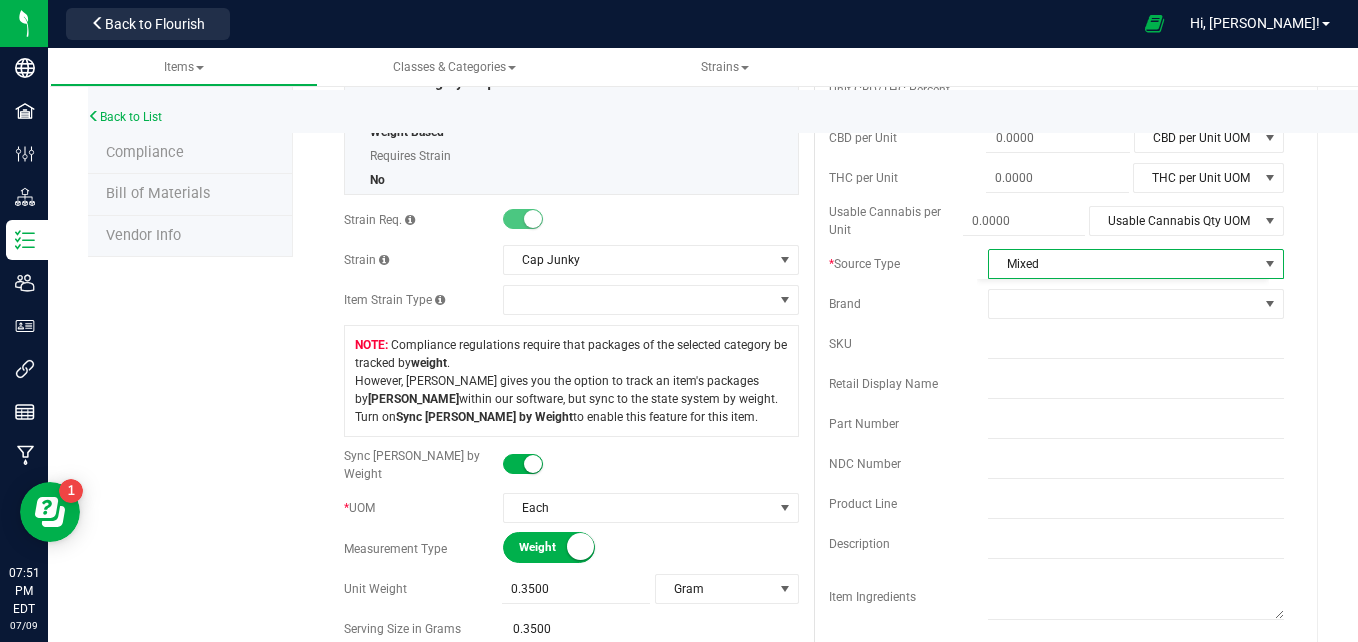 click on "Item Ingredients" at bounding box center [908, 597] 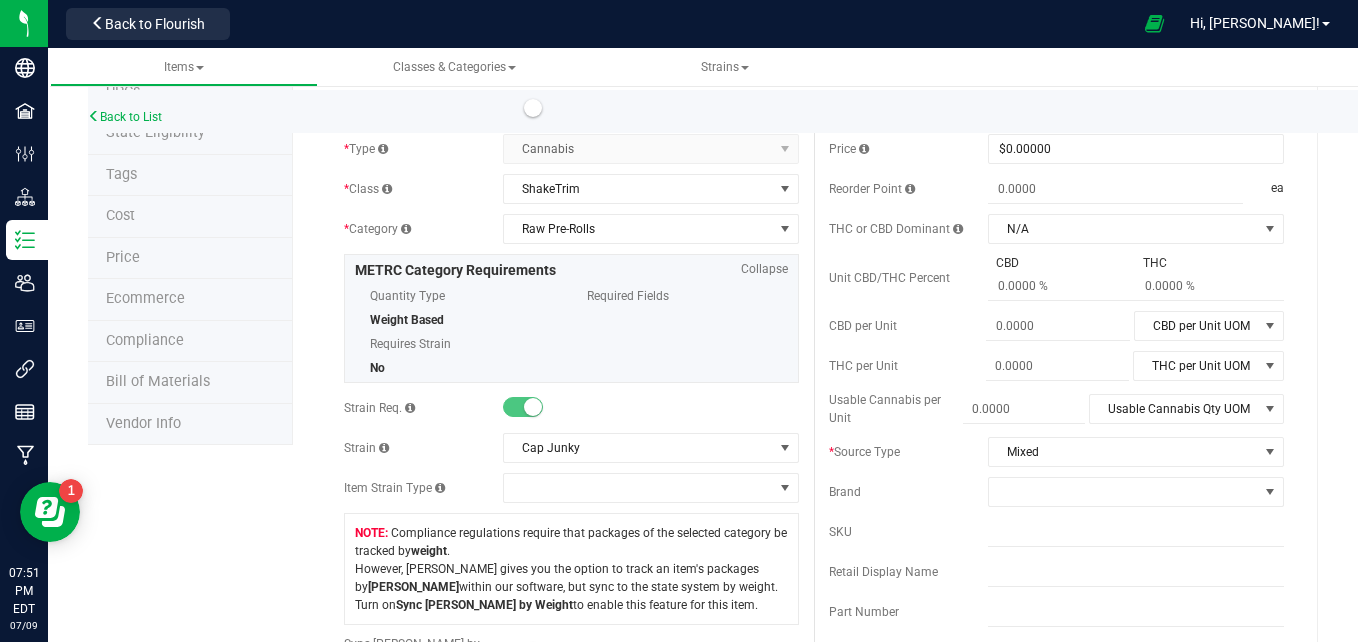 scroll, scrollTop: 0, scrollLeft: 0, axis: both 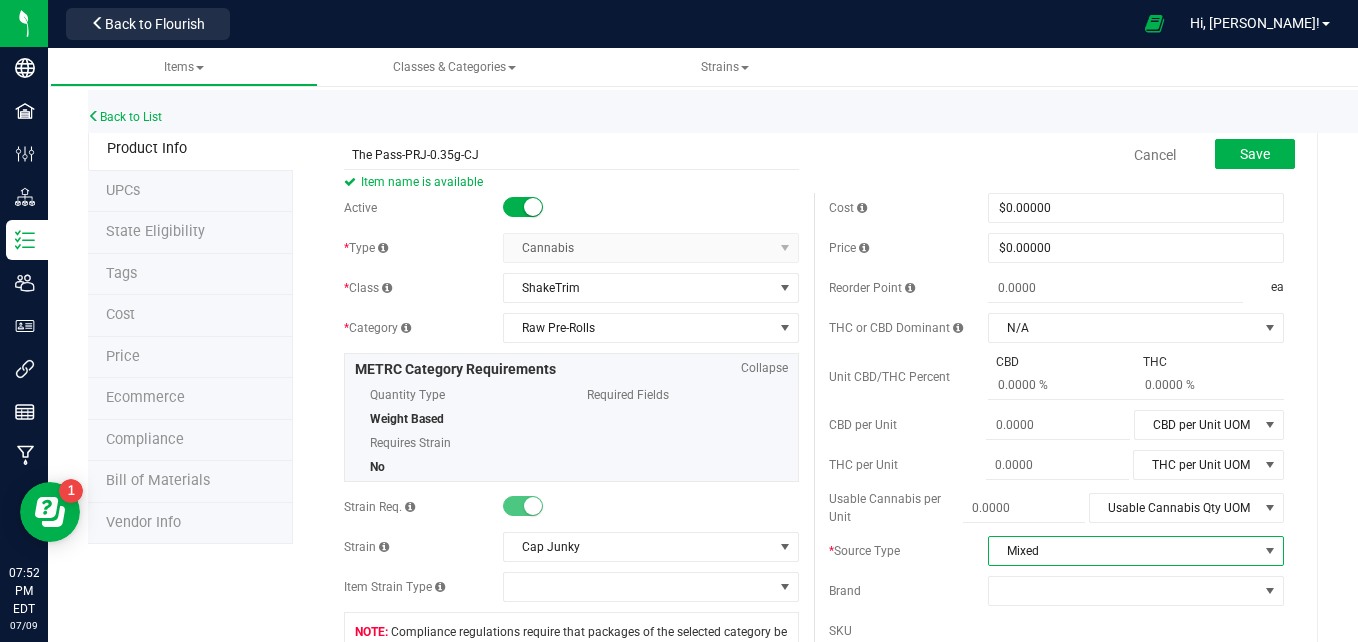 click on "Mixed" at bounding box center [1123, 551] 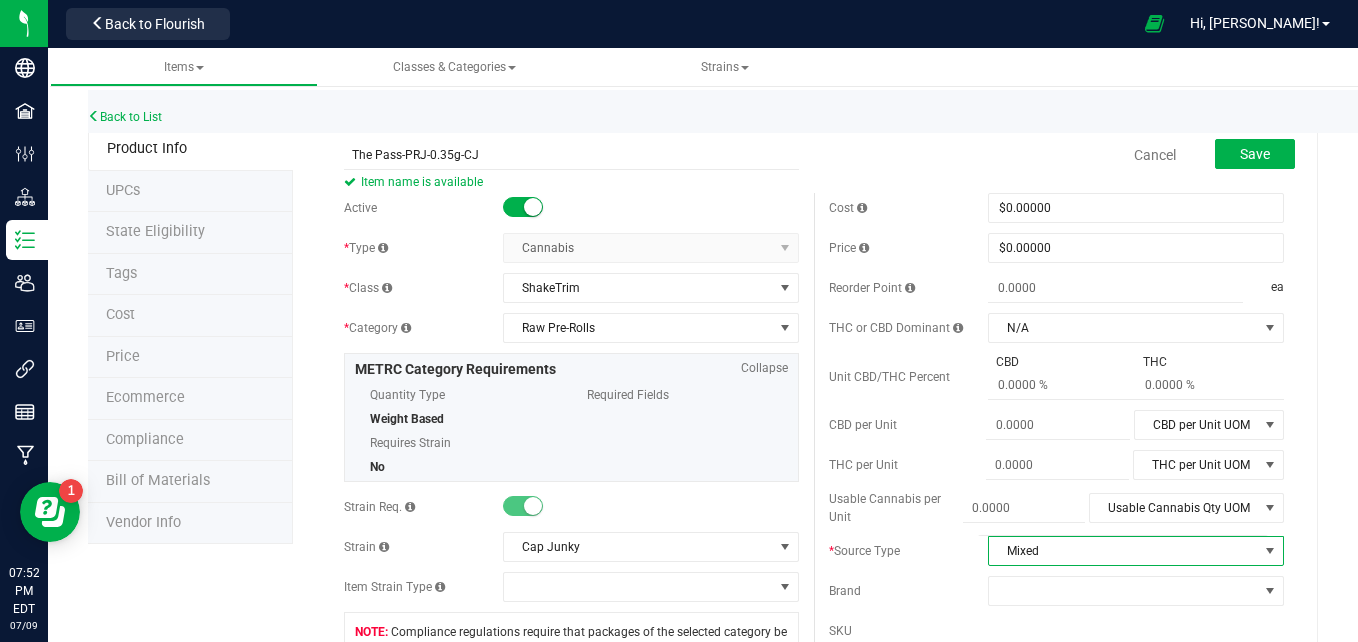 click on "The Pass-PRJ-0.35g-CJ
Item name is available
Cancel
Save
Active
*
Type
Cannabis Select type Cannabis Non-Inventory Raw Materials
Buds" at bounding box center (805, 1016) 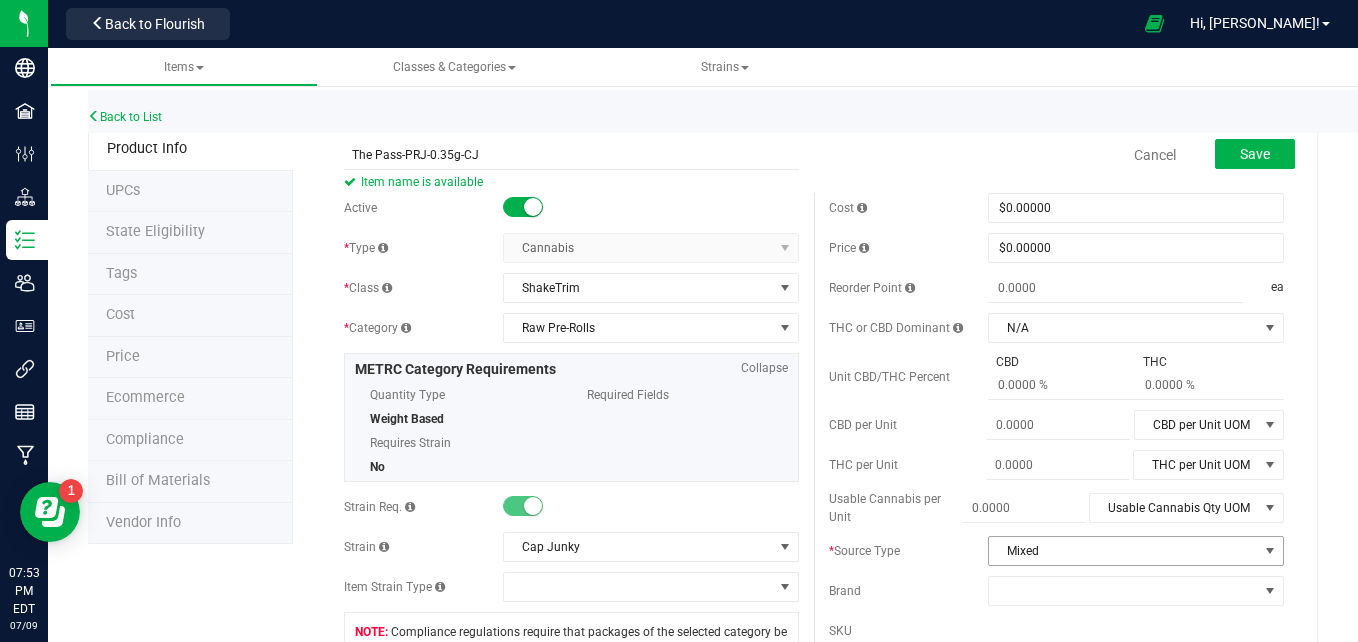 click on "Mixed" at bounding box center [1123, 551] 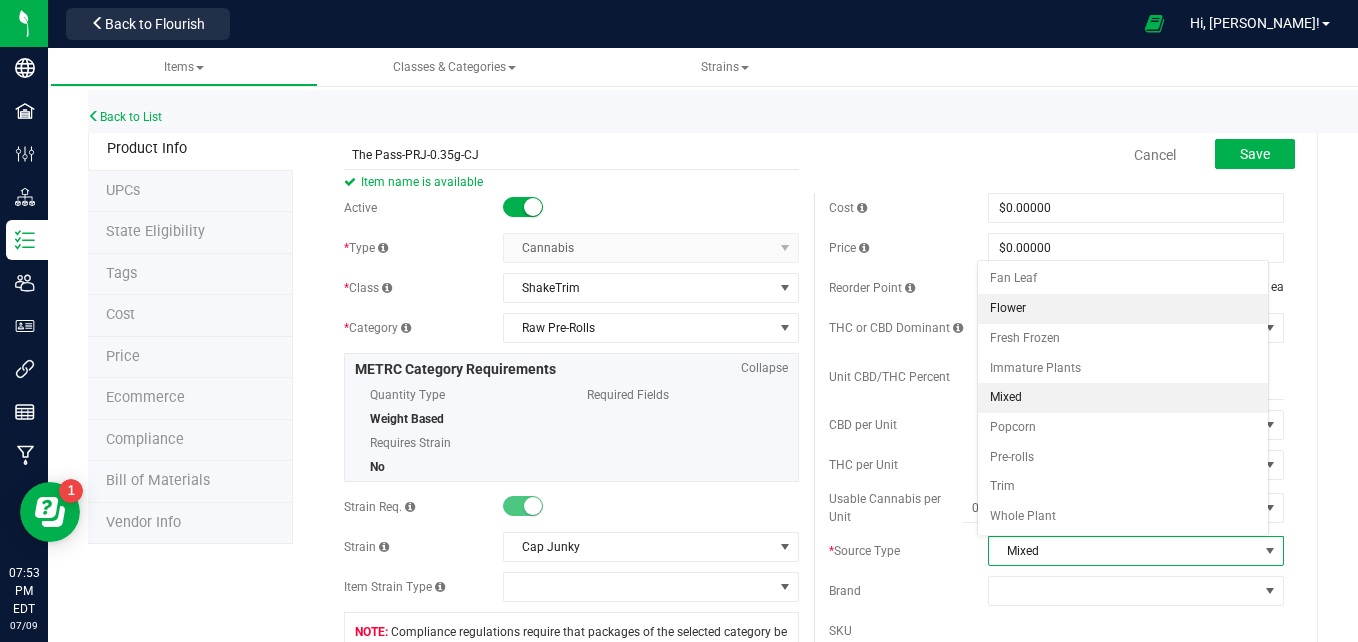 click on "Flower" at bounding box center (1123, 309) 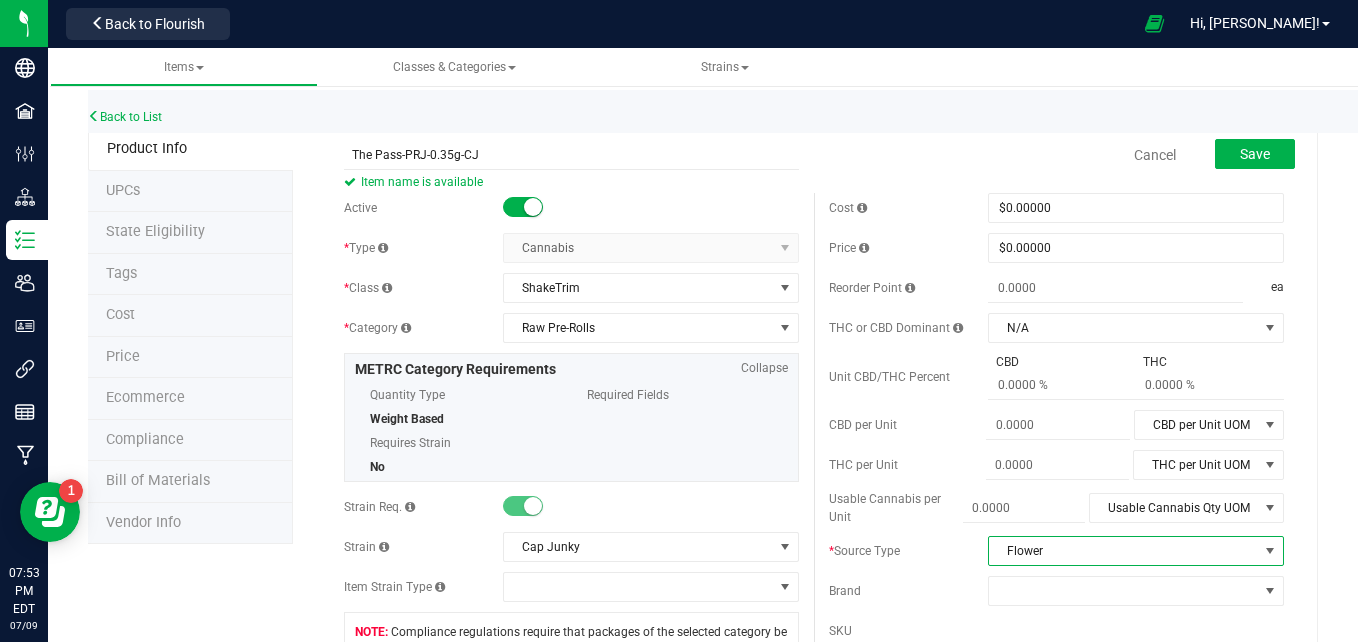 click on "Flower" at bounding box center [1123, 551] 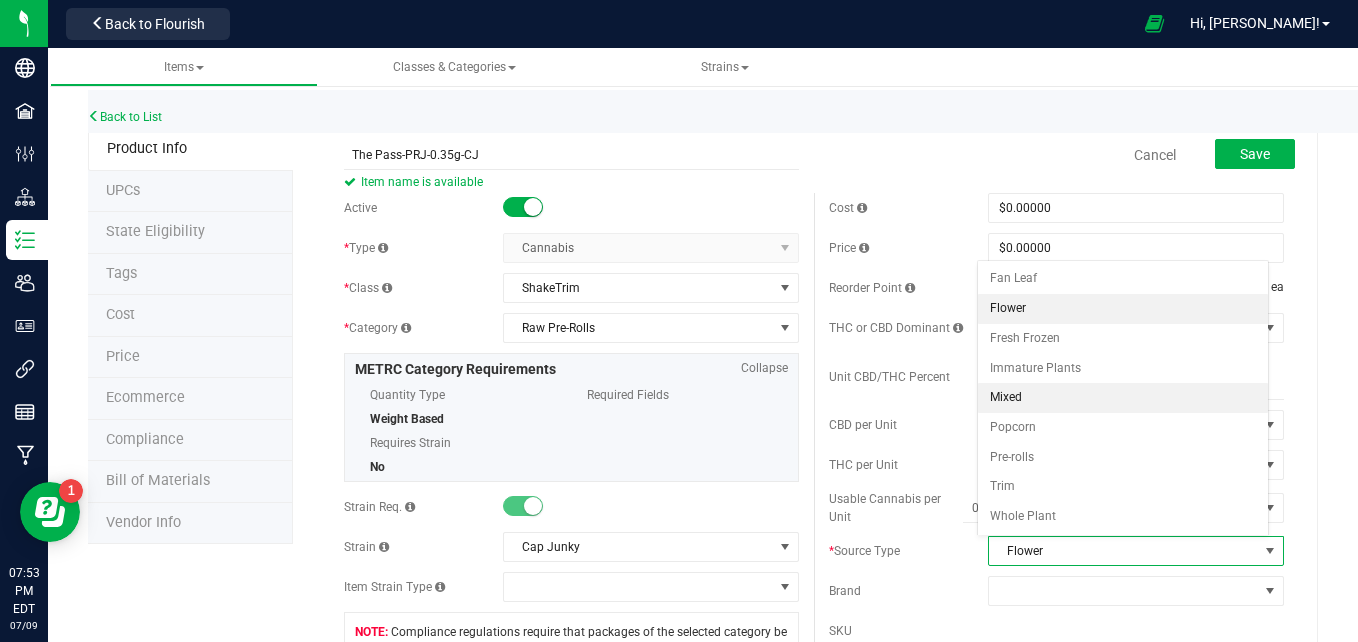 click on "Mixed" at bounding box center (1123, 398) 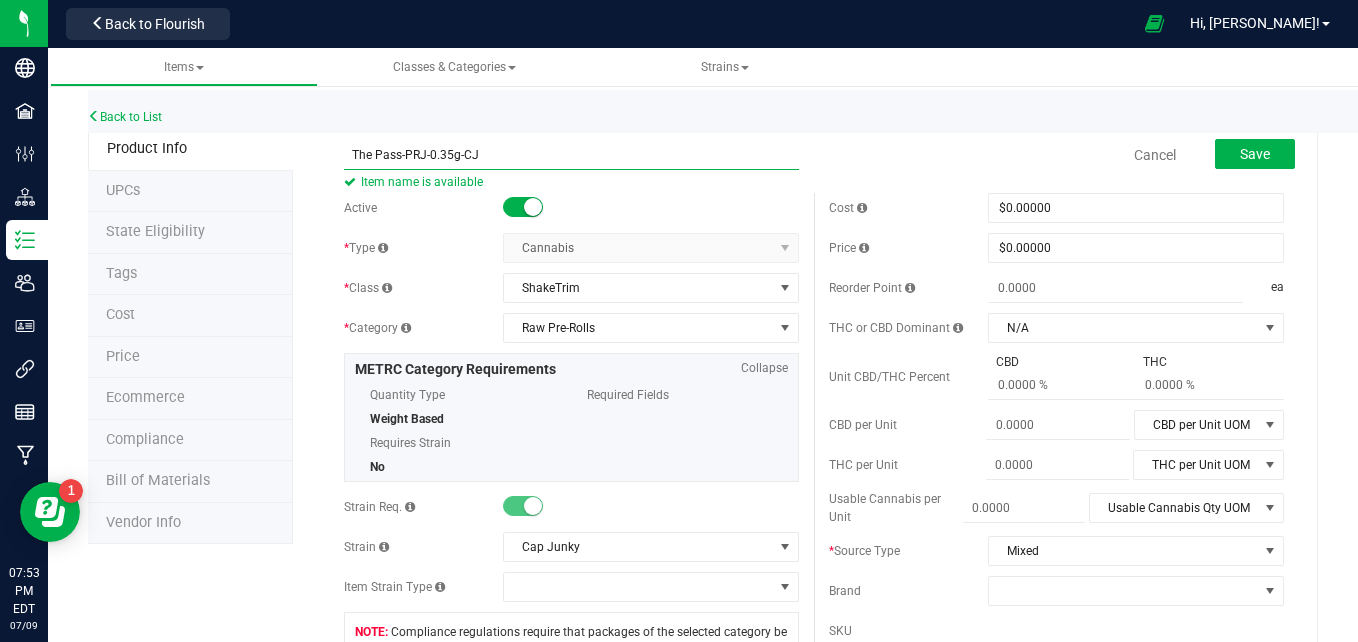click on "The Pass-PRJ-0.35g-CJ" at bounding box center [571, 155] 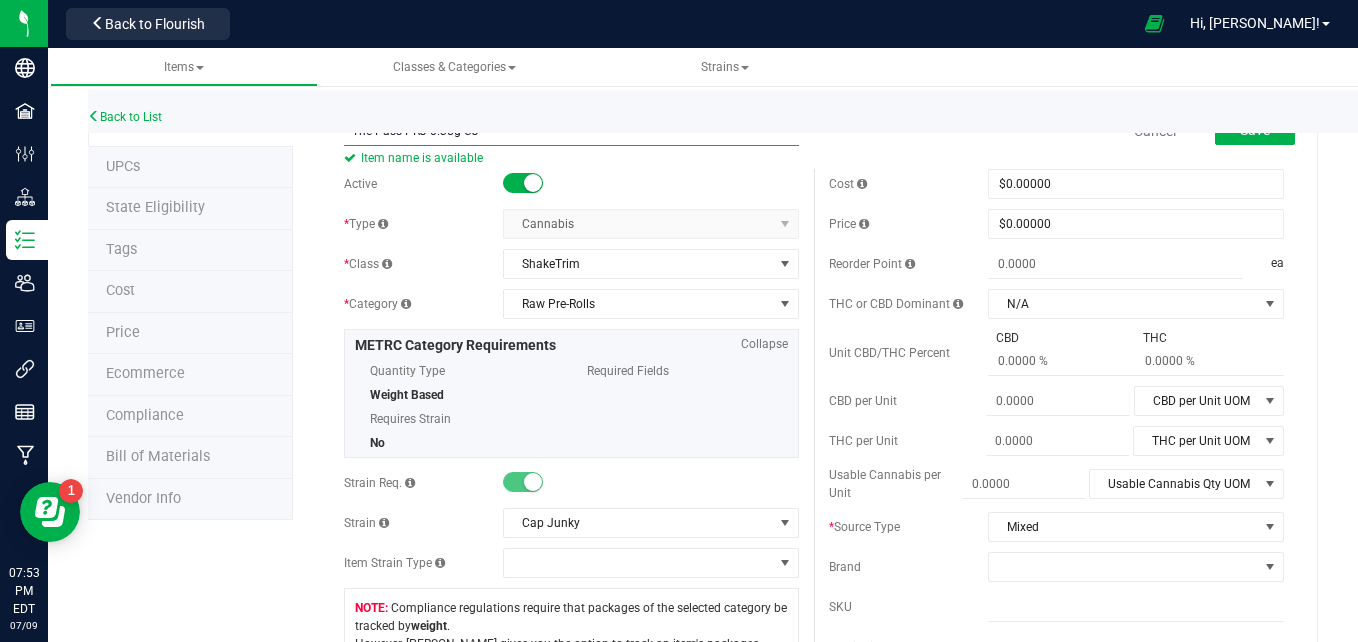scroll, scrollTop: 0, scrollLeft: 0, axis: both 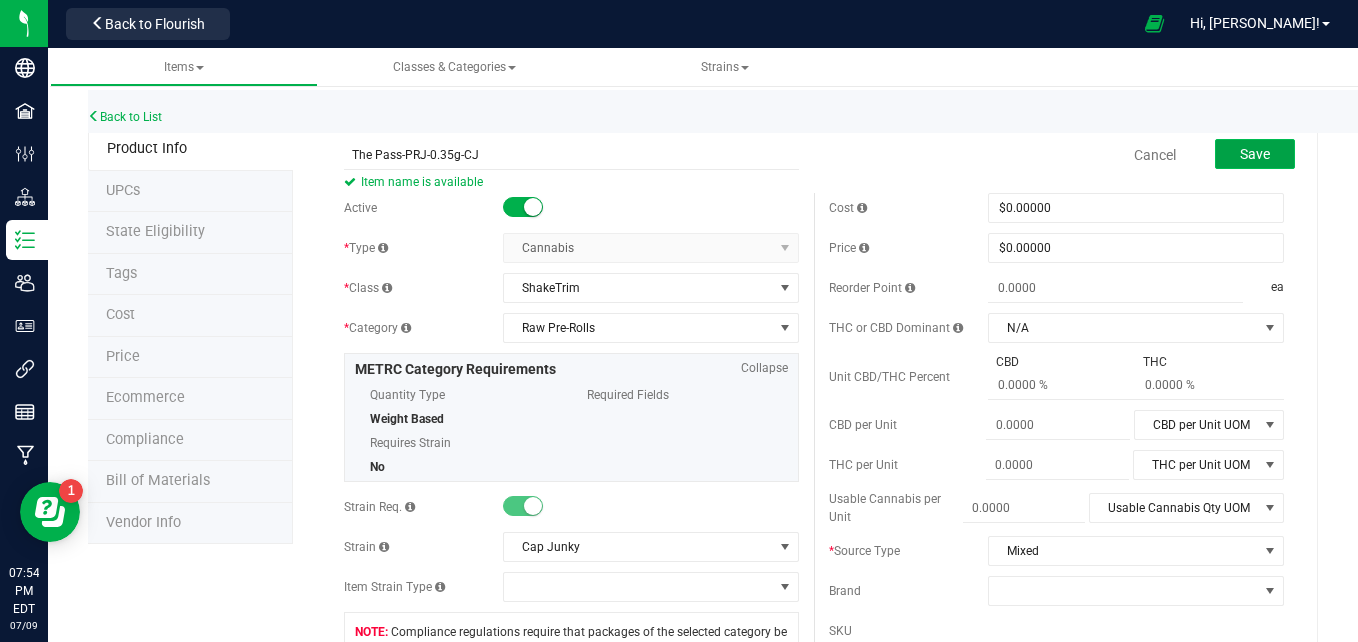 click on "Save" at bounding box center [1255, 154] 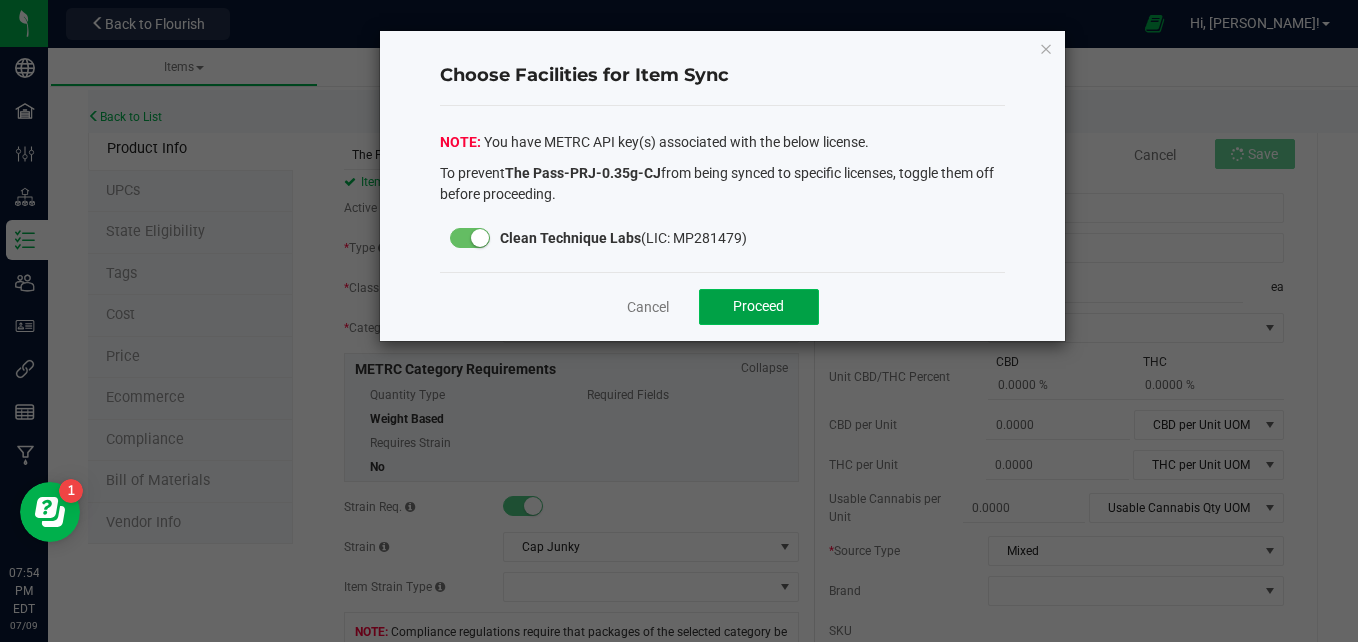 click on "Proceed" 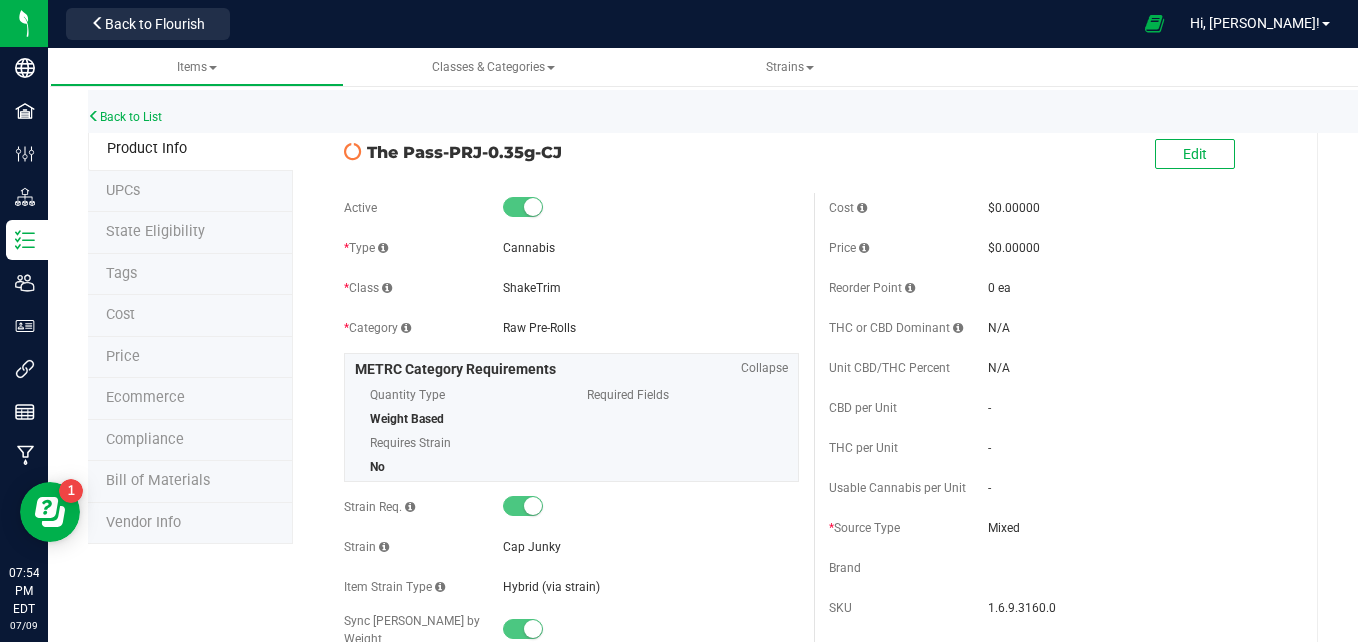 click on "Bill of Materials" at bounding box center (190, 482) 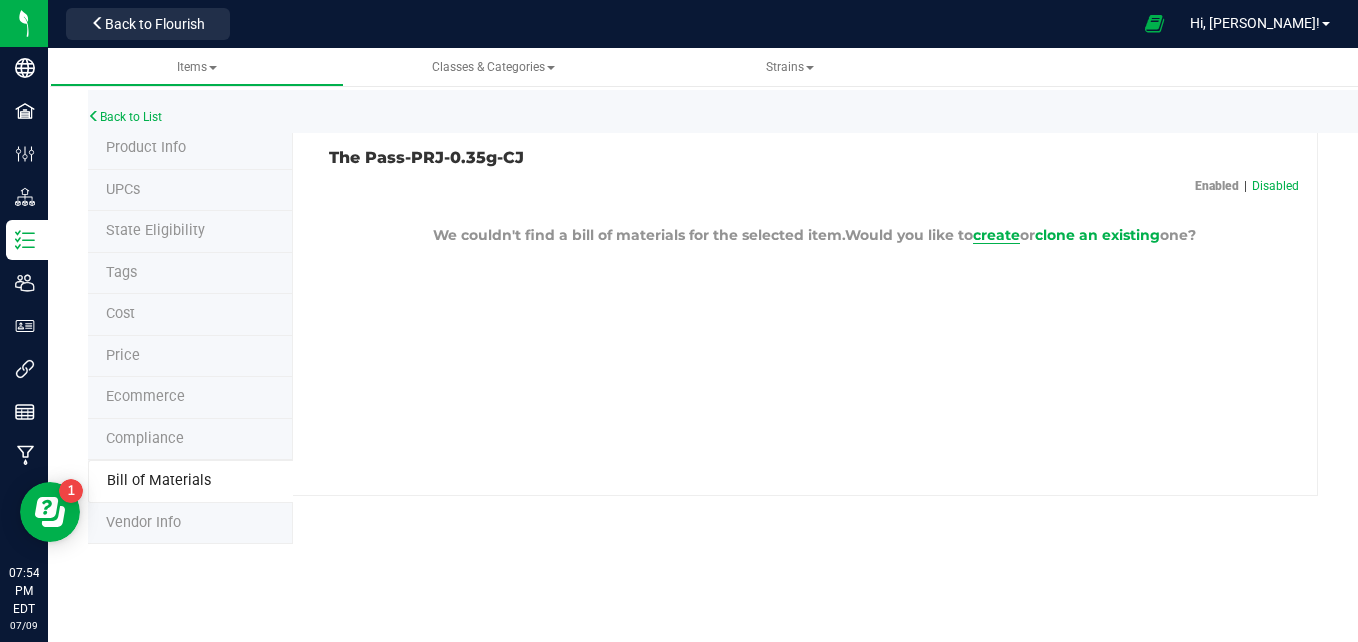 click on "create" at bounding box center (996, 235) 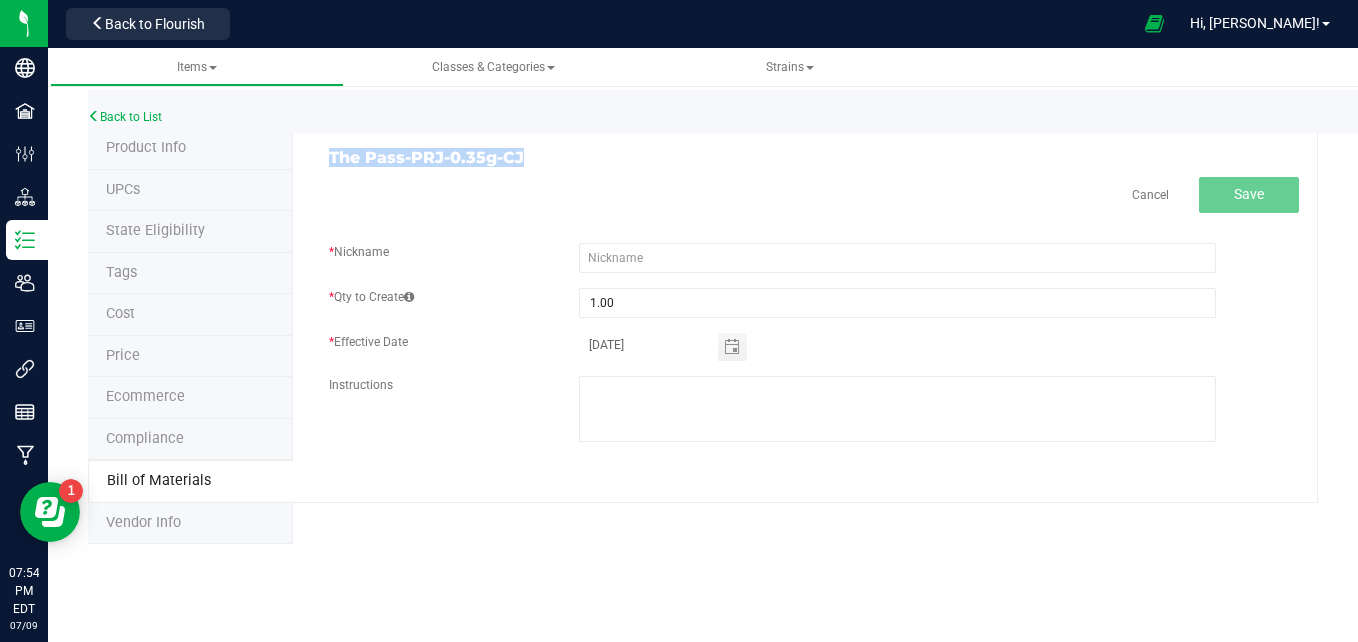 drag, startPoint x: 523, startPoint y: 156, endPoint x: 313, endPoint y: 160, distance: 210.03809 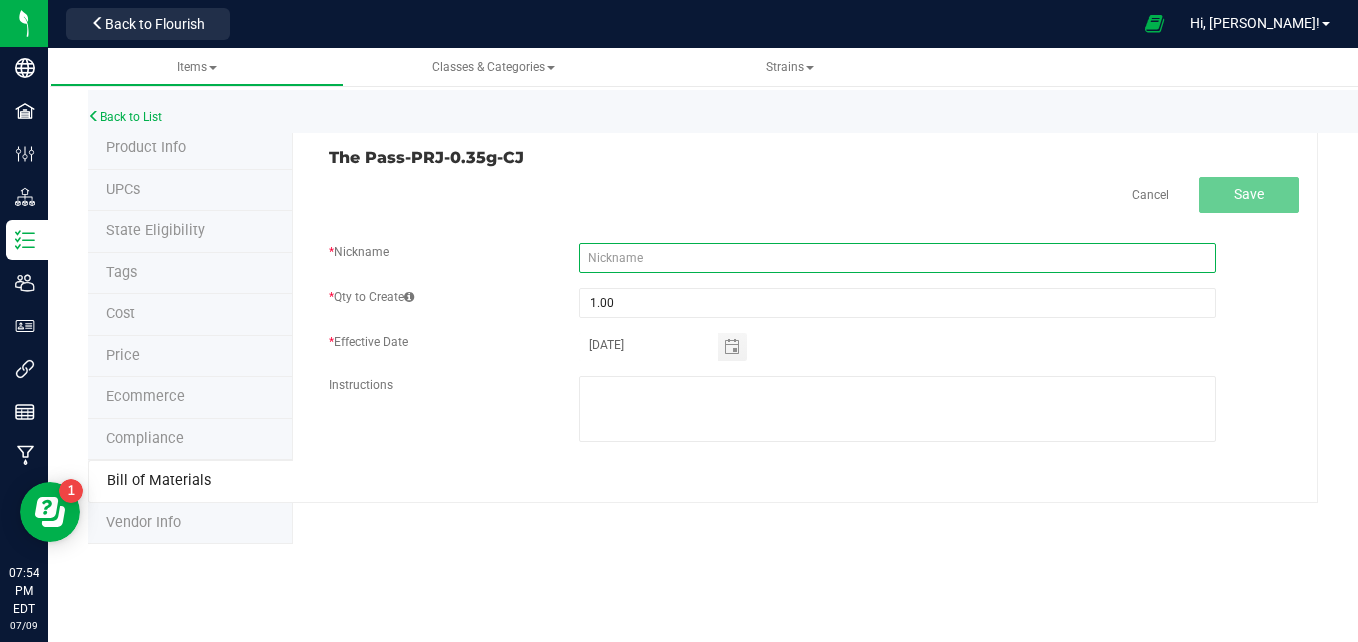 click at bounding box center [897, 258] 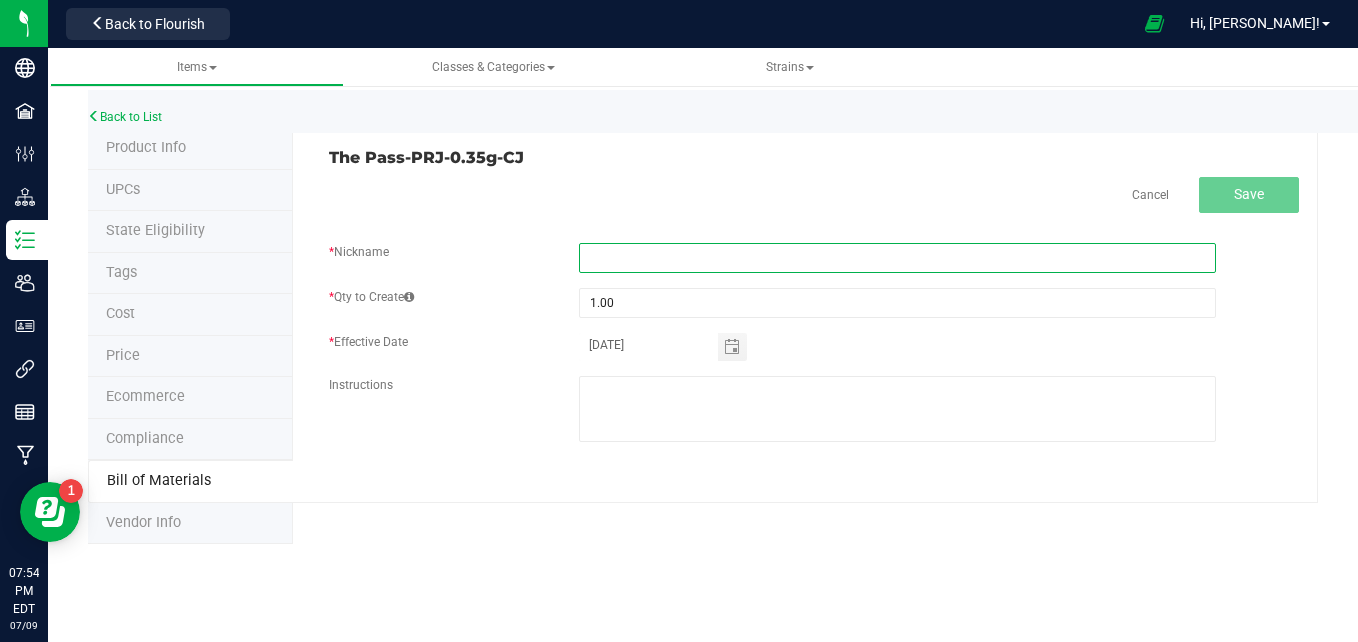 paste on "The Pass-PRJ-0.35g-CJ" 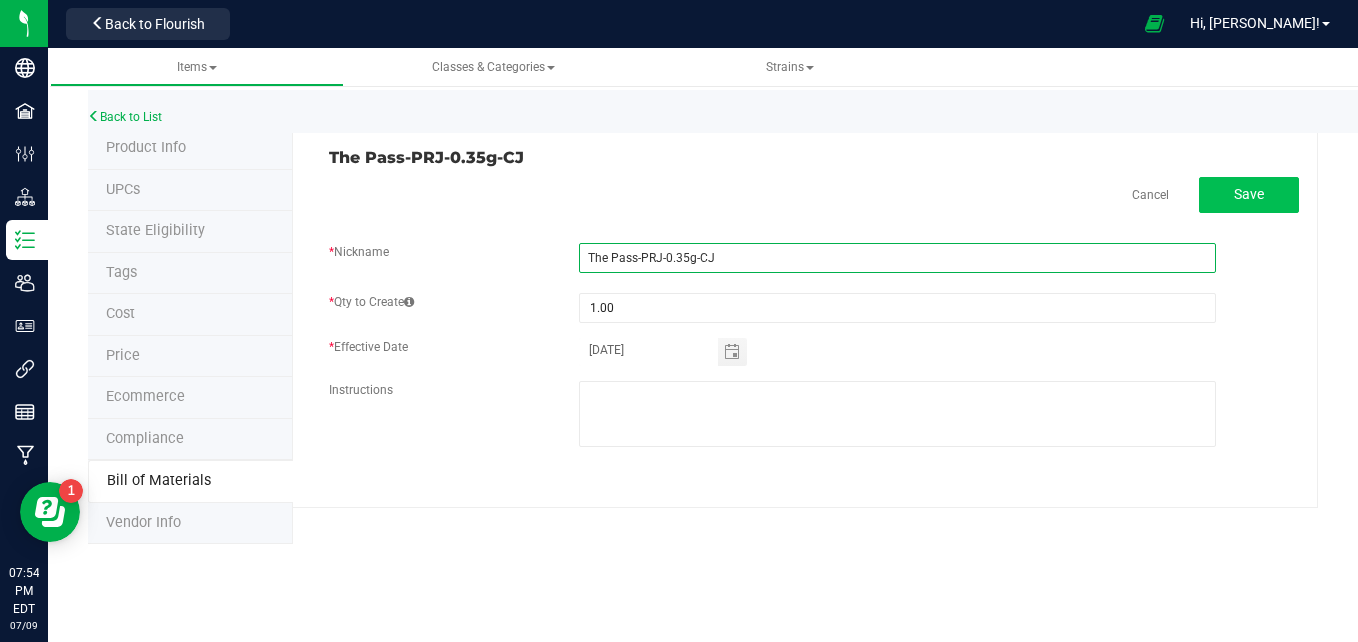 type on "The Pass-PRJ-0.35g-CJ" 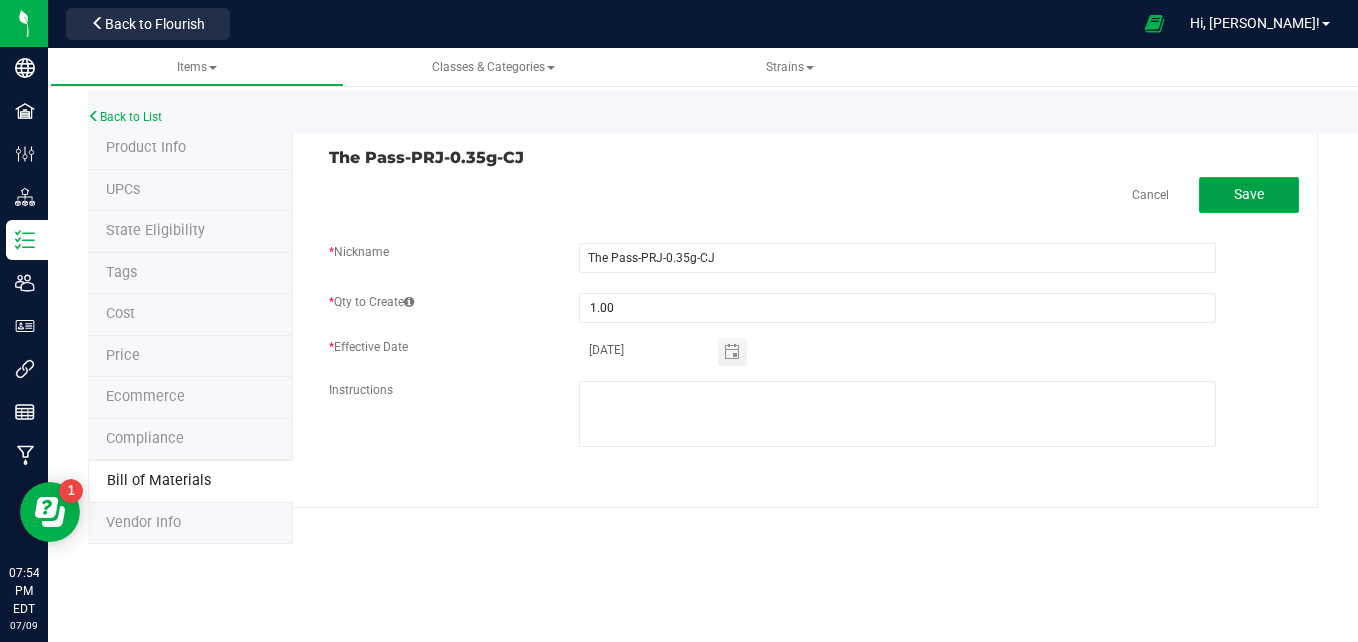 click on "Save" 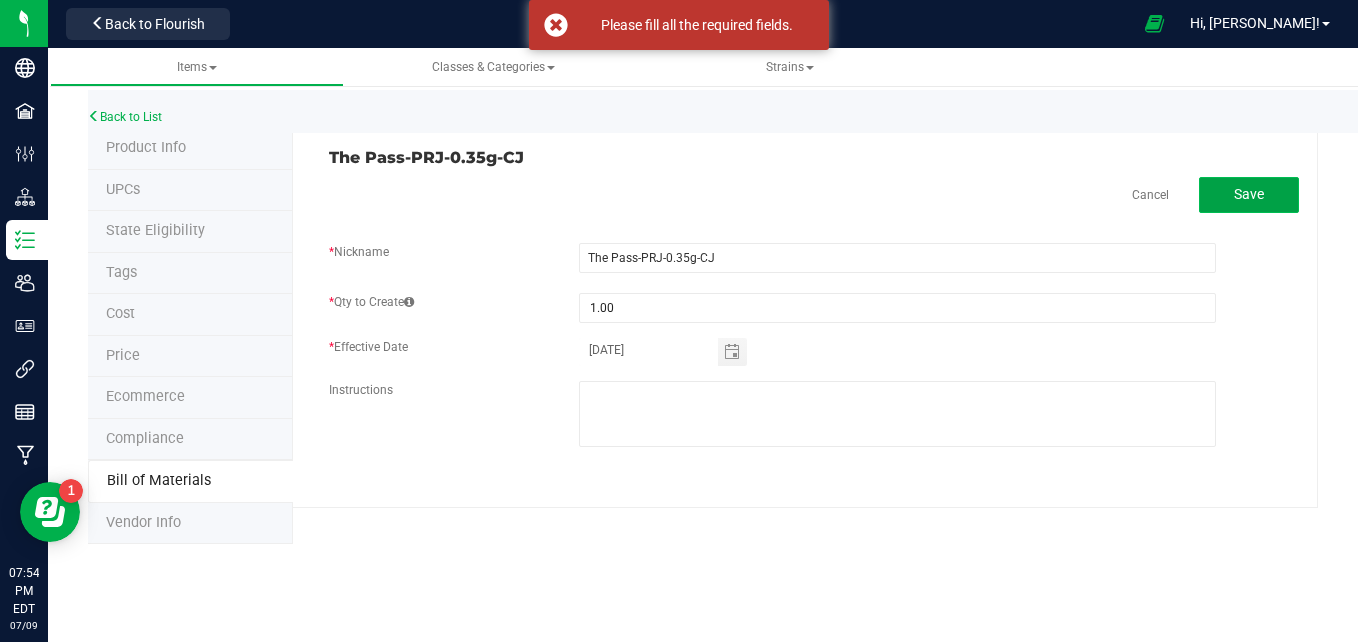 click on "Save" 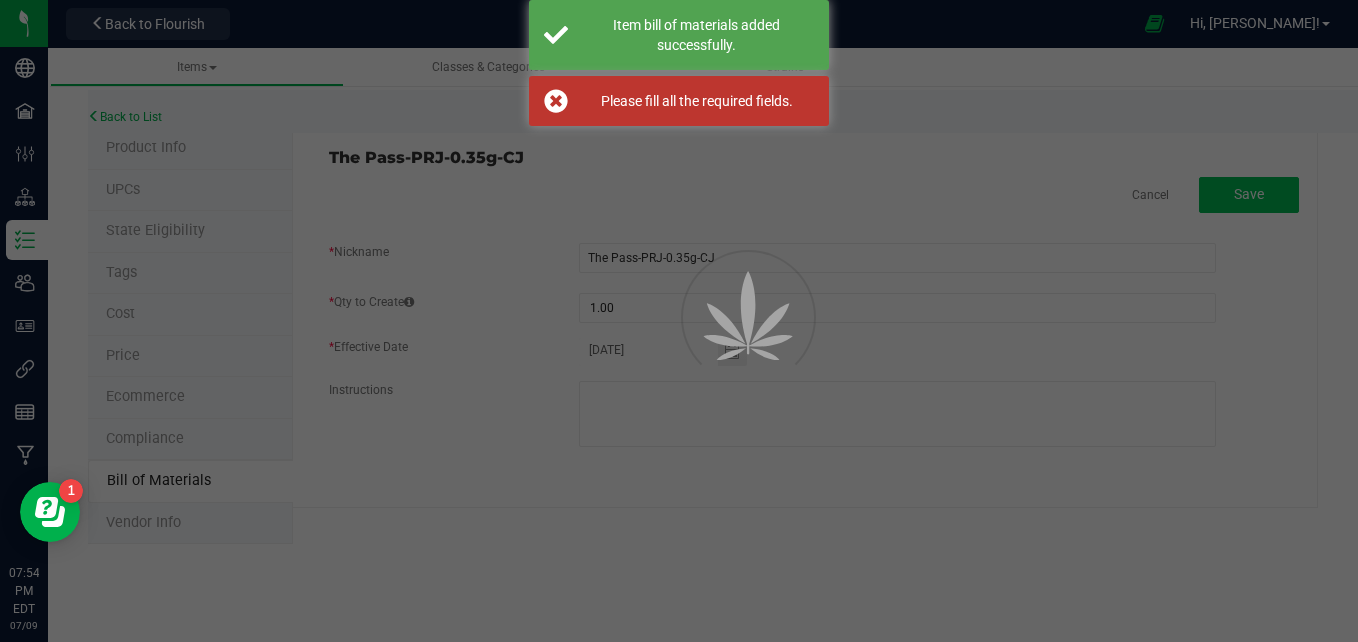 select on "568" 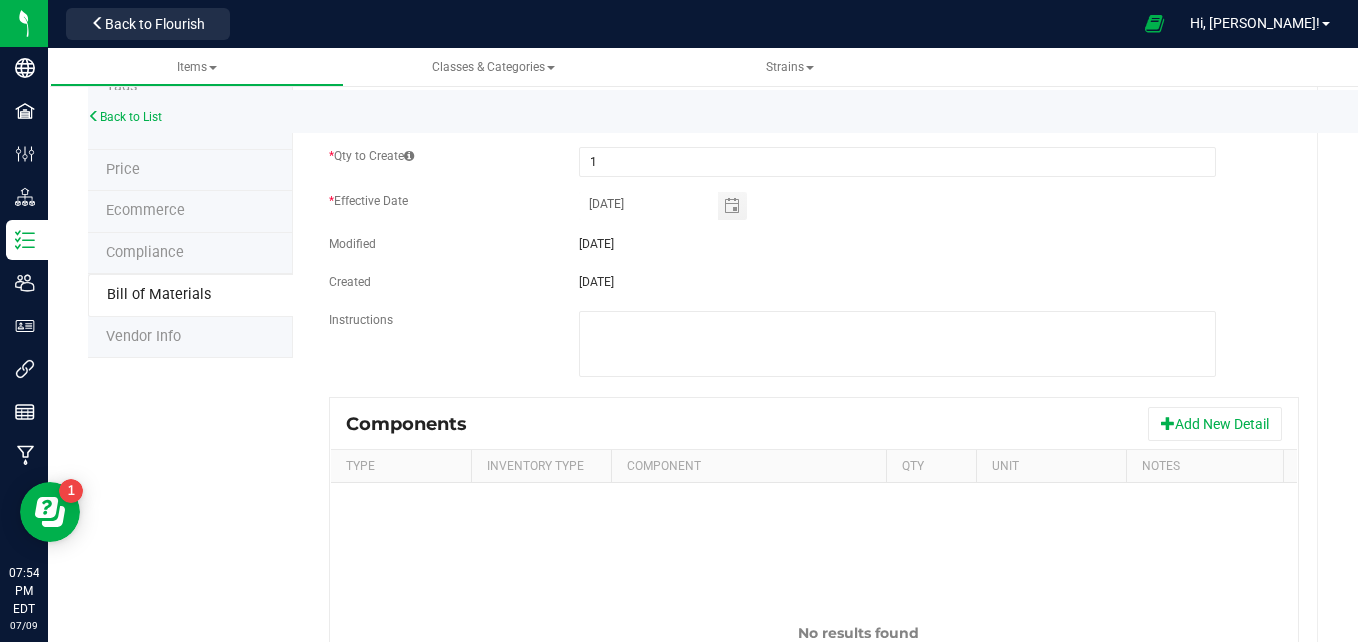 scroll, scrollTop: 195, scrollLeft: 0, axis: vertical 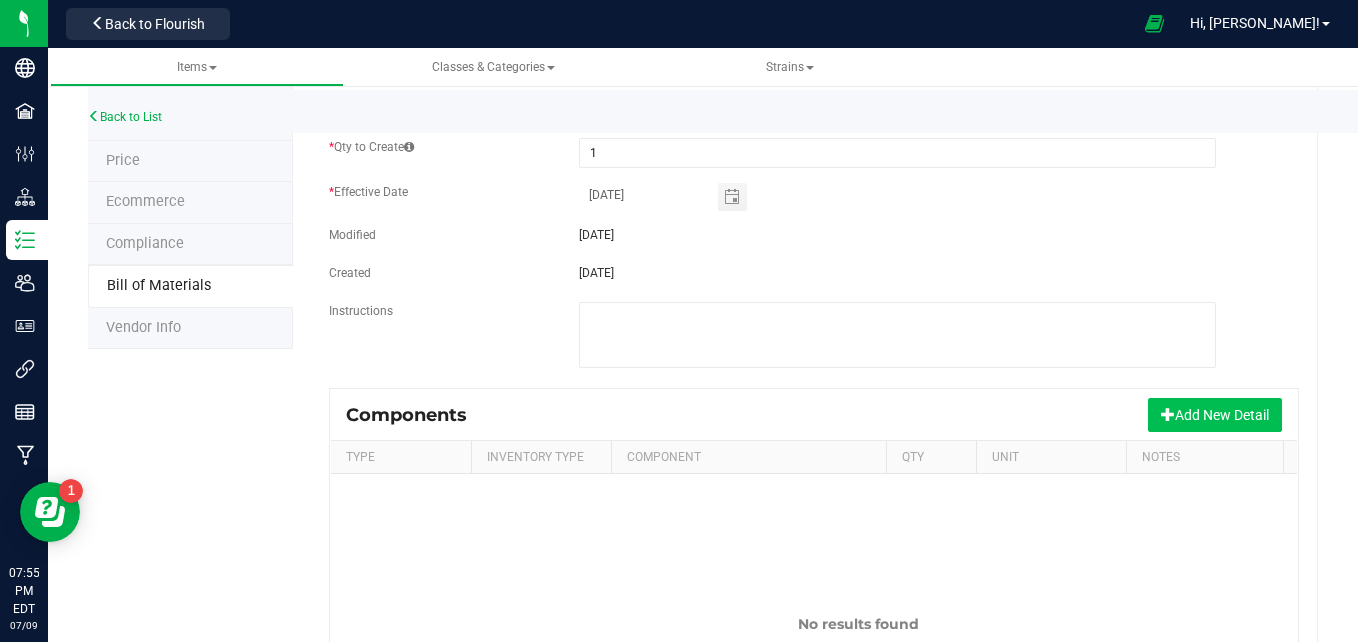click on "Add New Detail" at bounding box center (1215, 415) 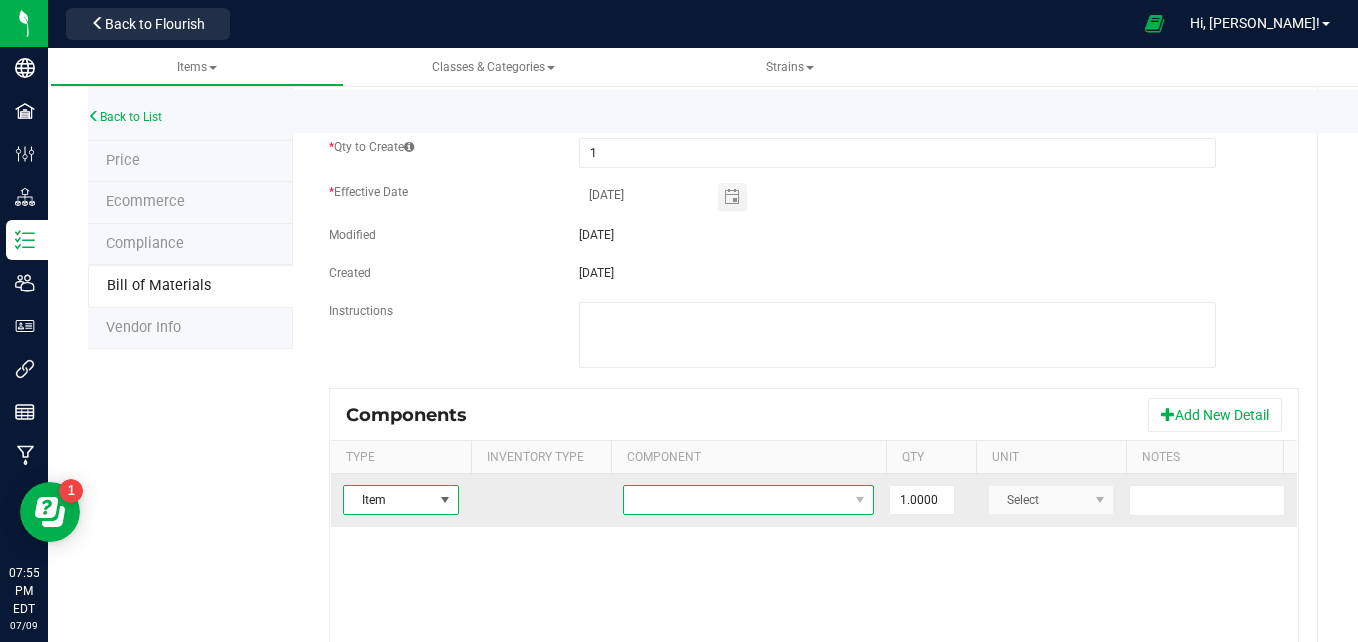 click at bounding box center (736, 500) 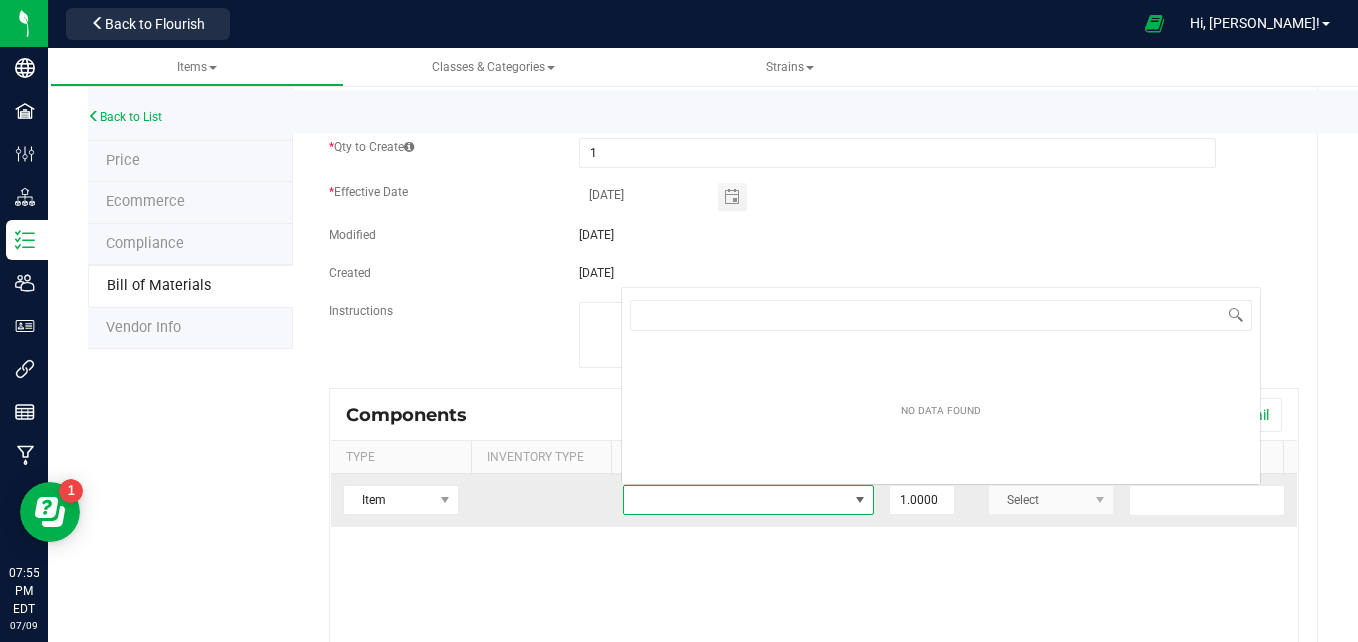 scroll, scrollTop: 0, scrollLeft: 0, axis: both 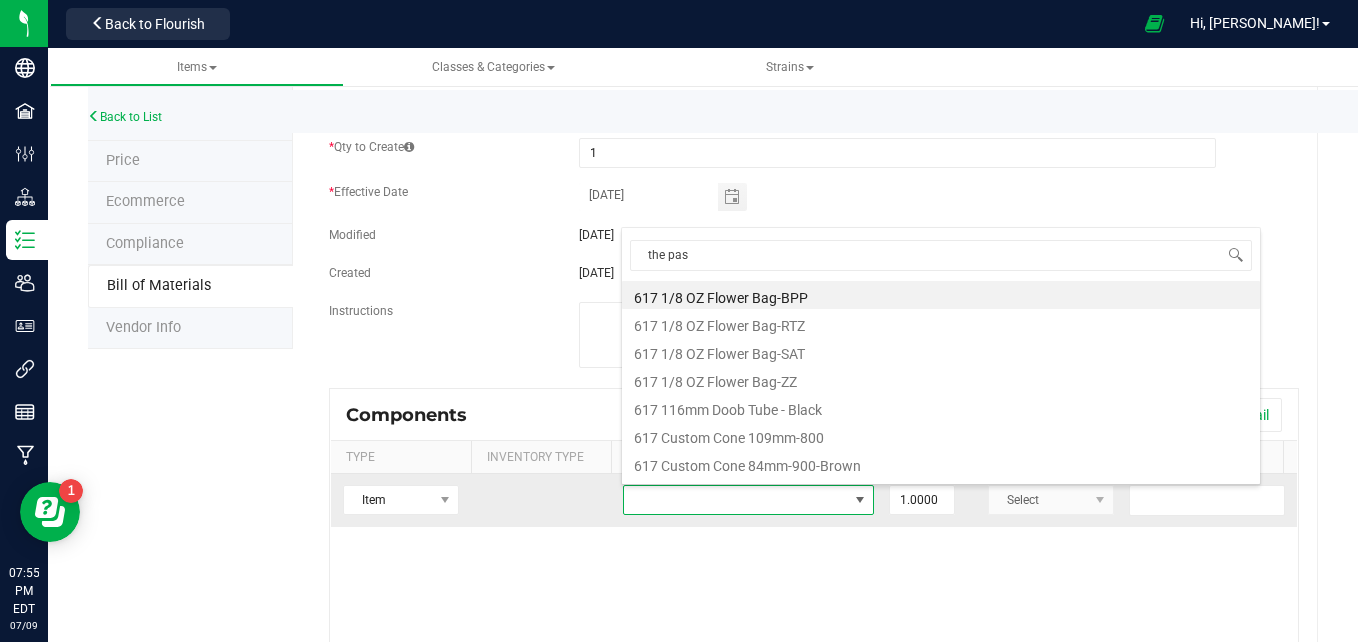 type on "the pass" 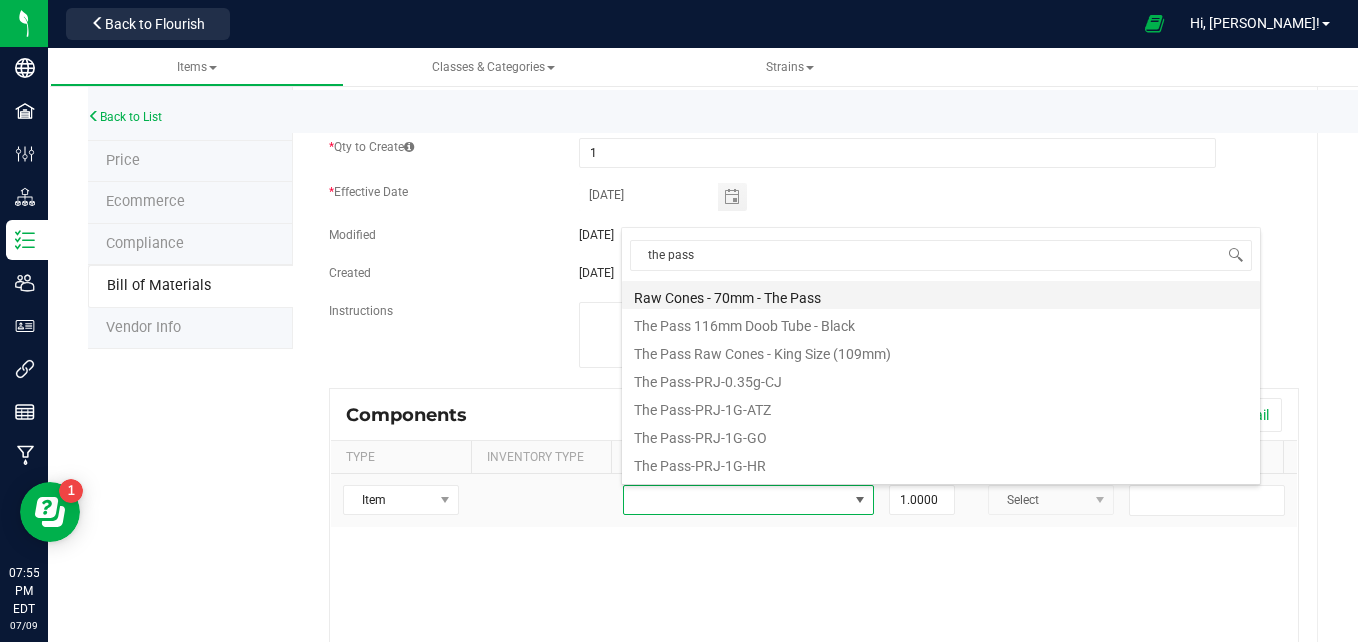 click on "Raw Cones - 70mm - The Pass" at bounding box center (941, 295) 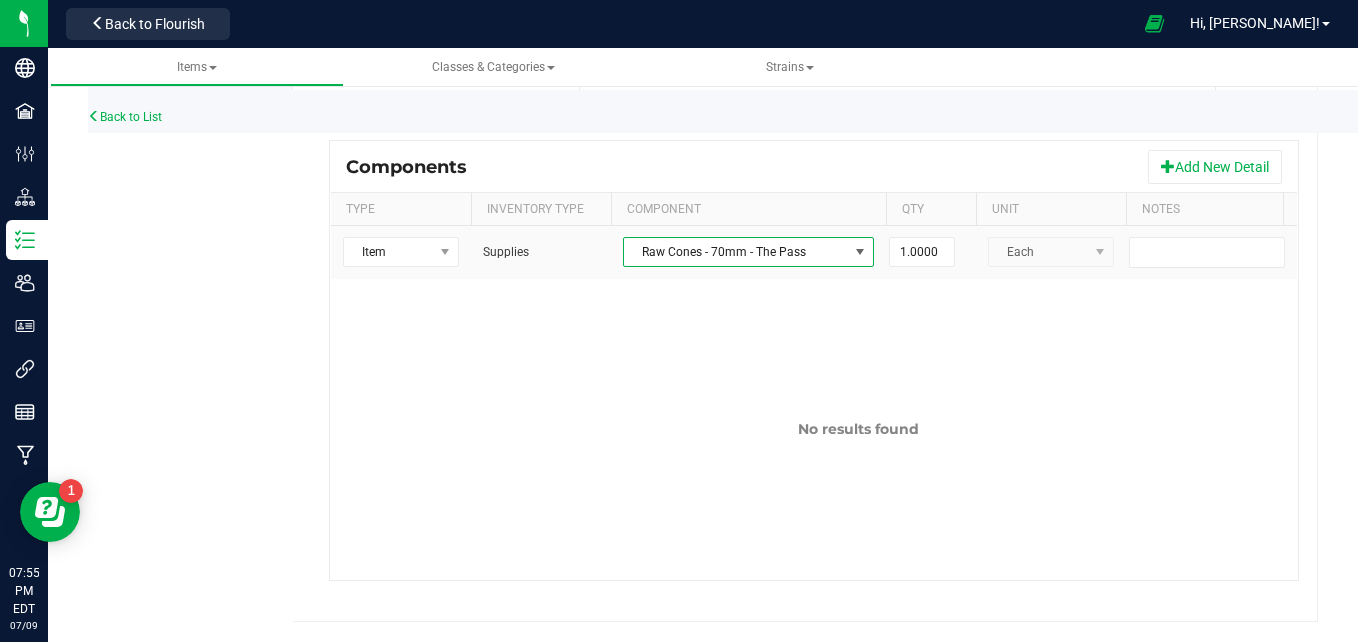 scroll, scrollTop: 458, scrollLeft: 0, axis: vertical 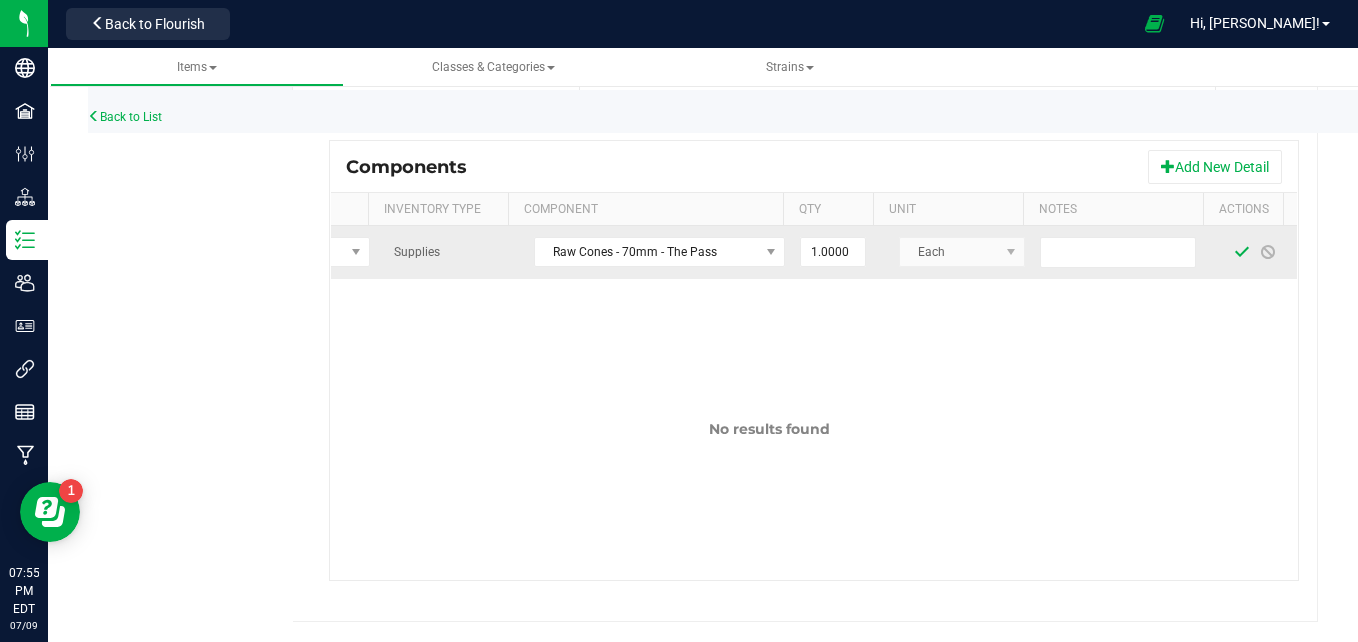 click at bounding box center [1242, 252] 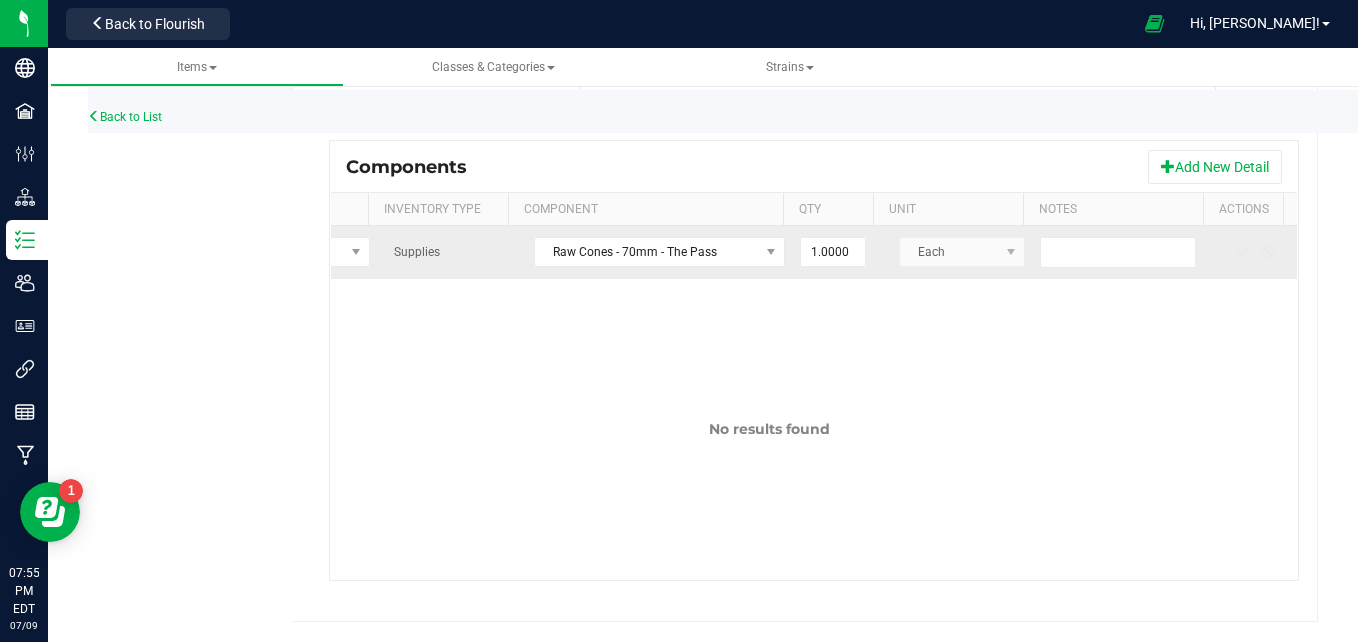 scroll, scrollTop: 157, scrollLeft: 0, axis: vertical 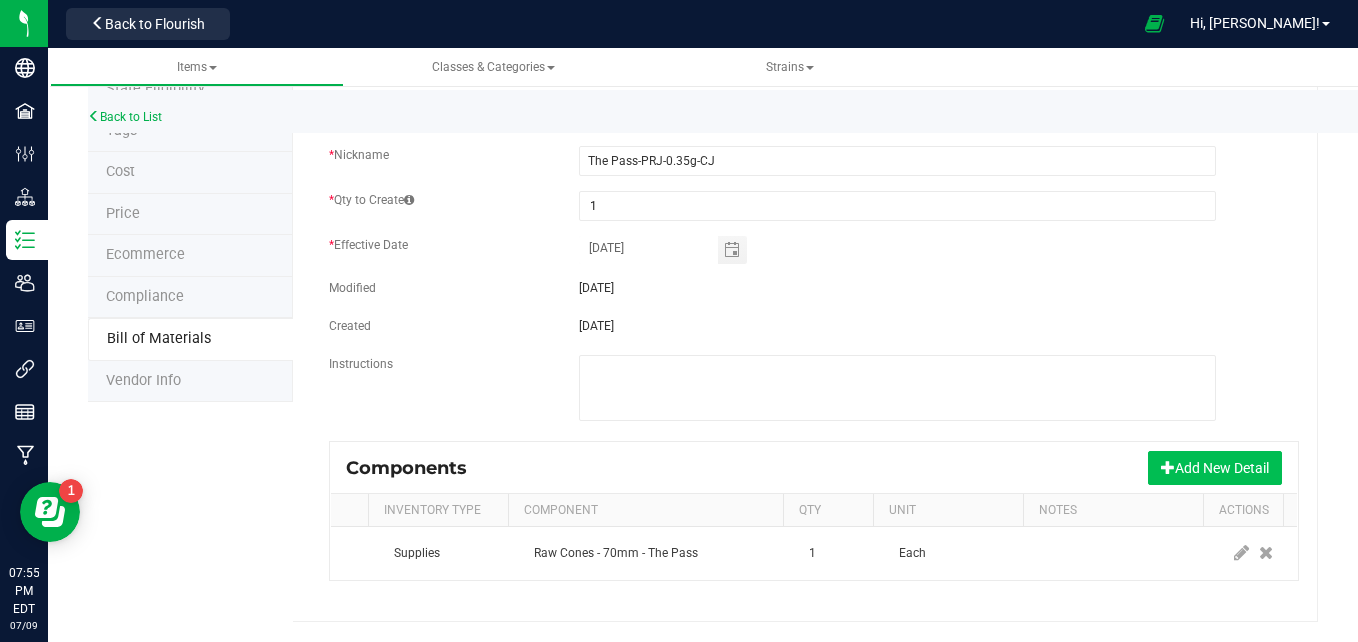 click on "Add New Detail" at bounding box center [1215, 468] 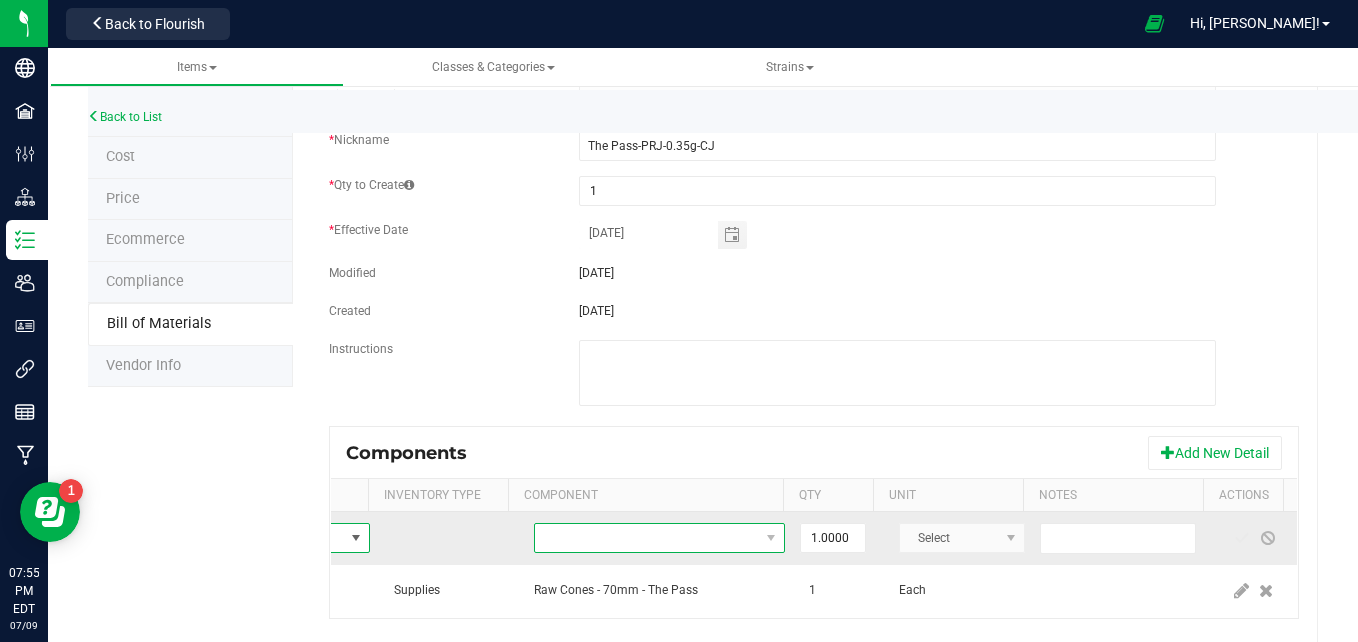 click at bounding box center (647, 538) 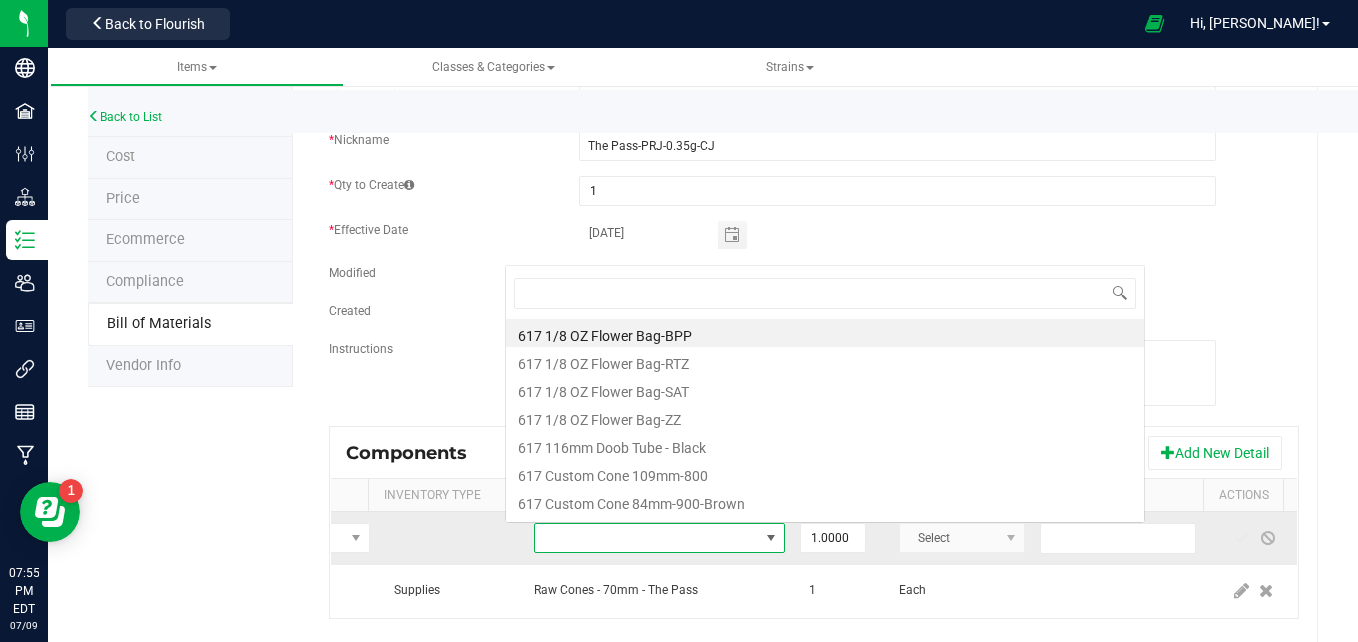 scroll, scrollTop: 0, scrollLeft: 0, axis: both 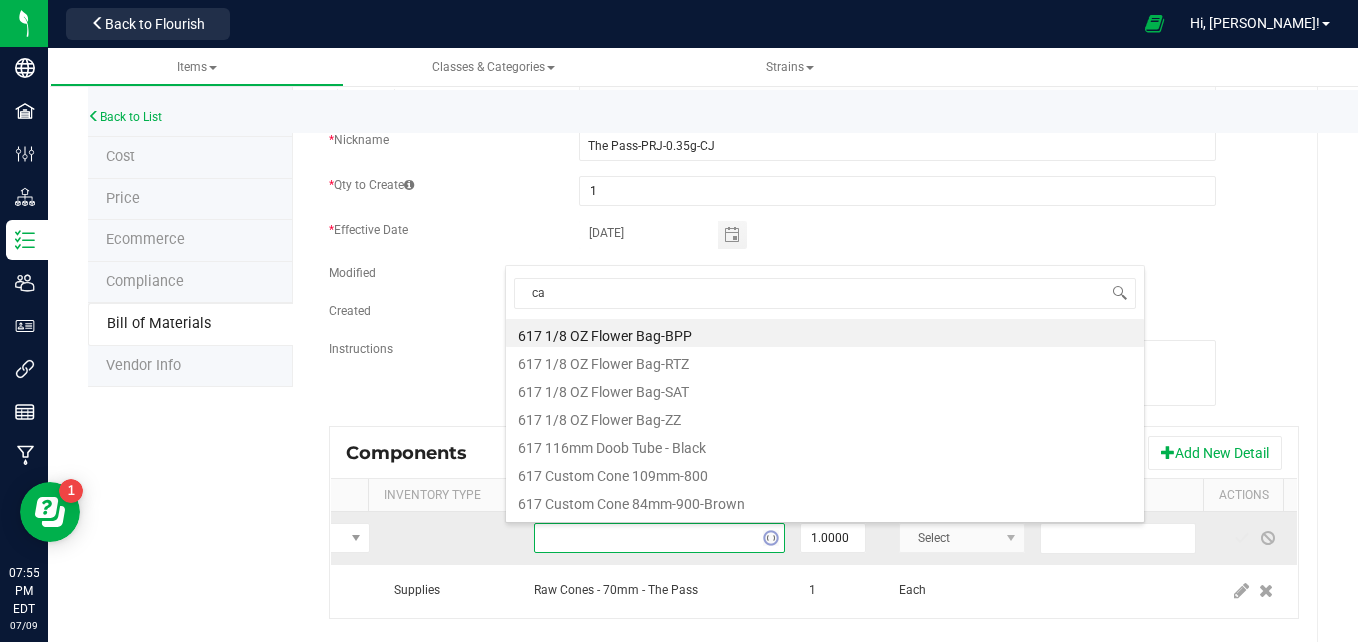 type on "cap" 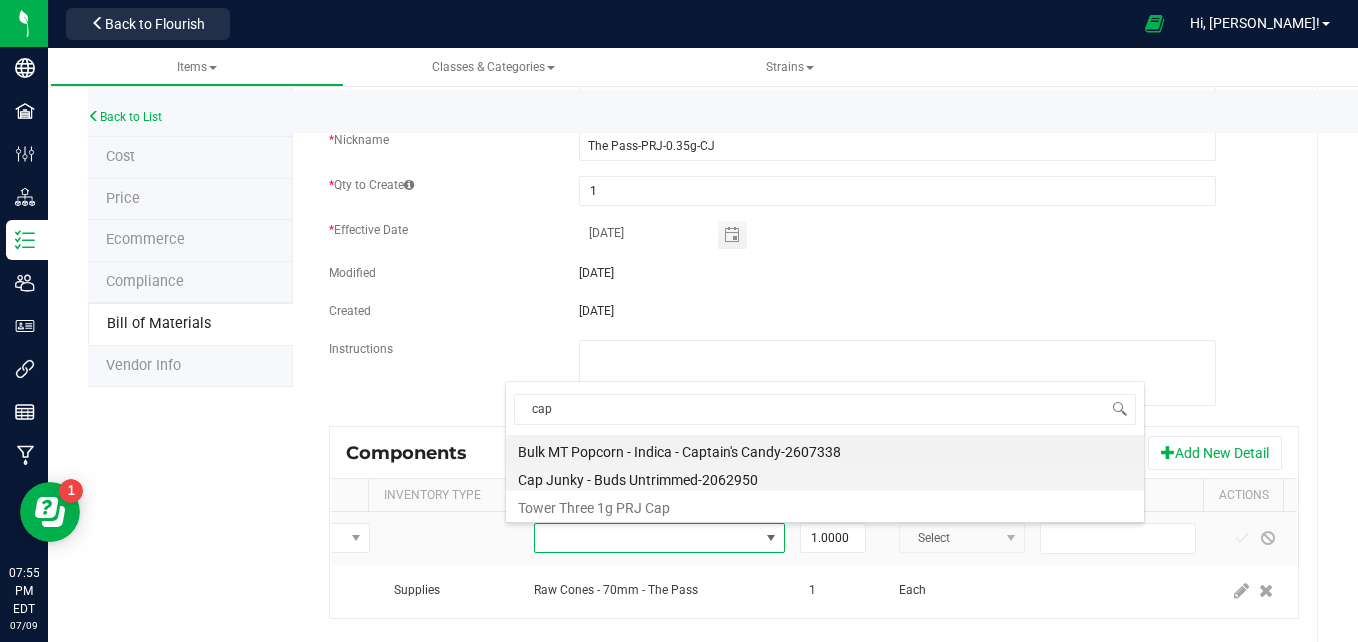 click on "Cap Junky - Buds Untrimmed-2062950" at bounding box center (825, 477) 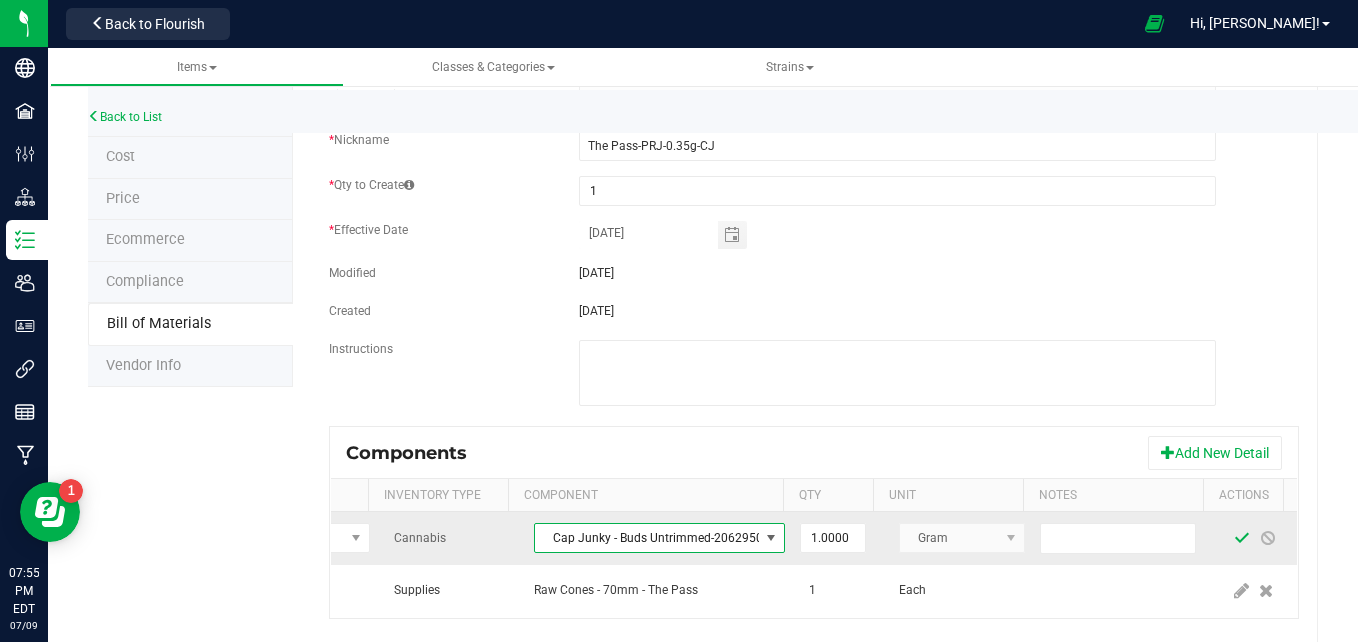 click at bounding box center [1242, 538] 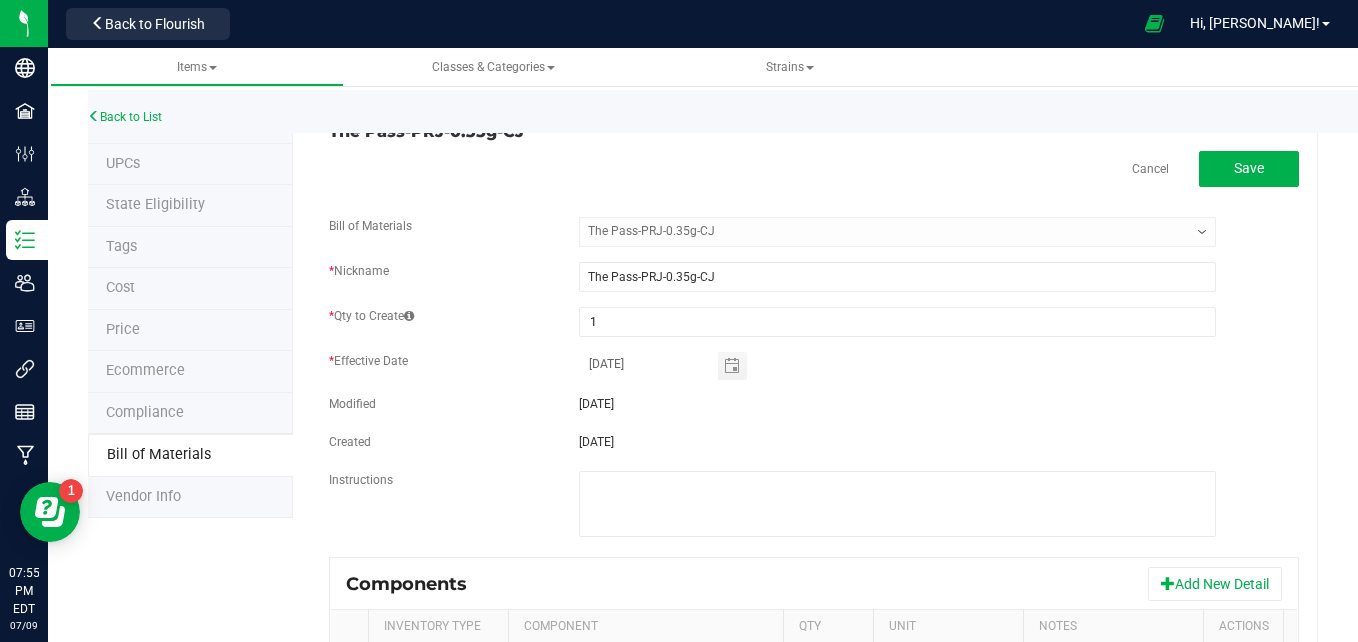 scroll, scrollTop: 0, scrollLeft: 0, axis: both 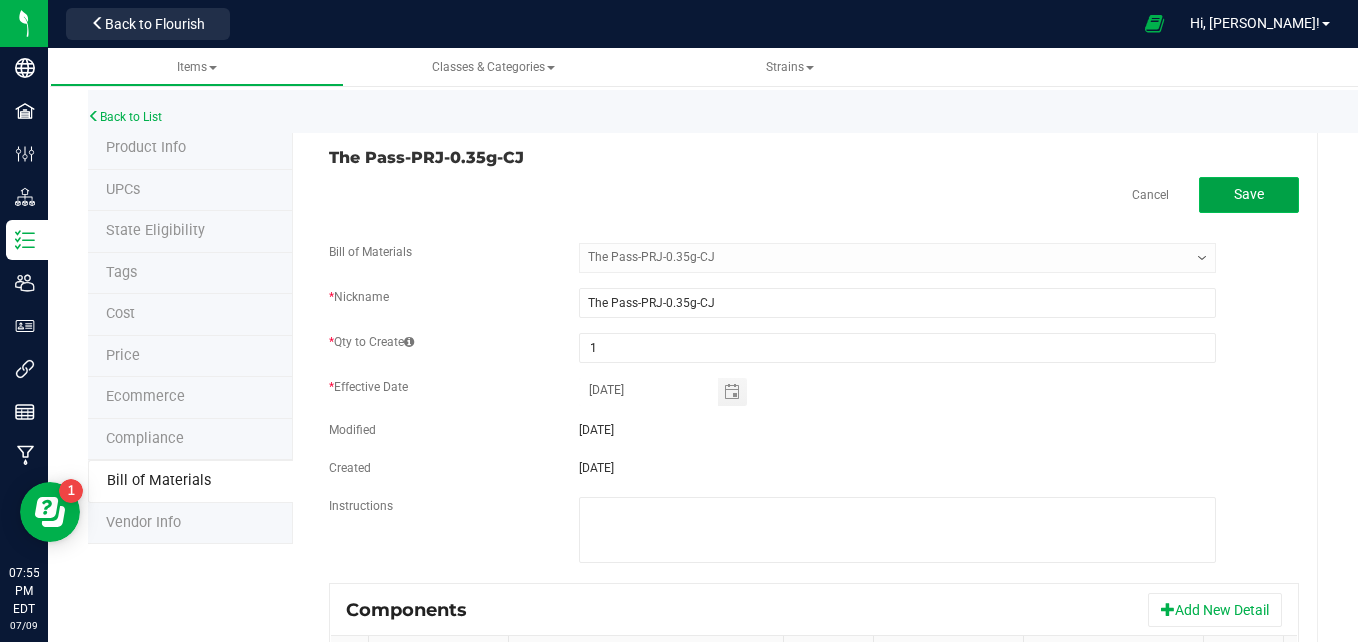 click on "Save" 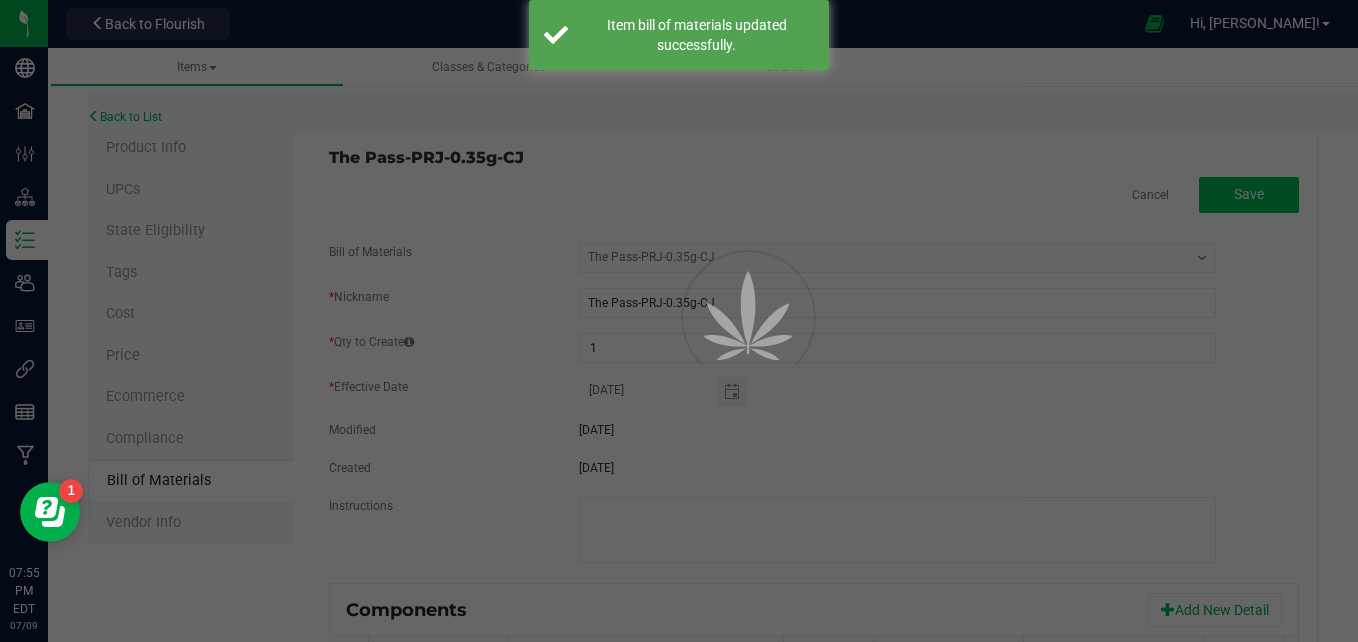 select on "568" 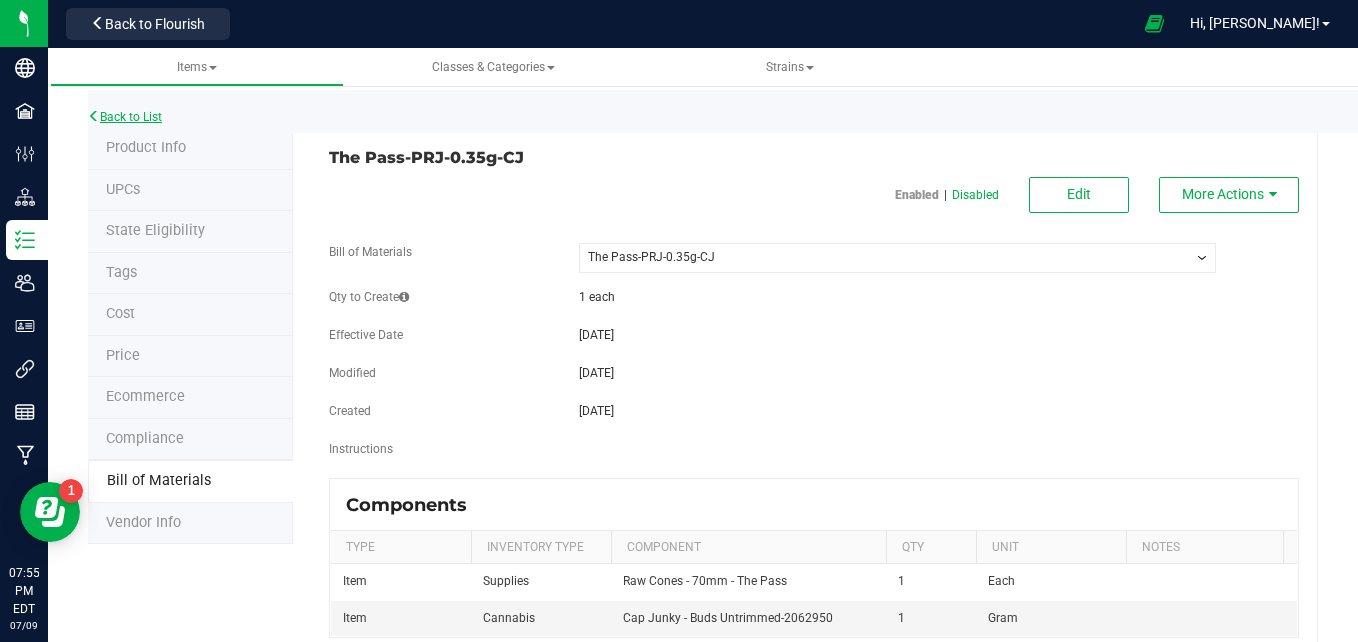 drag, startPoint x: 148, startPoint y: 111, endPoint x: 121, endPoint y: 118, distance: 27.89265 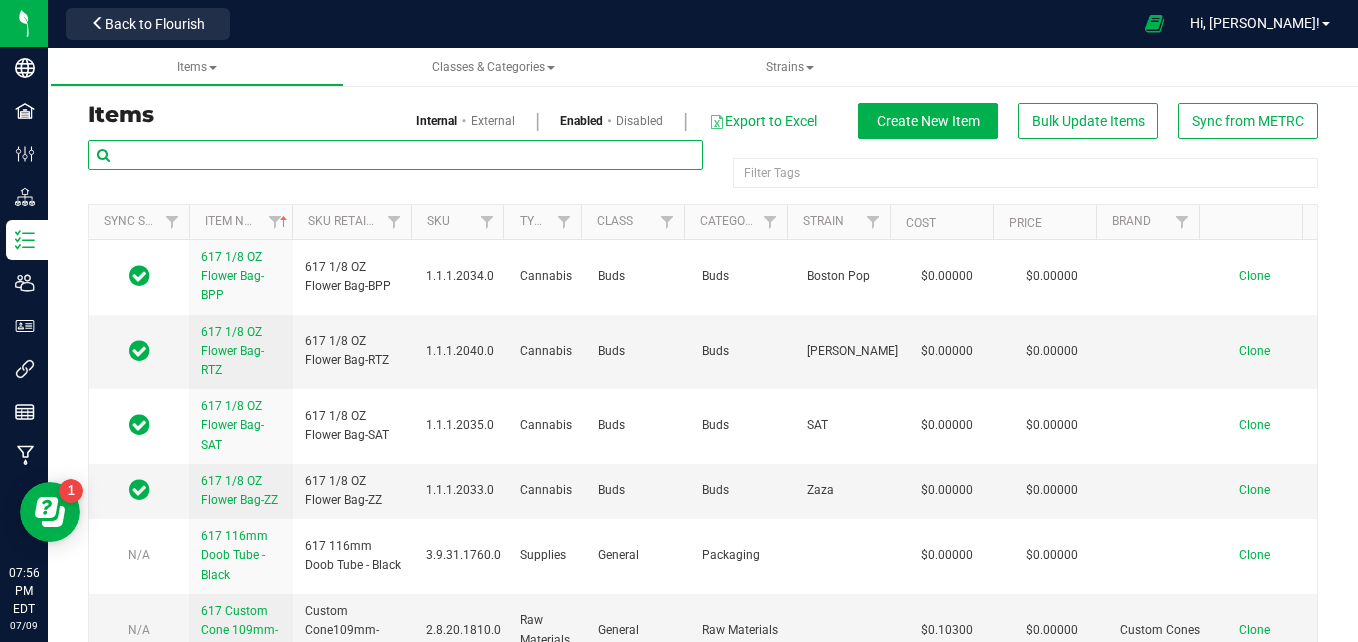 click at bounding box center (395, 155) 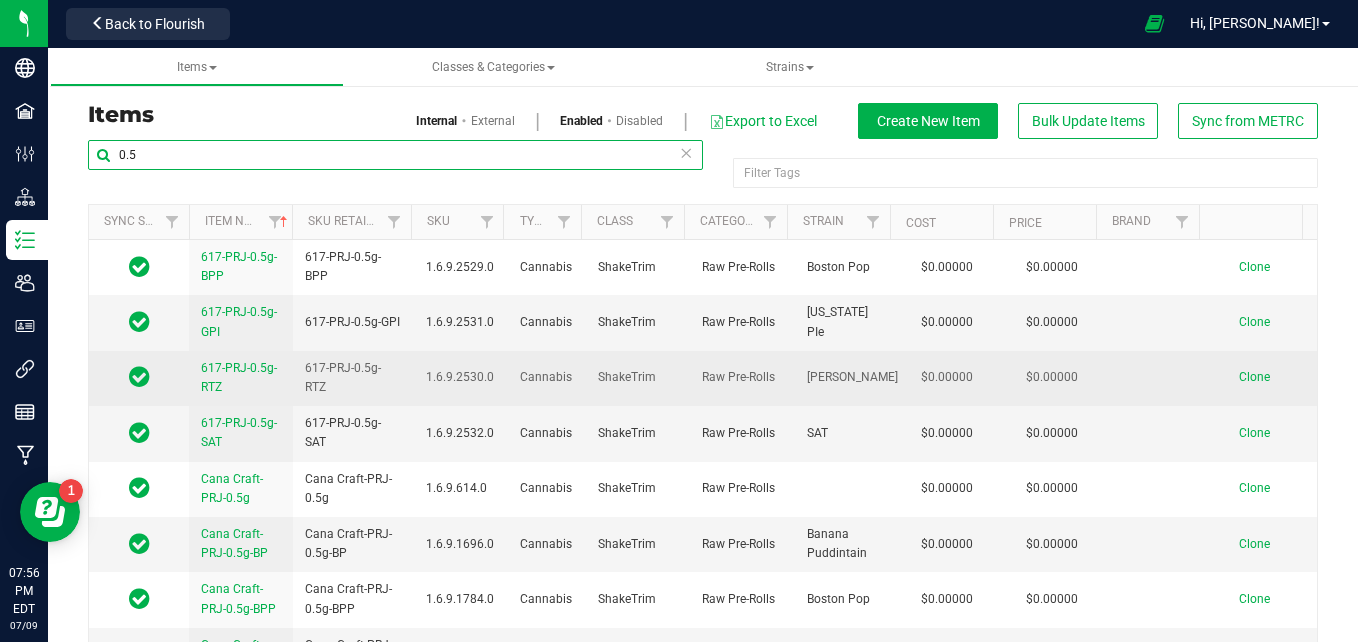 type on "0.5" 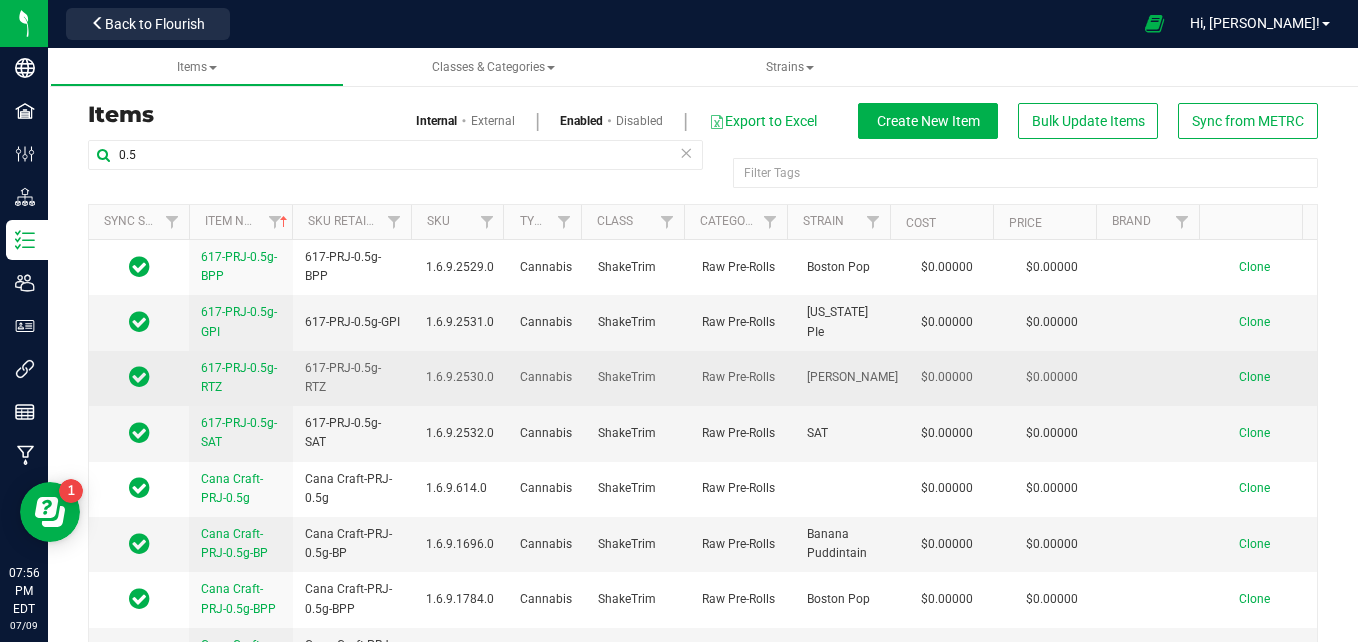 click on "617-PRJ-0.5g-RTZ" at bounding box center [239, 377] 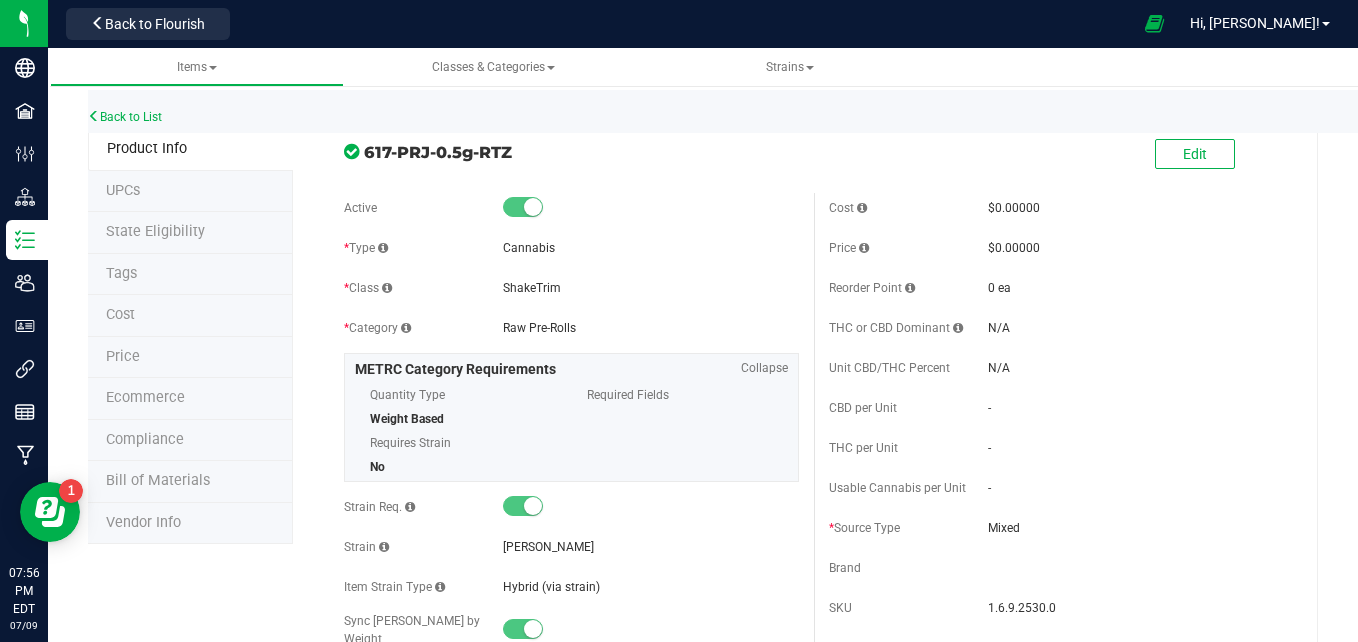 click on "Bill of Materials" at bounding box center [158, 480] 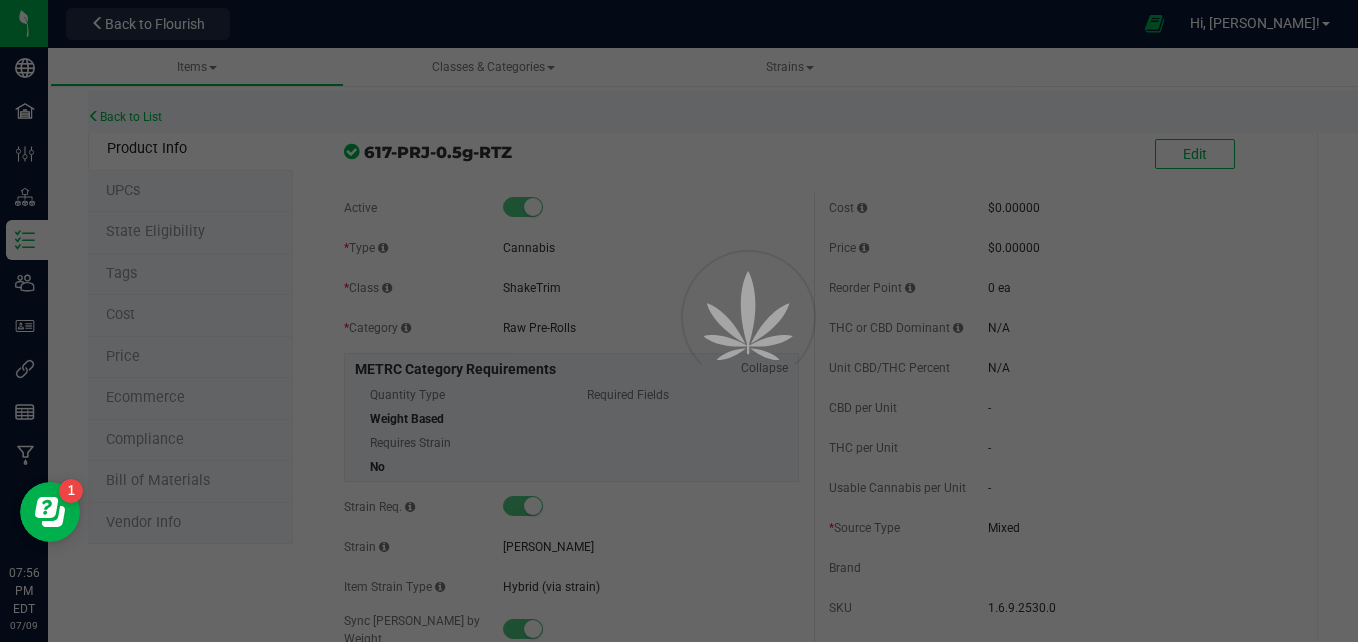 select on "488" 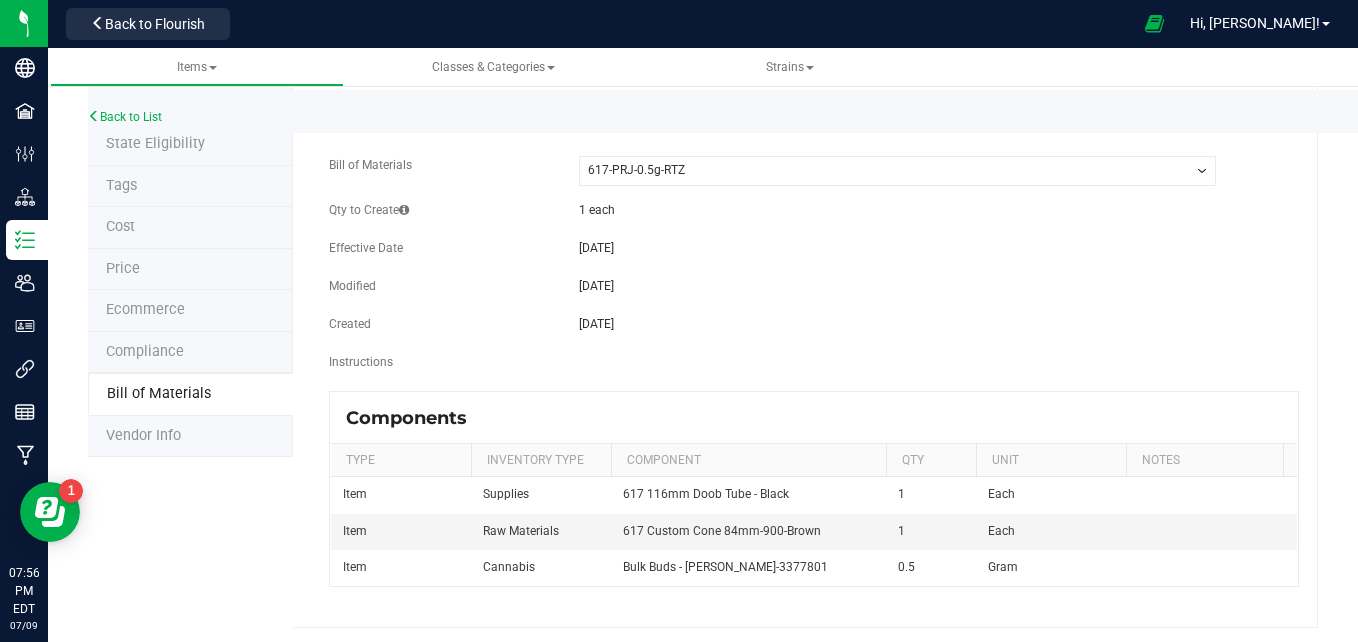 scroll, scrollTop: 108, scrollLeft: 0, axis: vertical 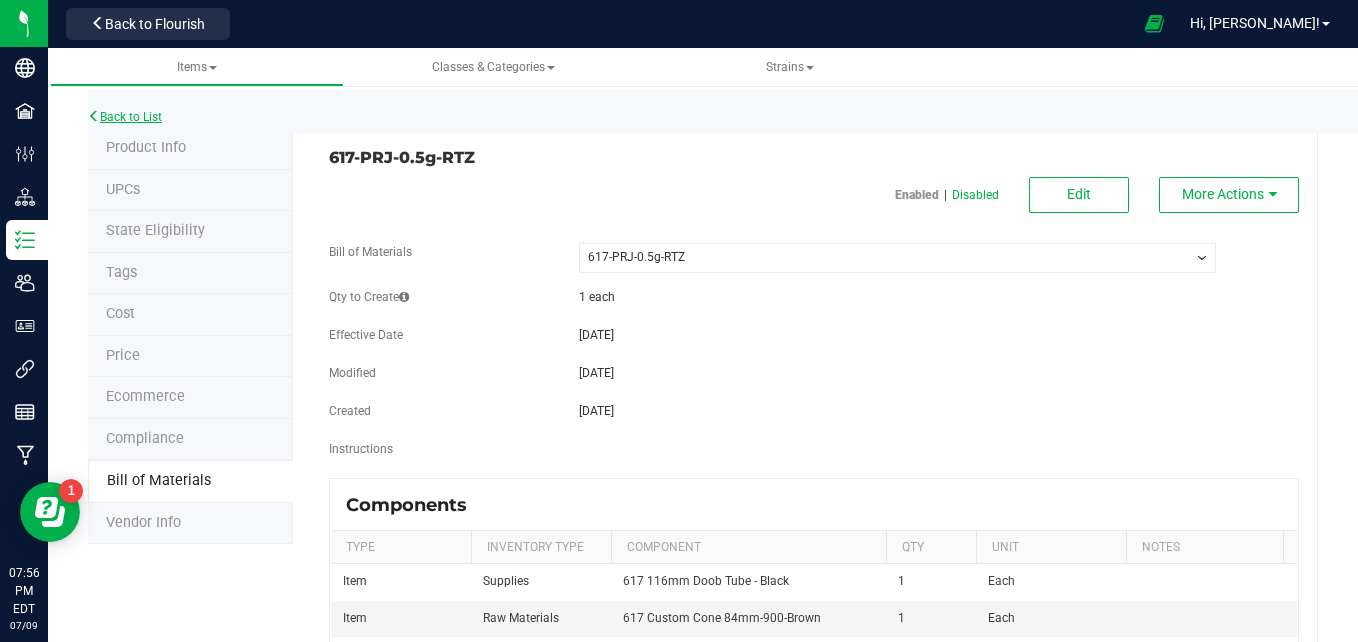 click on "Back to List" at bounding box center (125, 117) 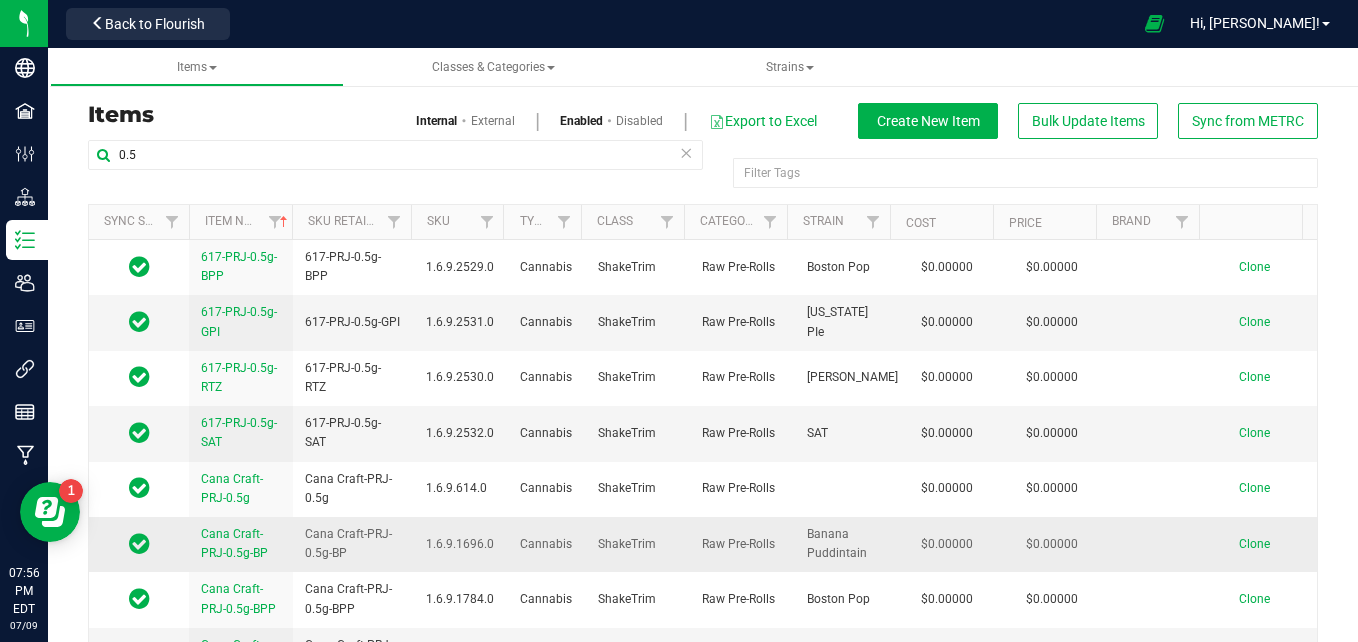 click on "Cana Craft-PRJ-0.5g-BP" at bounding box center [234, 543] 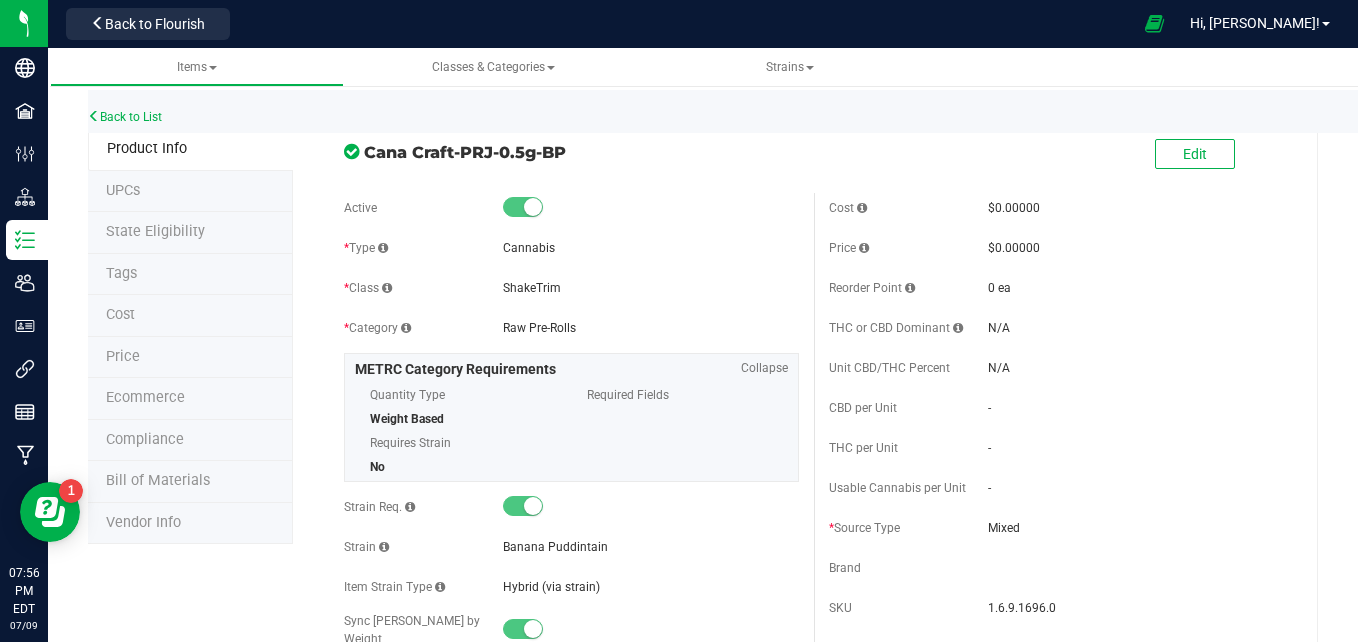 click on "Bill of Materials" at bounding box center (158, 480) 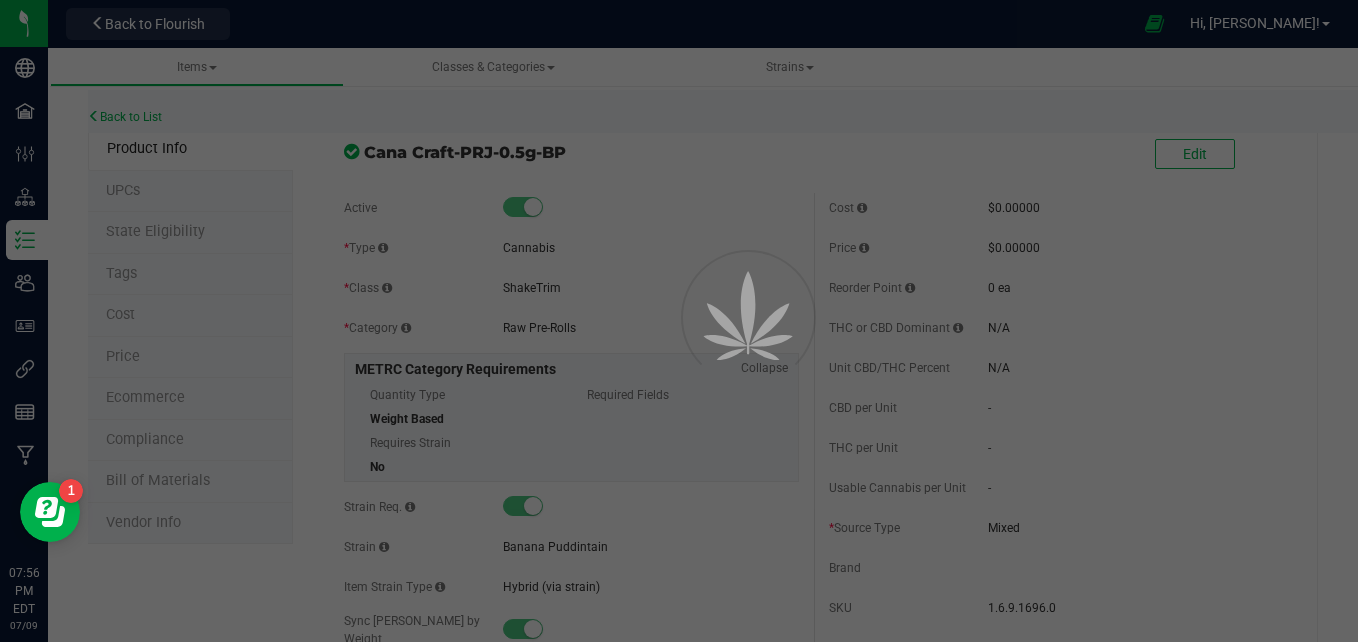 select on "364" 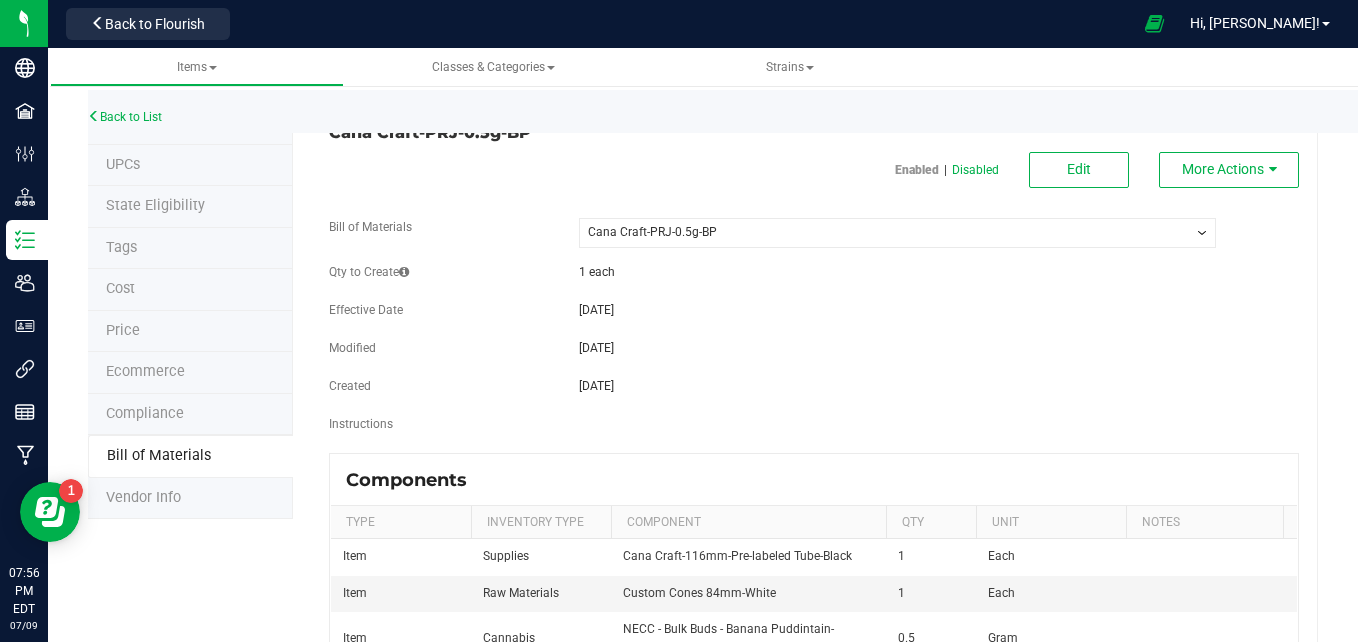 scroll, scrollTop: 0, scrollLeft: 0, axis: both 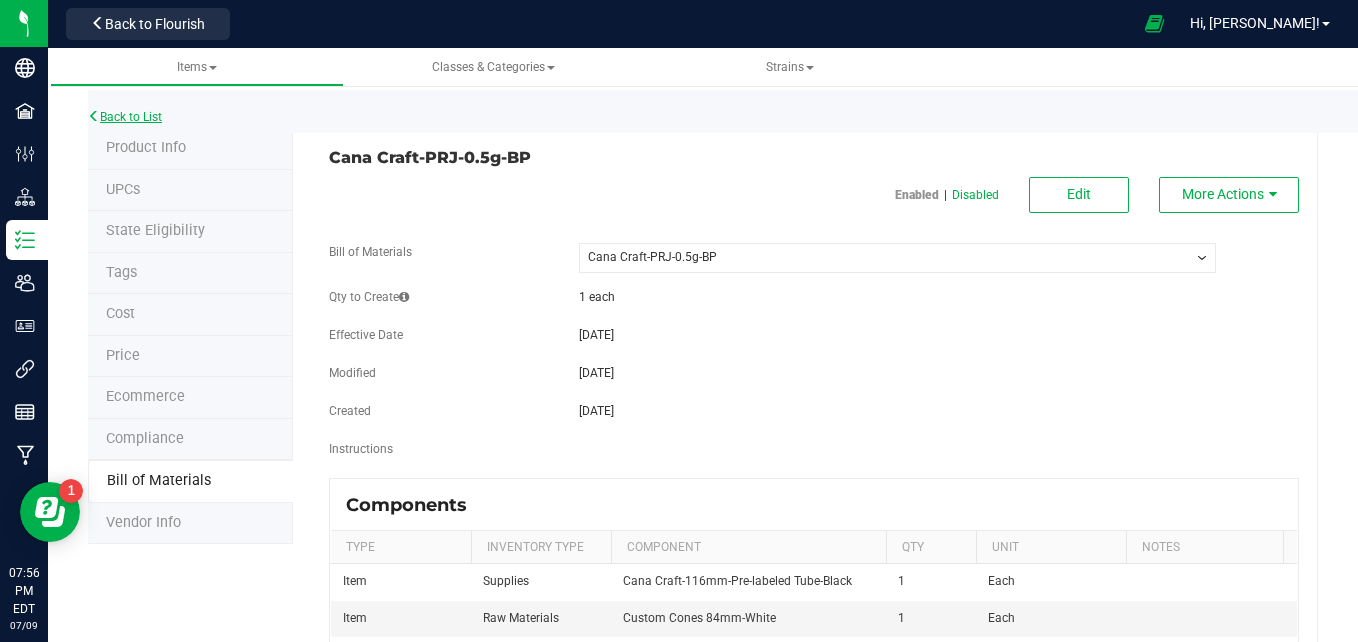 click on "Back to List" at bounding box center [125, 117] 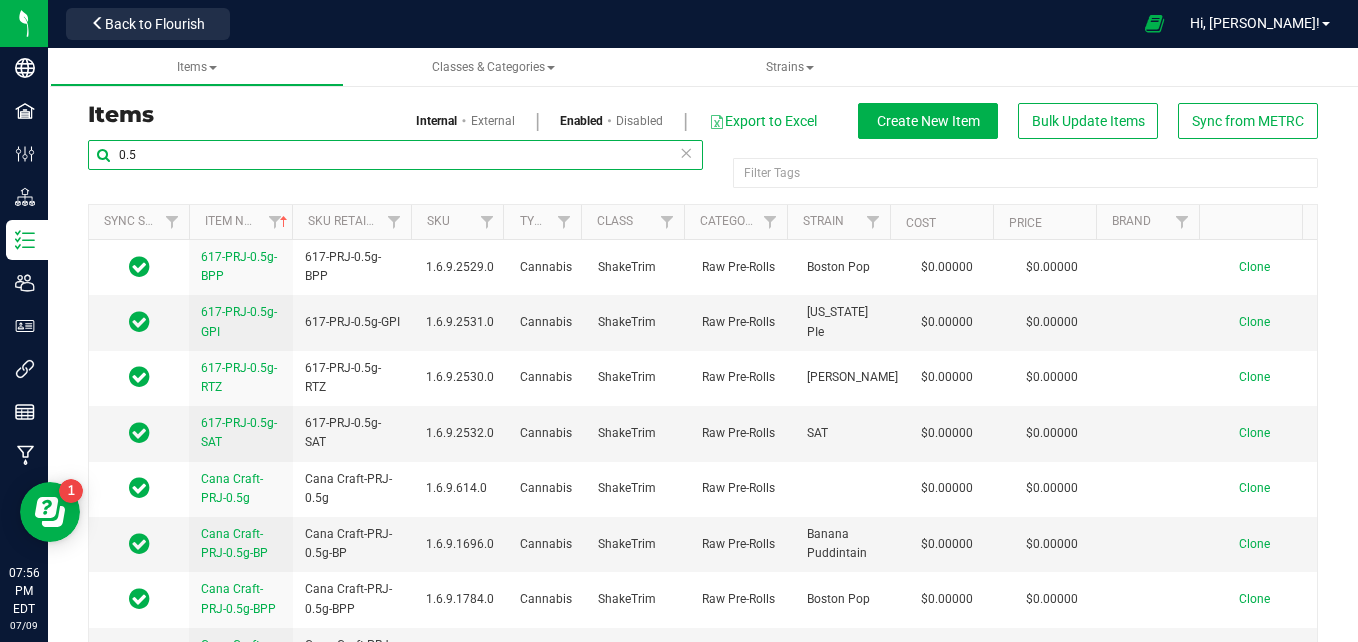 click on "0.5" at bounding box center (395, 155) 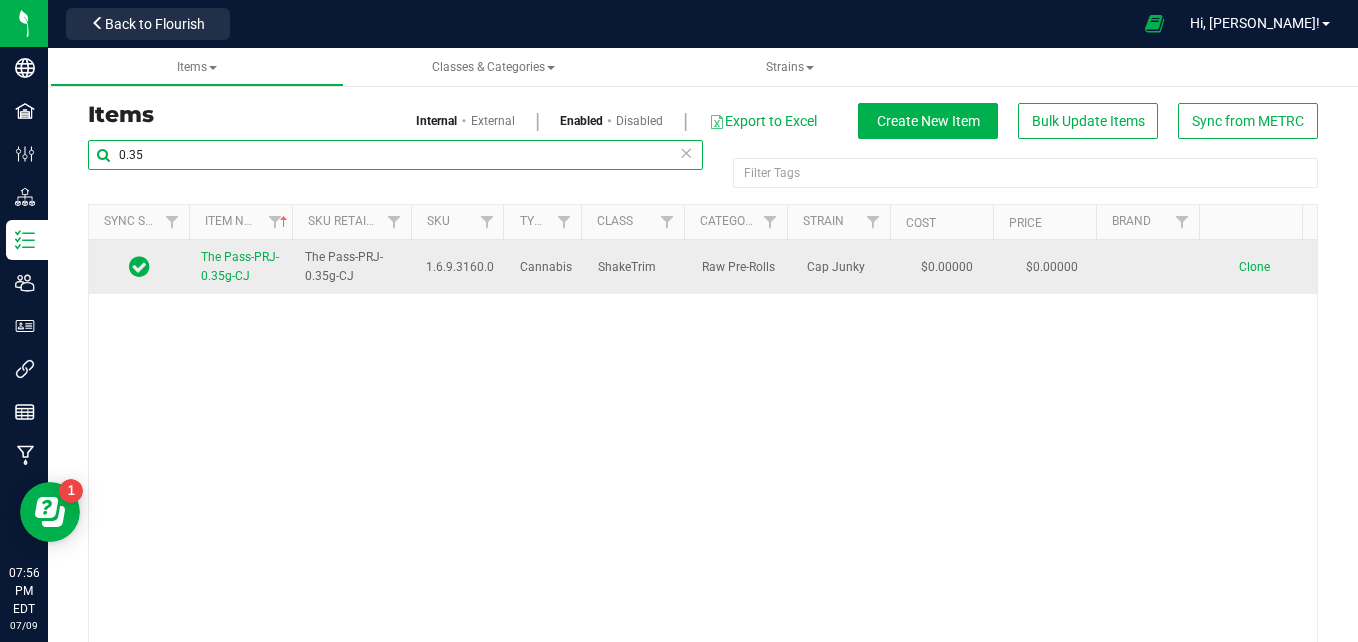 type on "0.35" 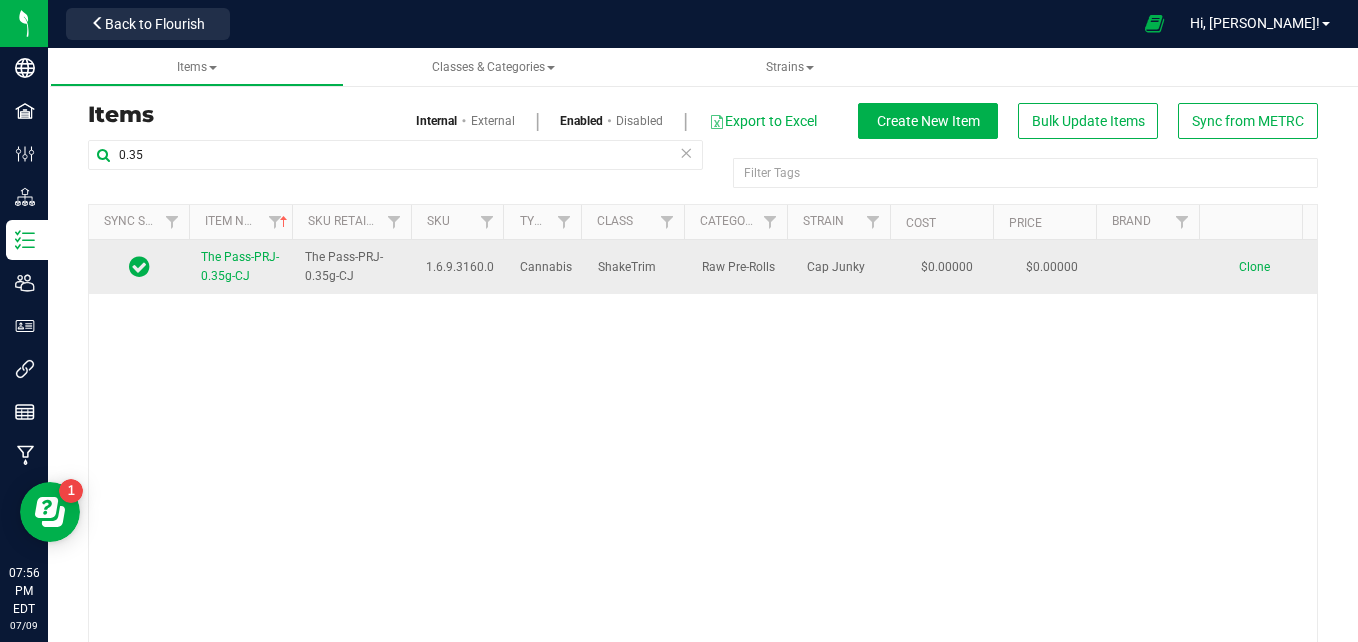 click on "The Pass-PRJ-0.35g-CJ" at bounding box center (241, 267) 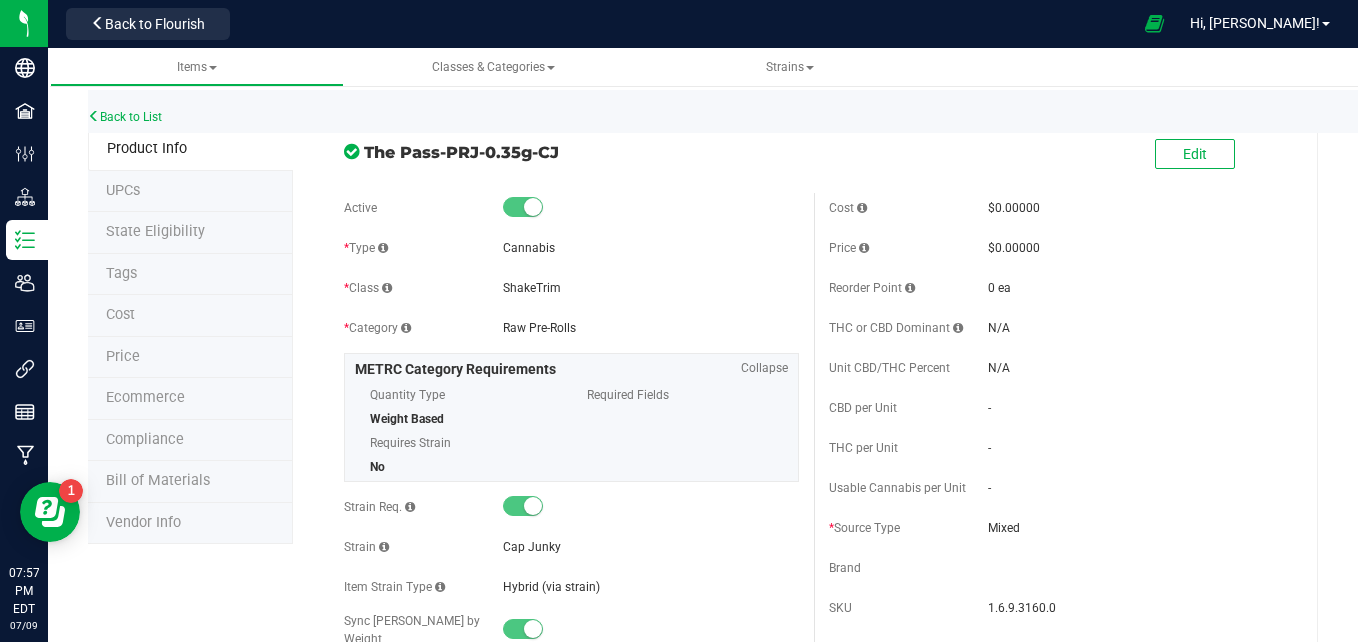 click on "Bill of Materials" at bounding box center (190, 482) 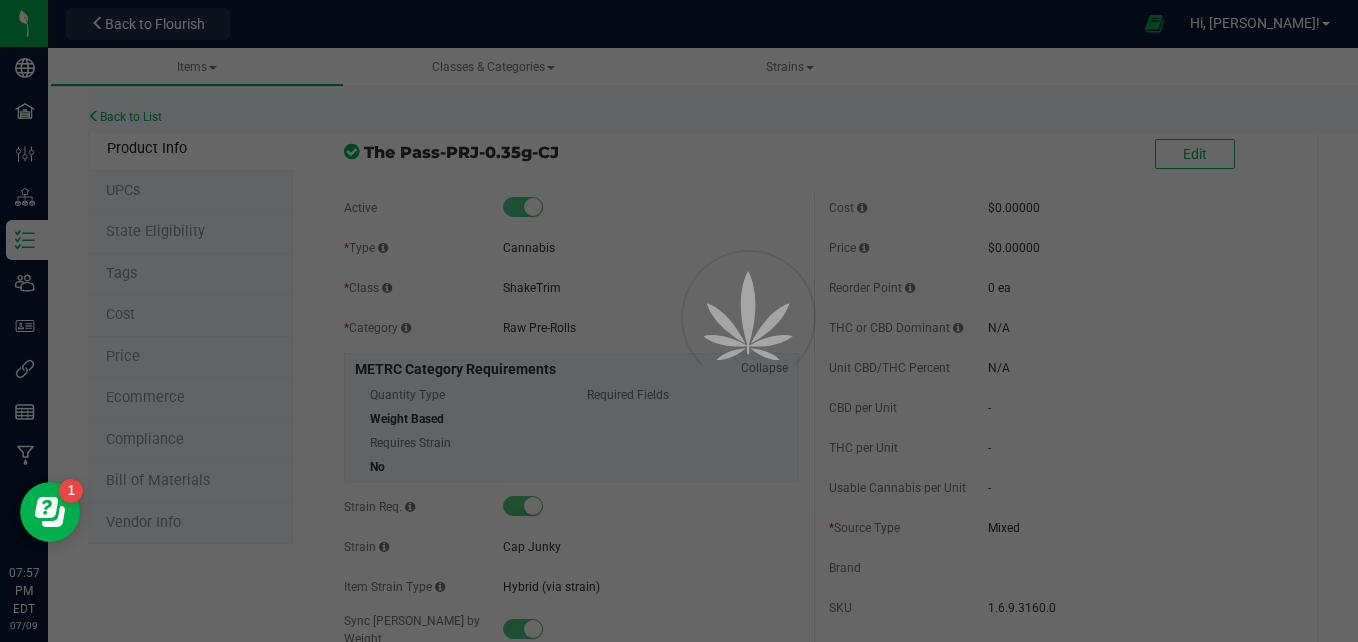 select on "568" 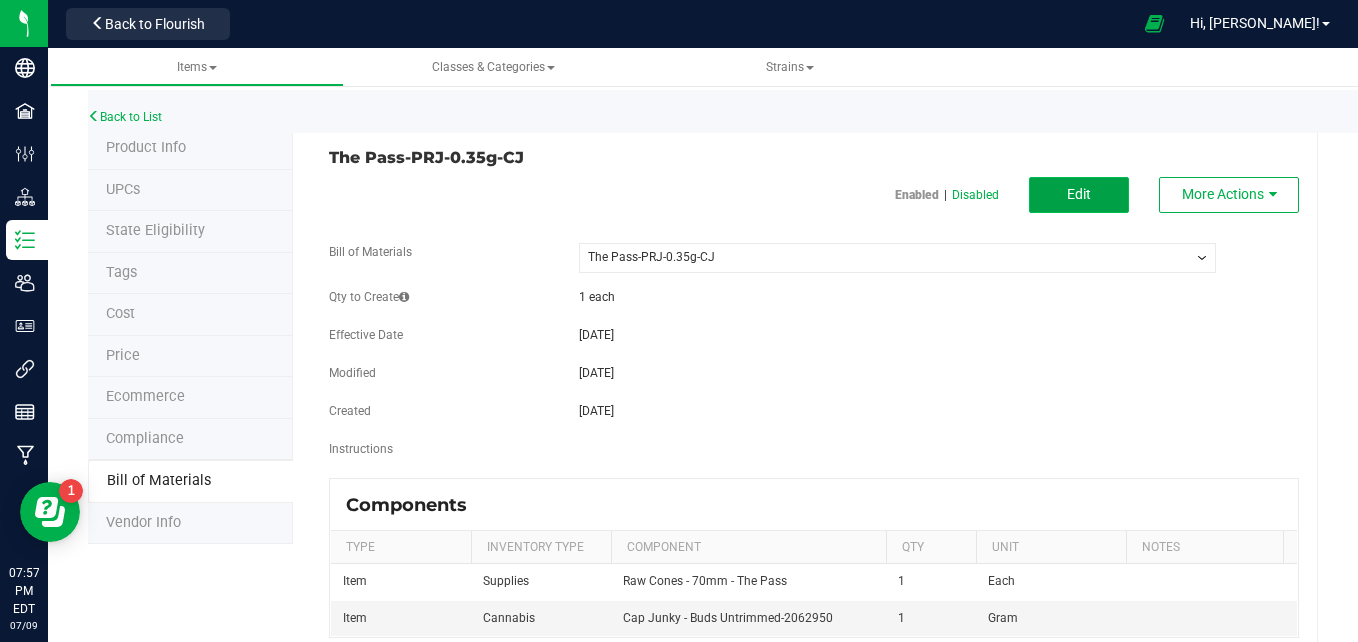 click on "Edit" at bounding box center (1079, 195) 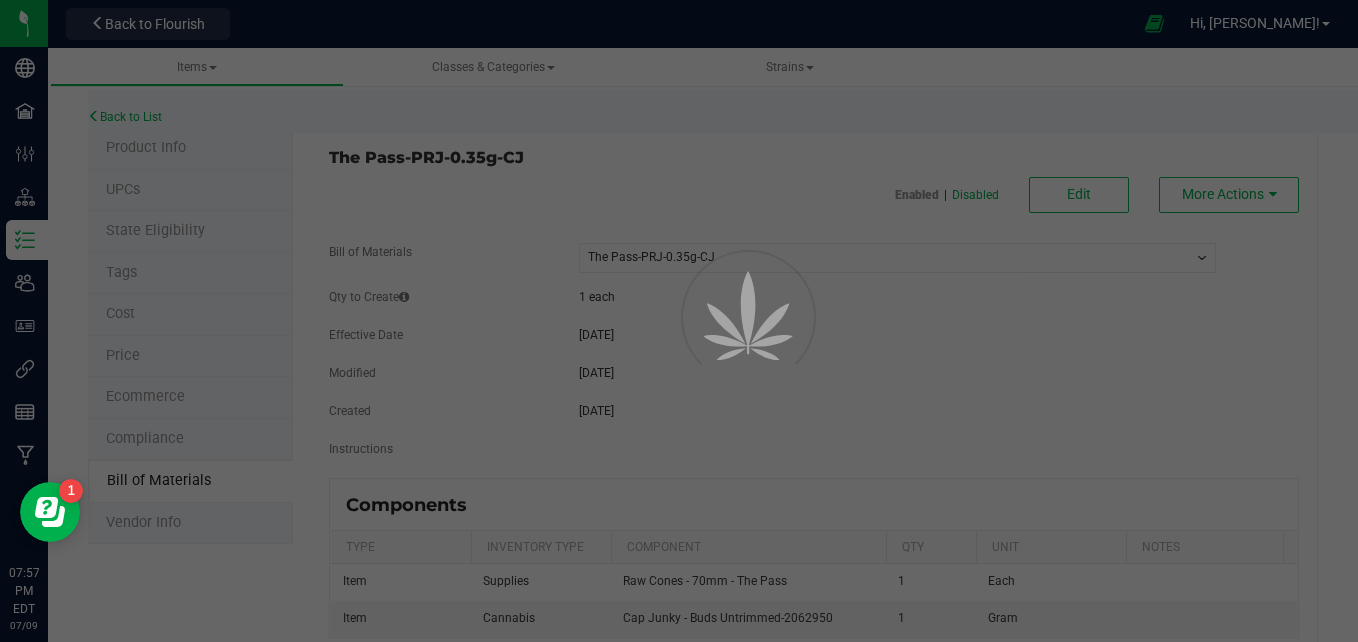 select on "568" 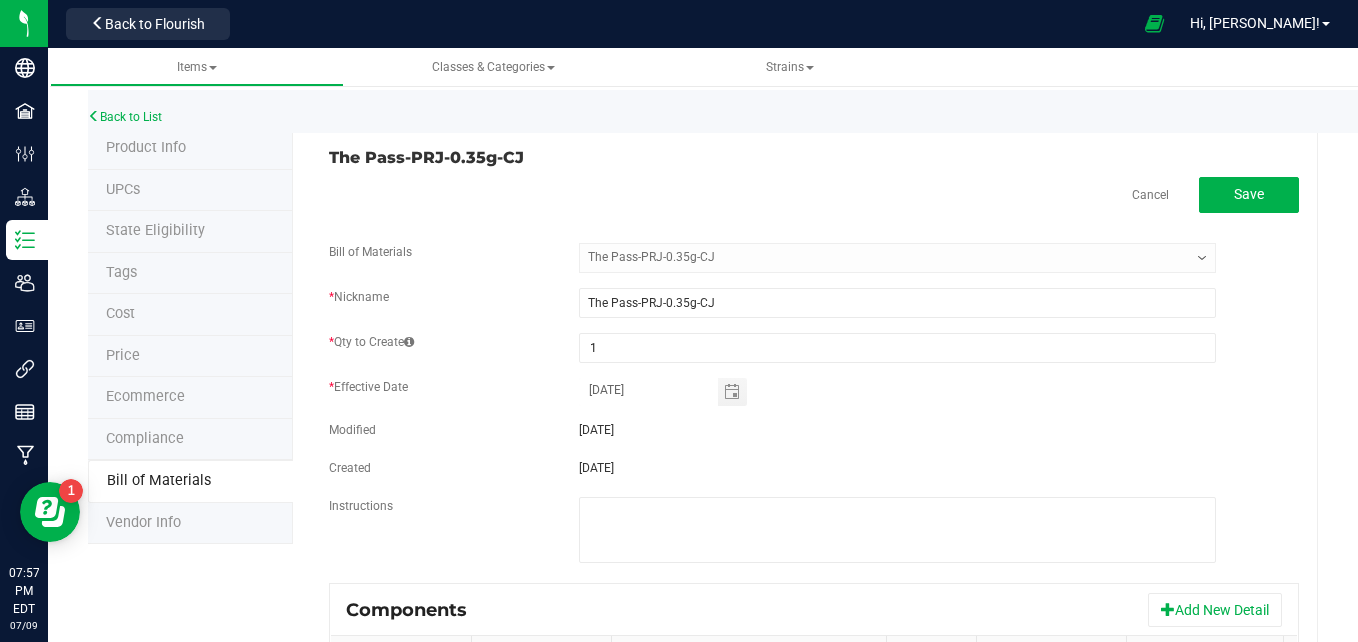 scroll, scrollTop: 210, scrollLeft: 0, axis: vertical 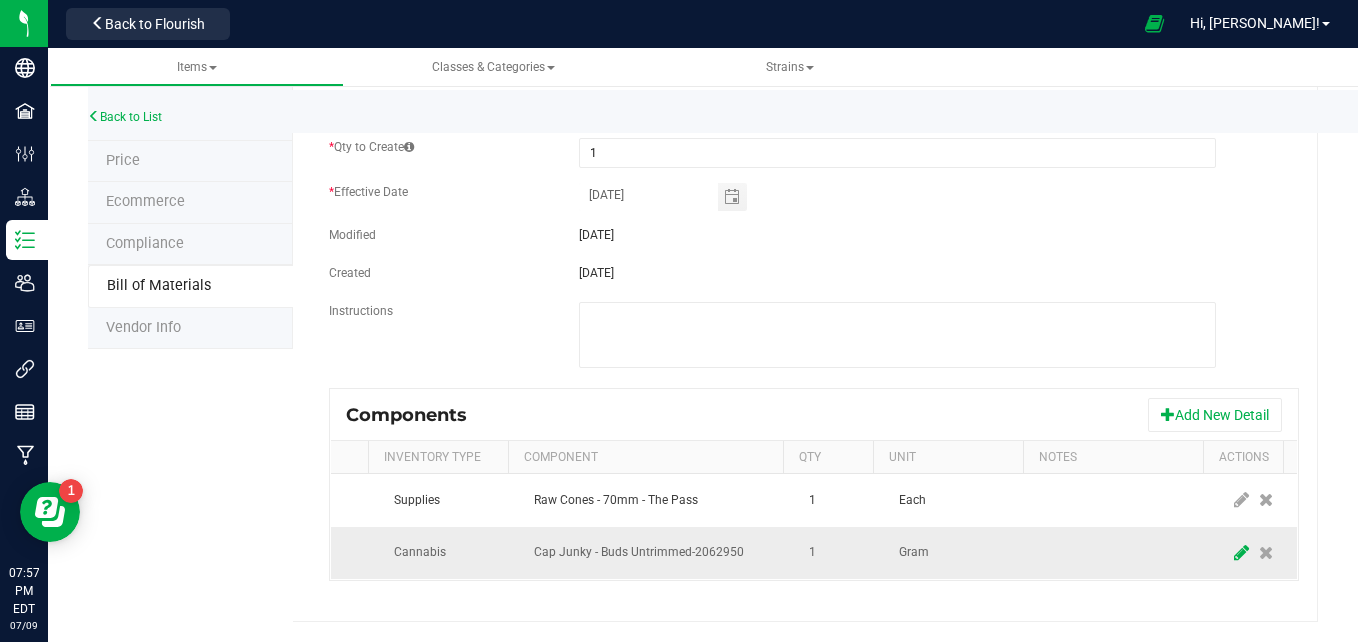 click at bounding box center (1241, 553) 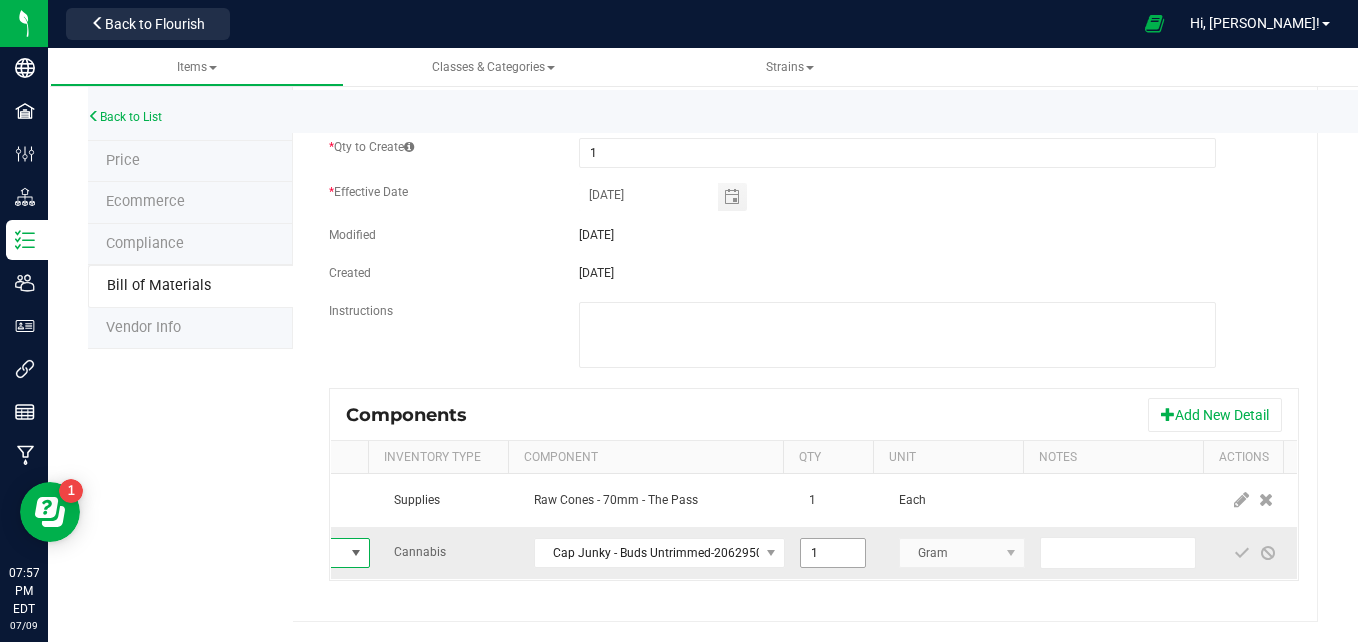 click on "1" at bounding box center (833, 553) 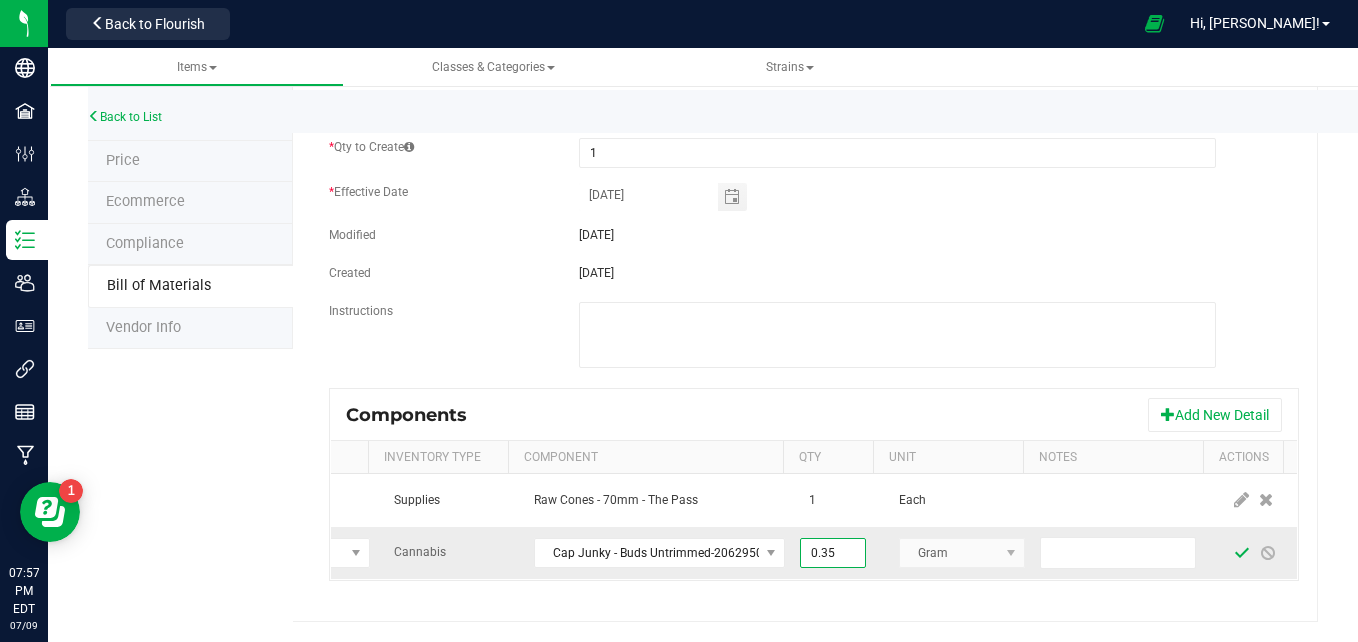 type on "0.3500" 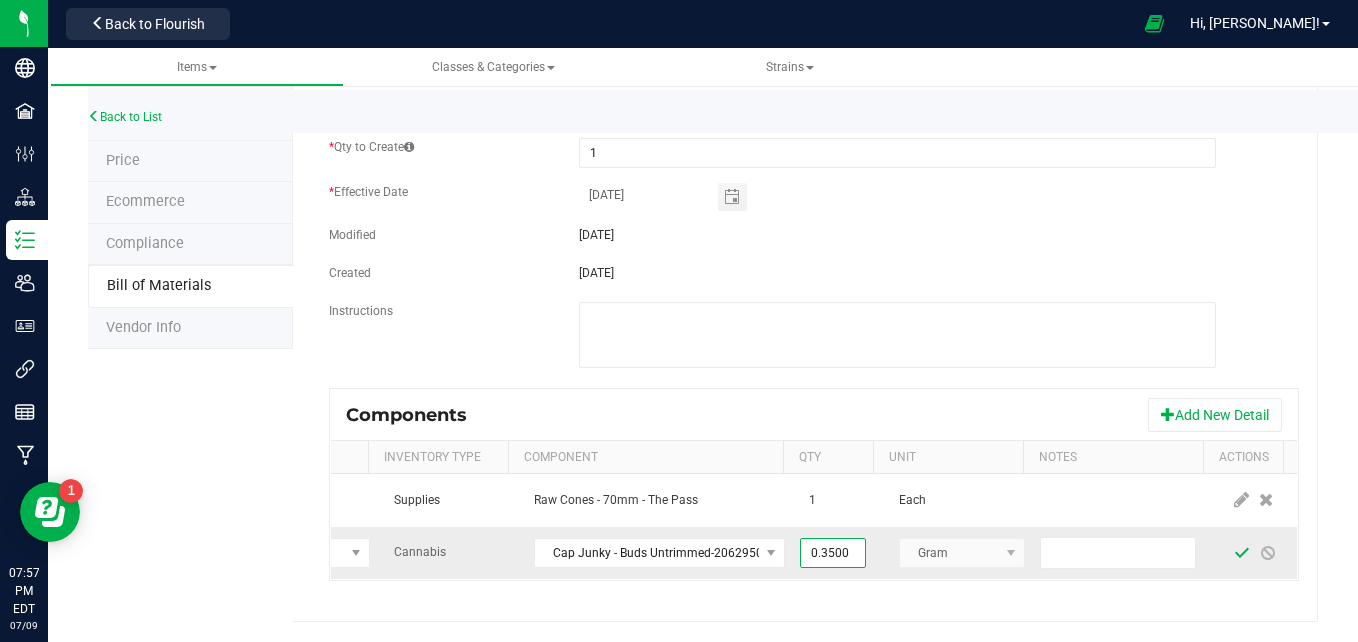 click at bounding box center (1242, 553) 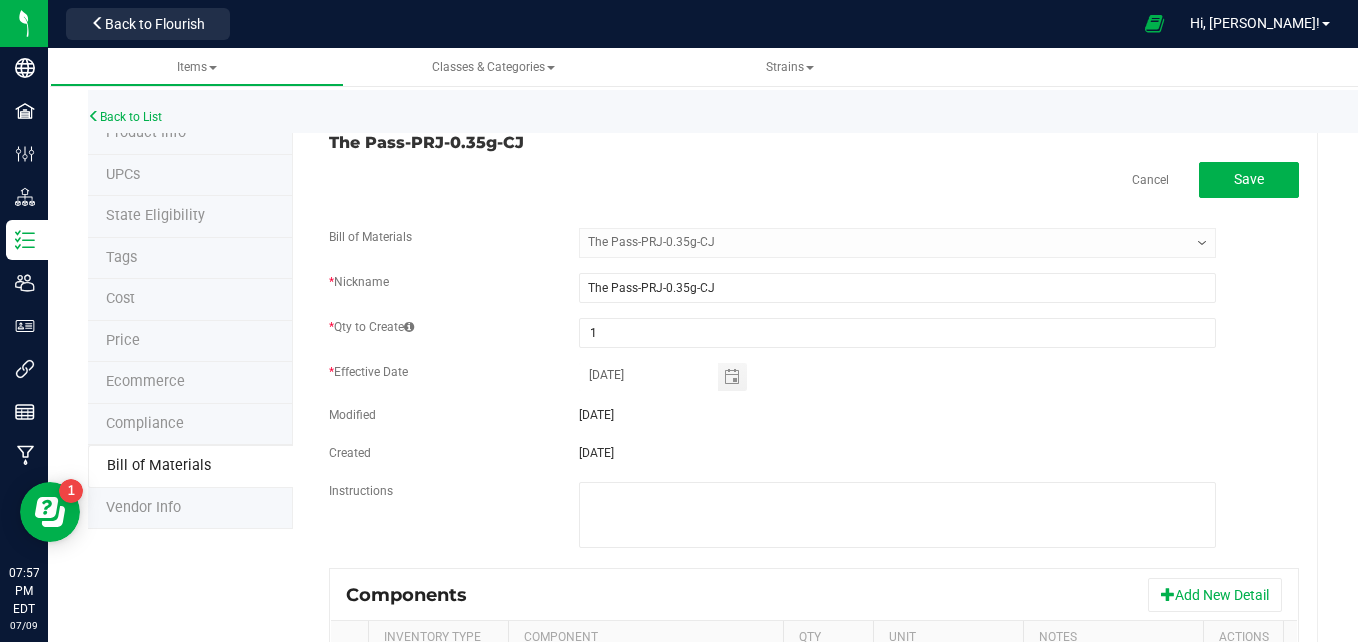 scroll, scrollTop: 0, scrollLeft: 0, axis: both 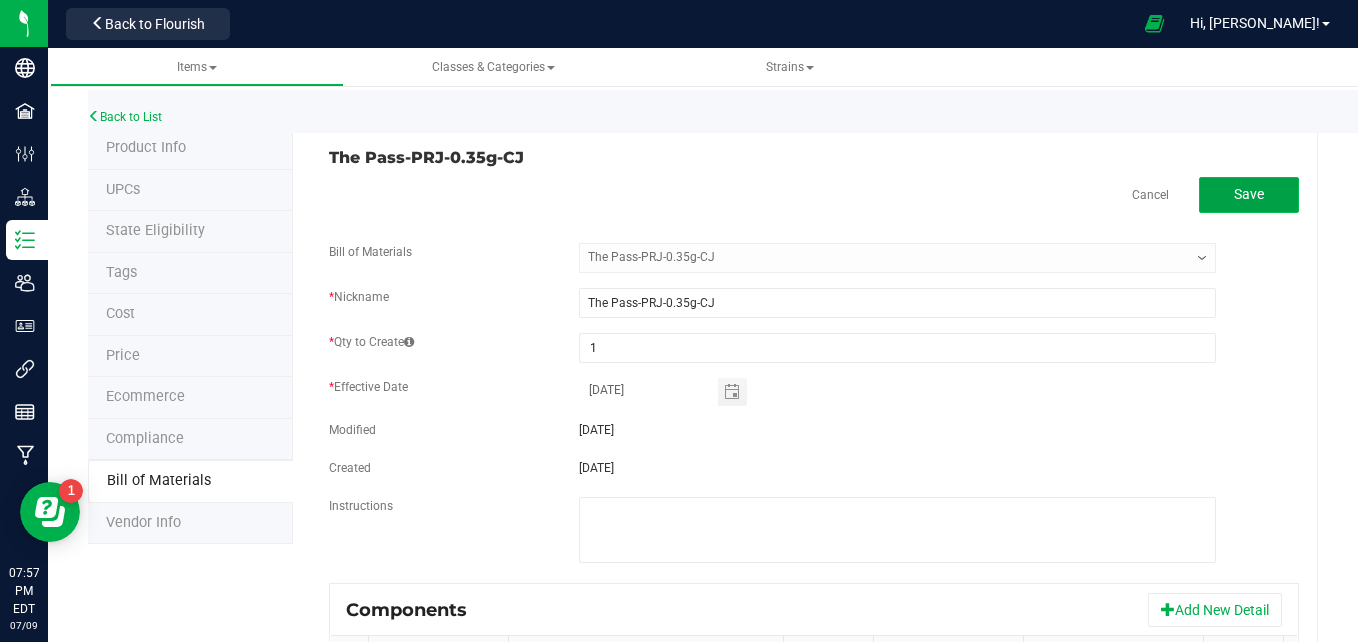 click on "Save" 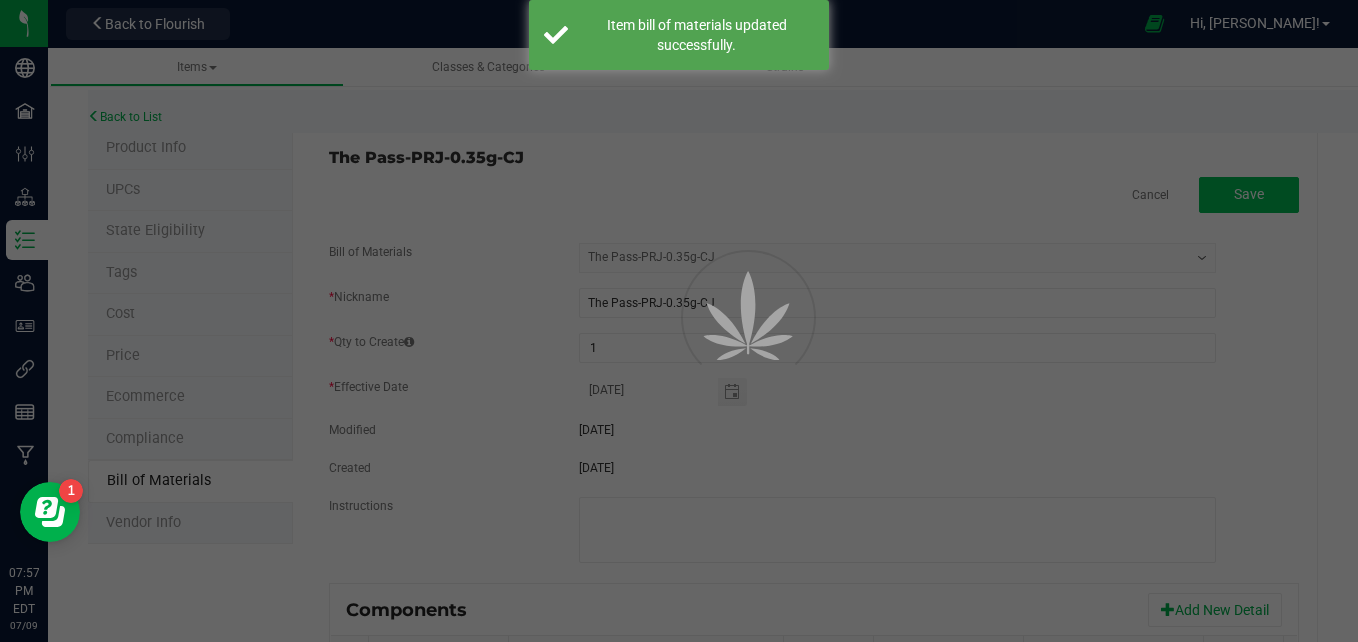 select on "568" 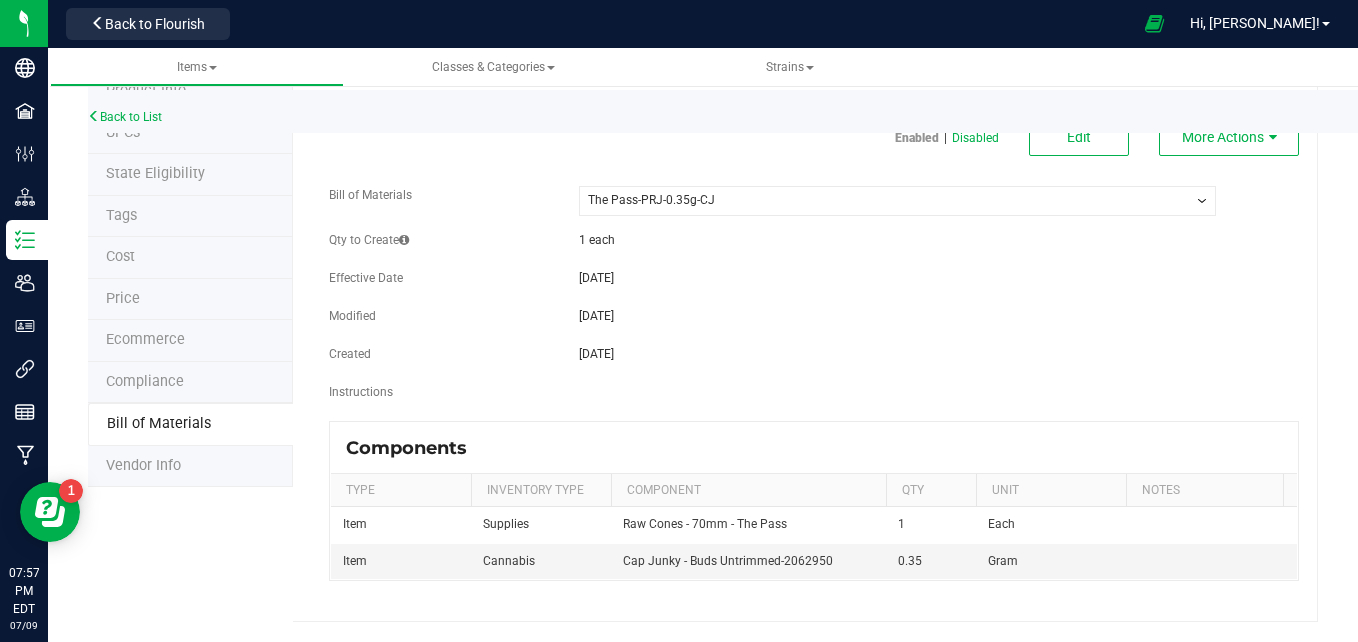 scroll, scrollTop: 0, scrollLeft: 0, axis: both 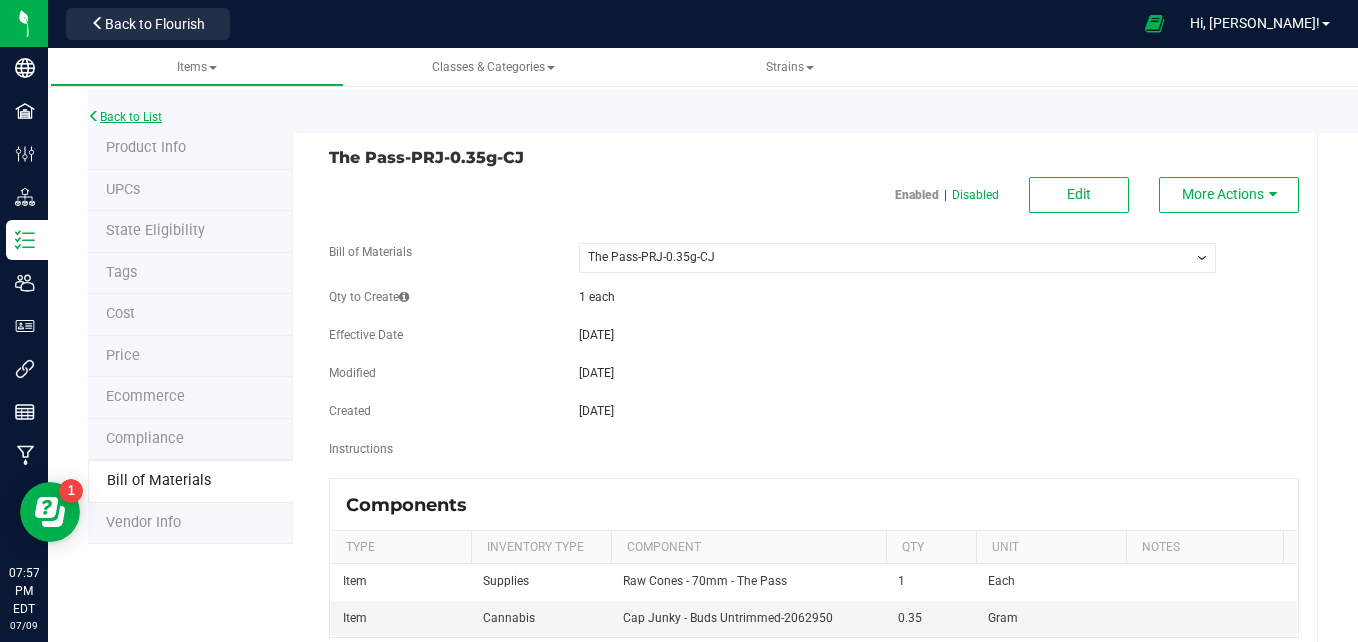 click on "Back to List" at bounding box center [125, 117] 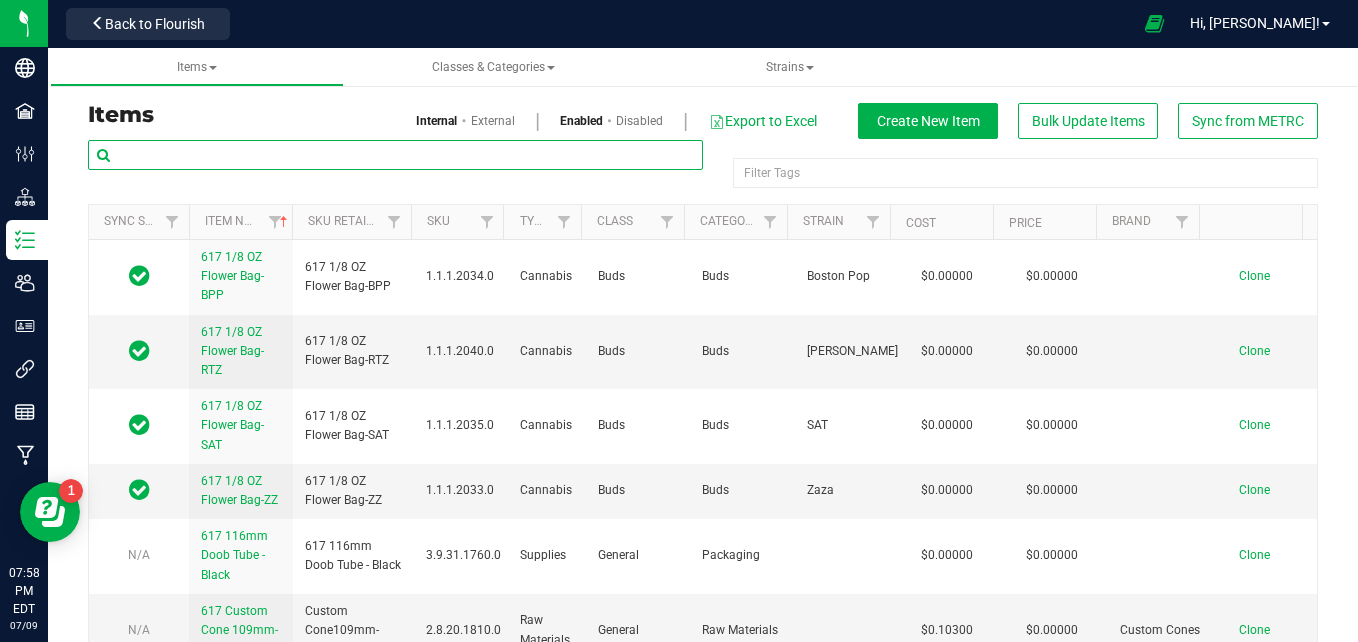 click at bounding box center [395, 155] 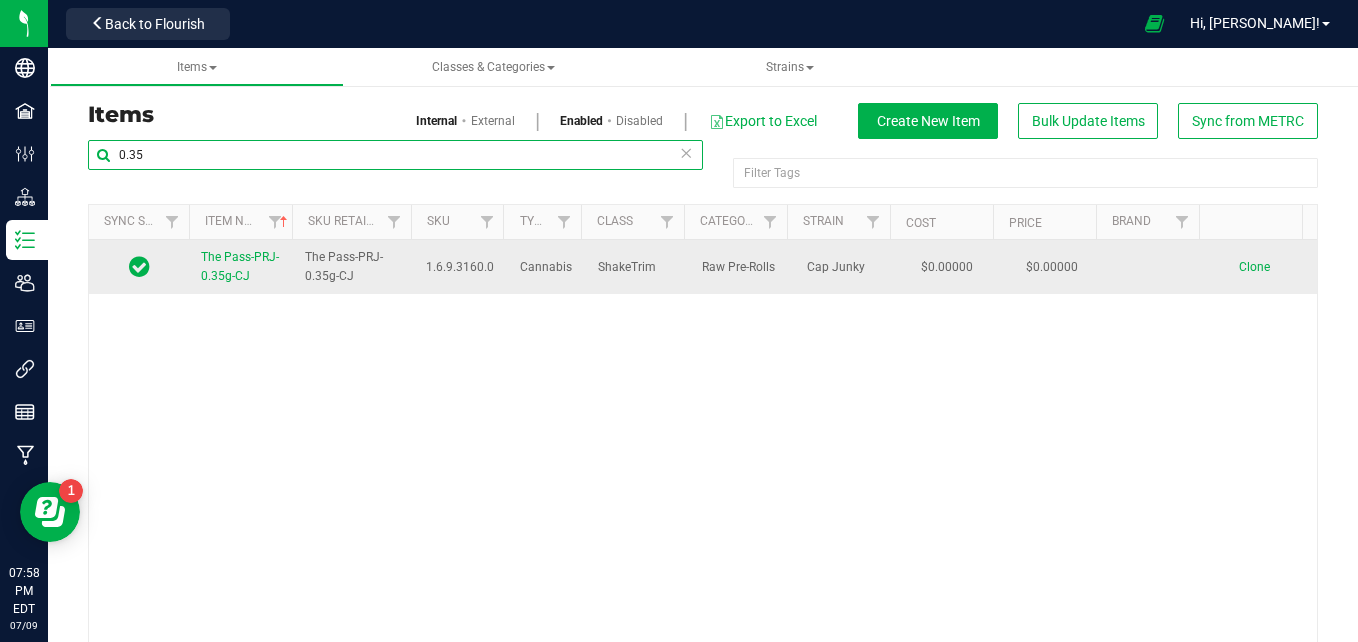 type on "0.35" 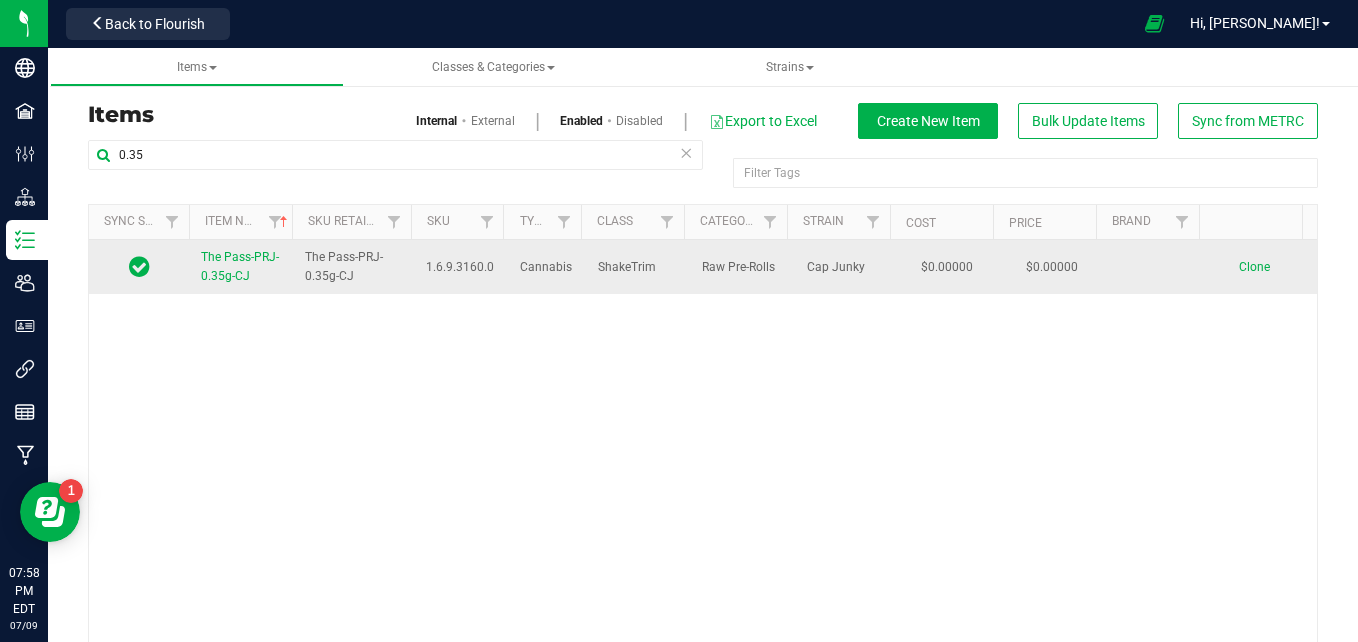 click on "The Pass-PRJ-0.35g-CJ" at bounding box center [240, 266] 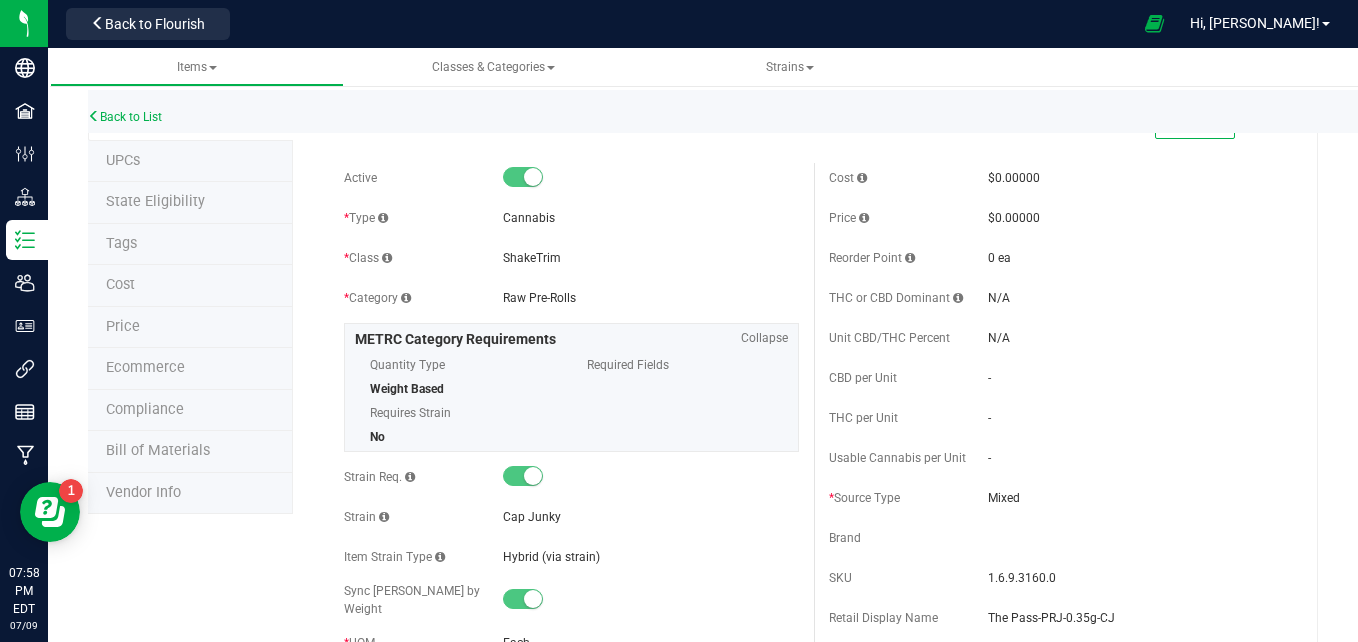 scroll, scrollTop: 0, scrollLeft: 0, axis: both 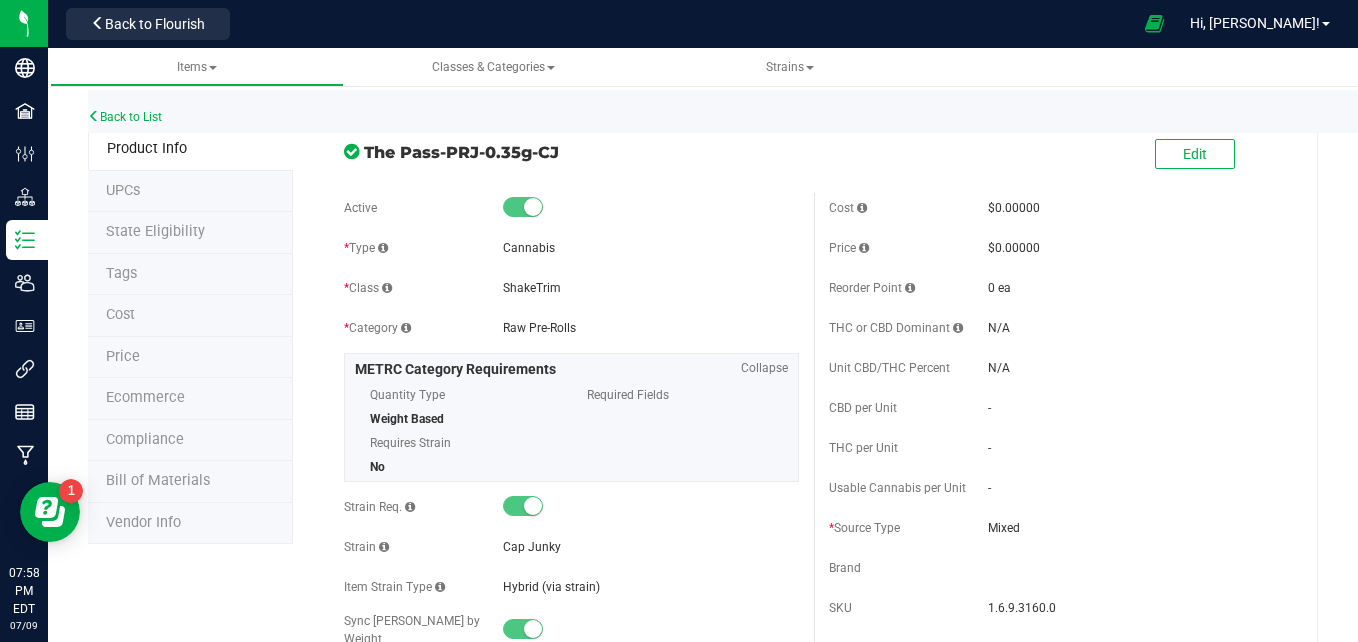 click on "Bill of Materials" at bounding box center [158, 480] 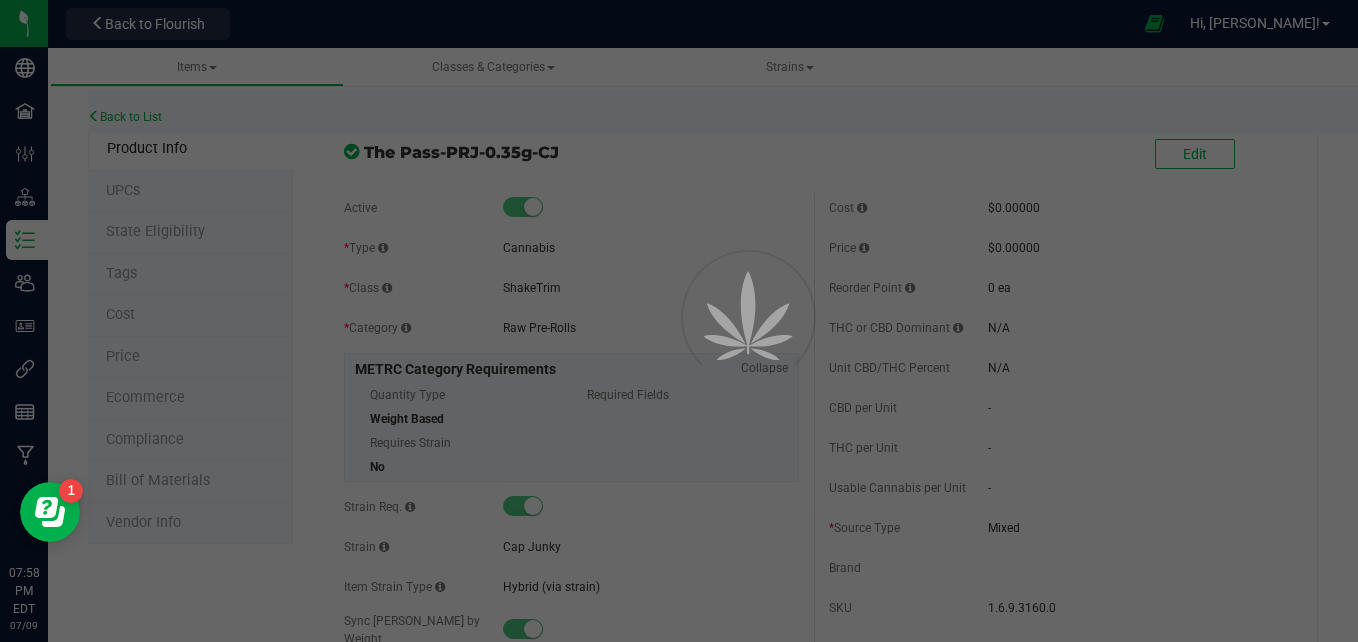 select on "568" 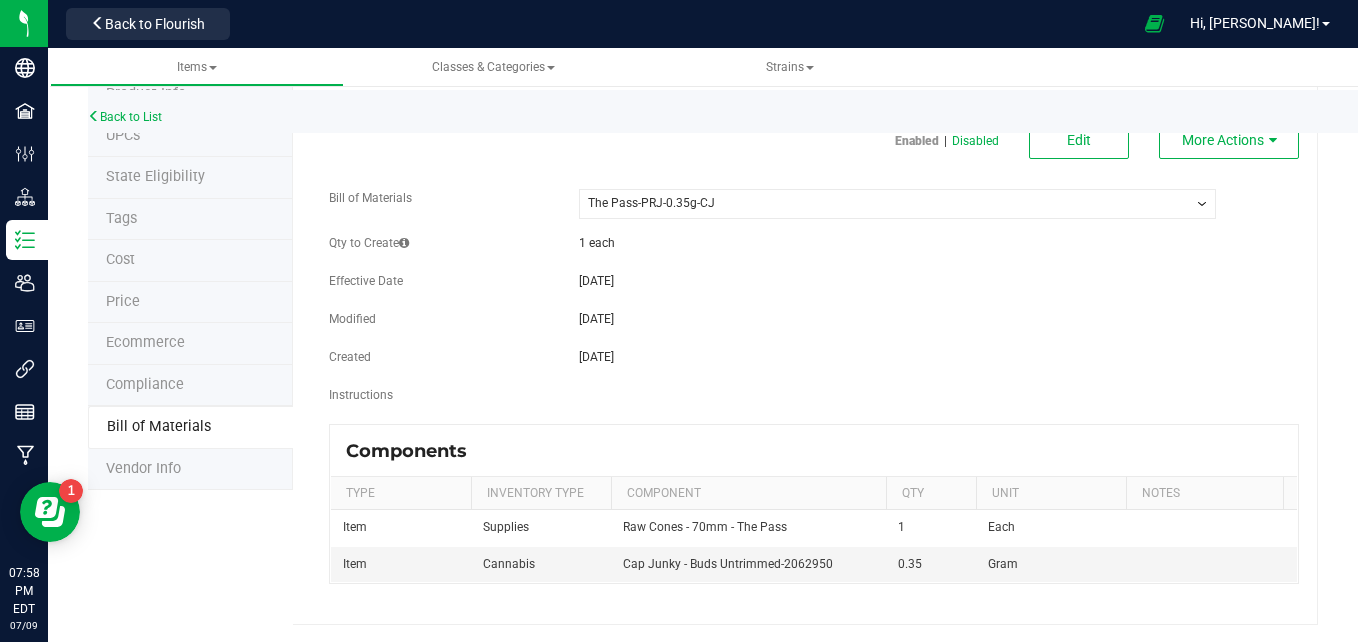 scroll, scrollTop: 72, scrollLeft: 0, axis: vertical 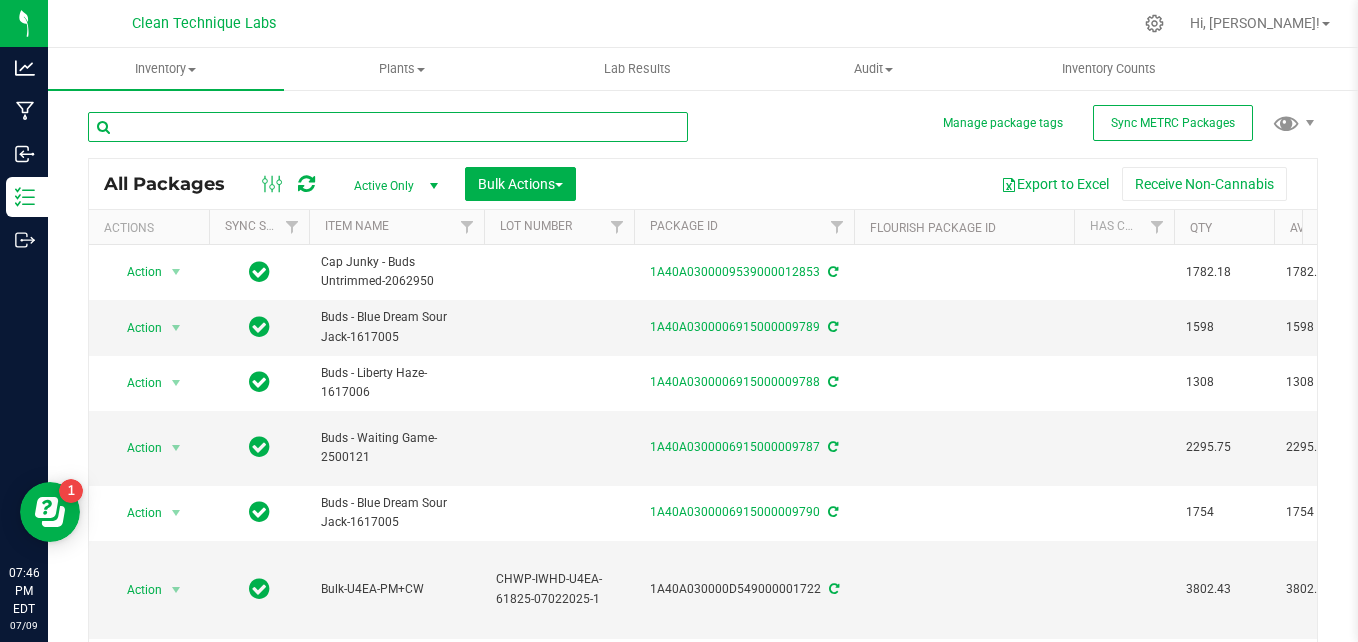 click at bounding box center (388, 127) 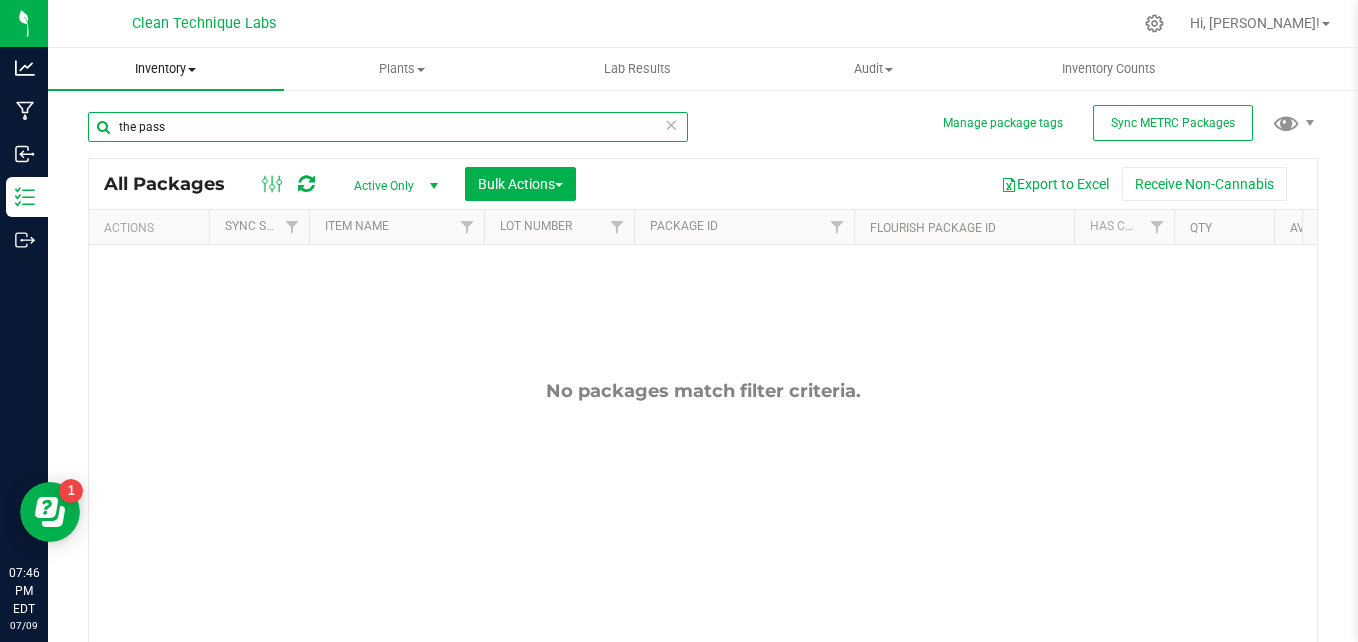 type on "the pass" 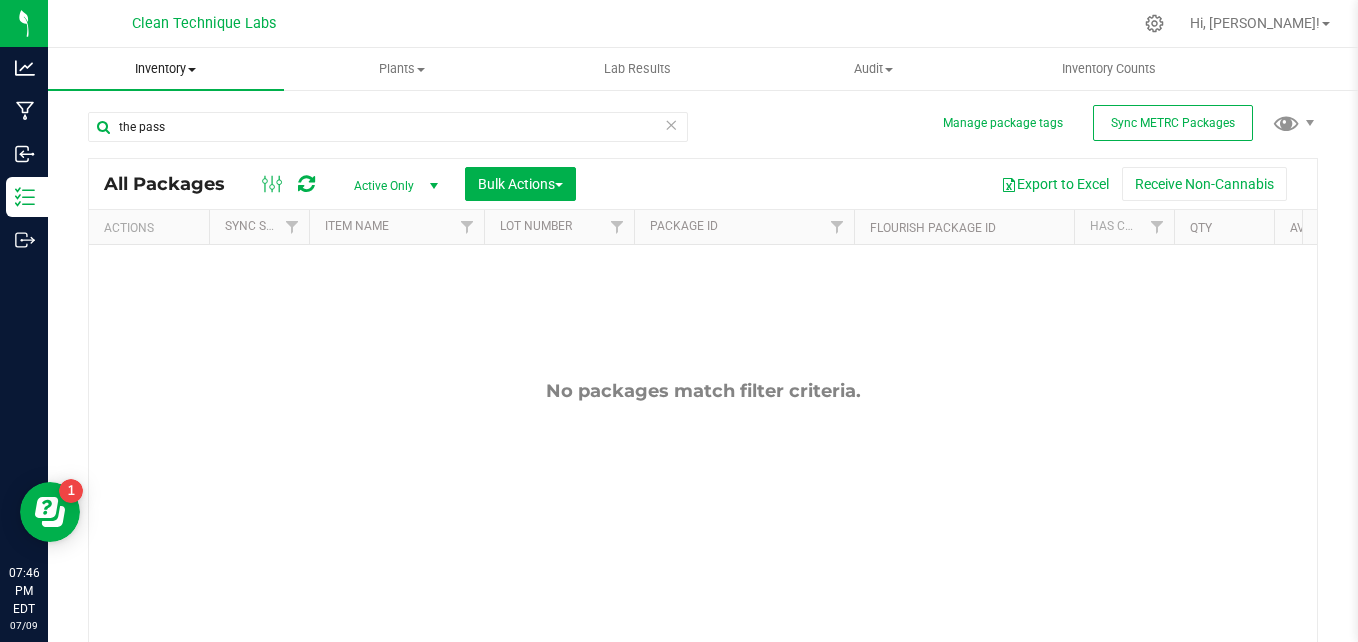 click on "Inventory" at bounding box center (166, 69) 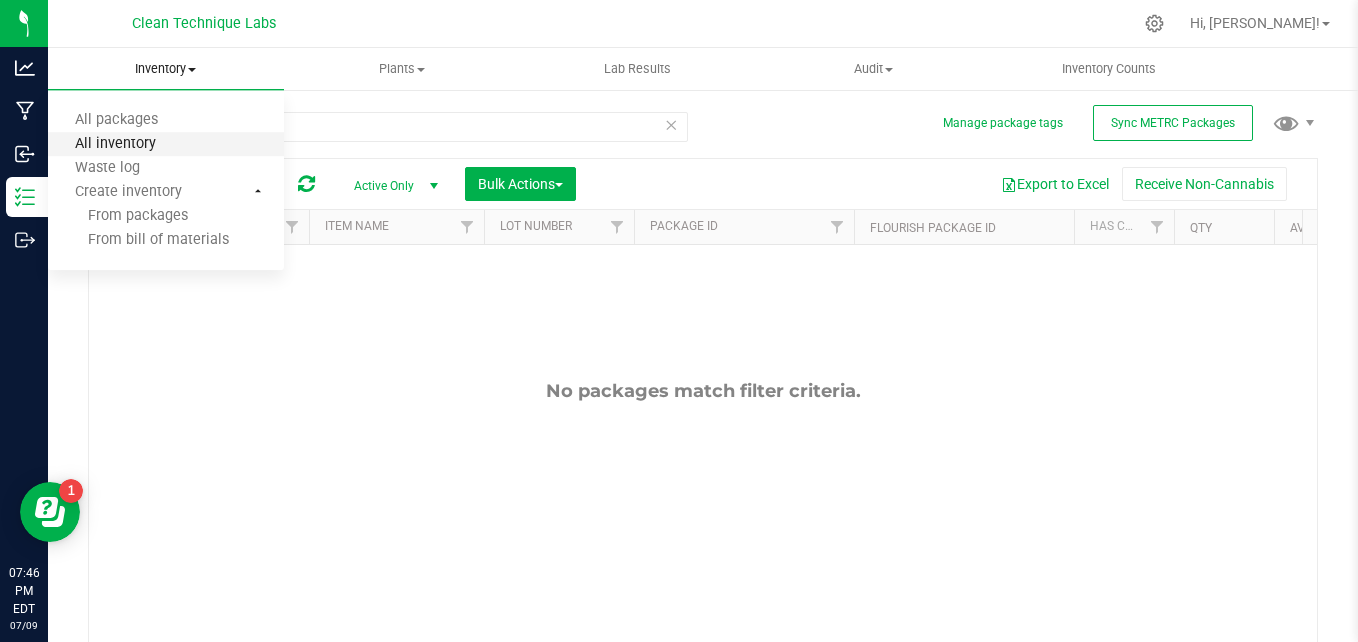 click on "All inventory" at bounding box center (115, 144) 